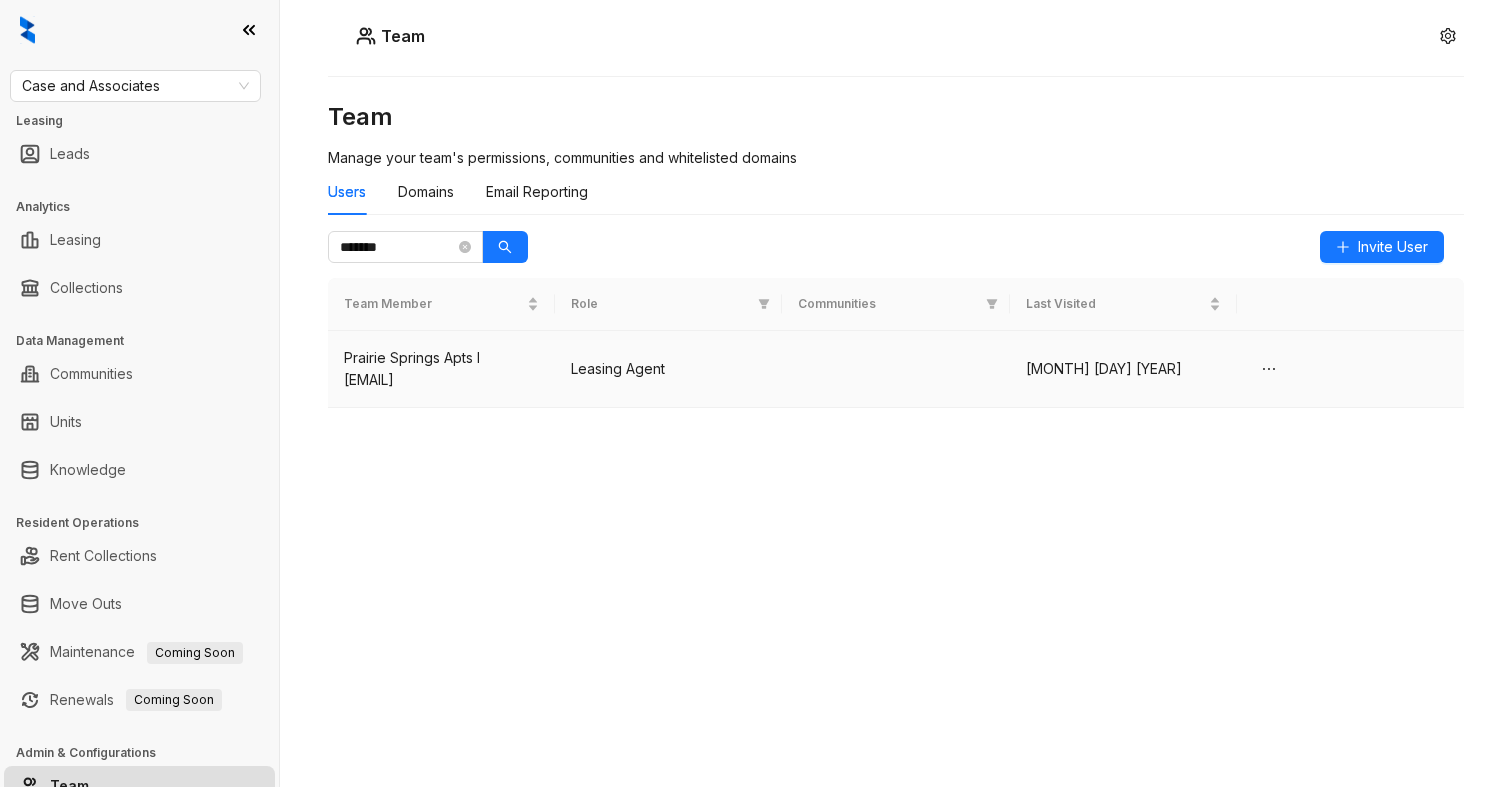 scroll, scrollTop: 0, scrollLeft: 0, axis: both 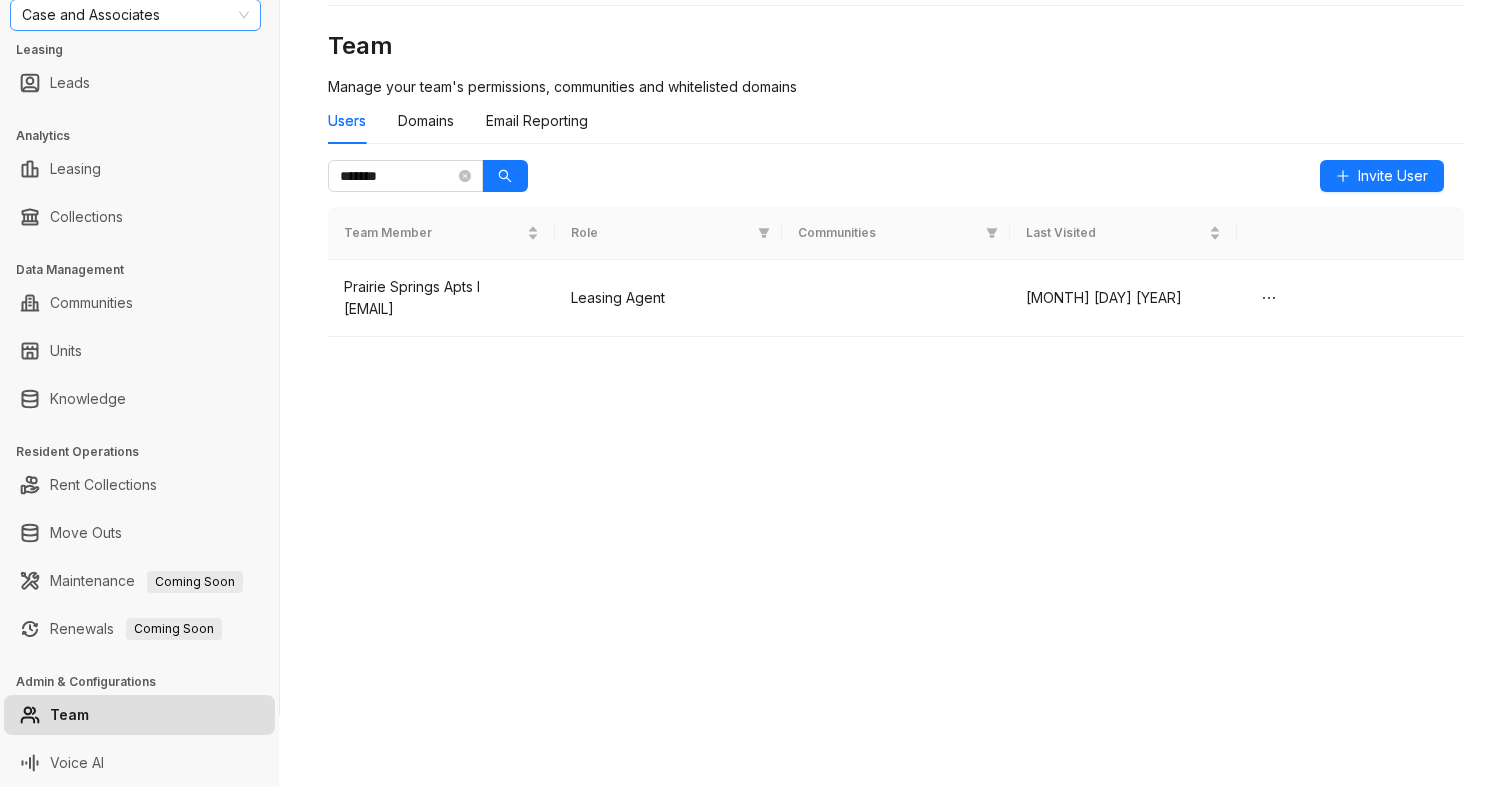 click on "Case and Associates" at bounding box center [135, 15] 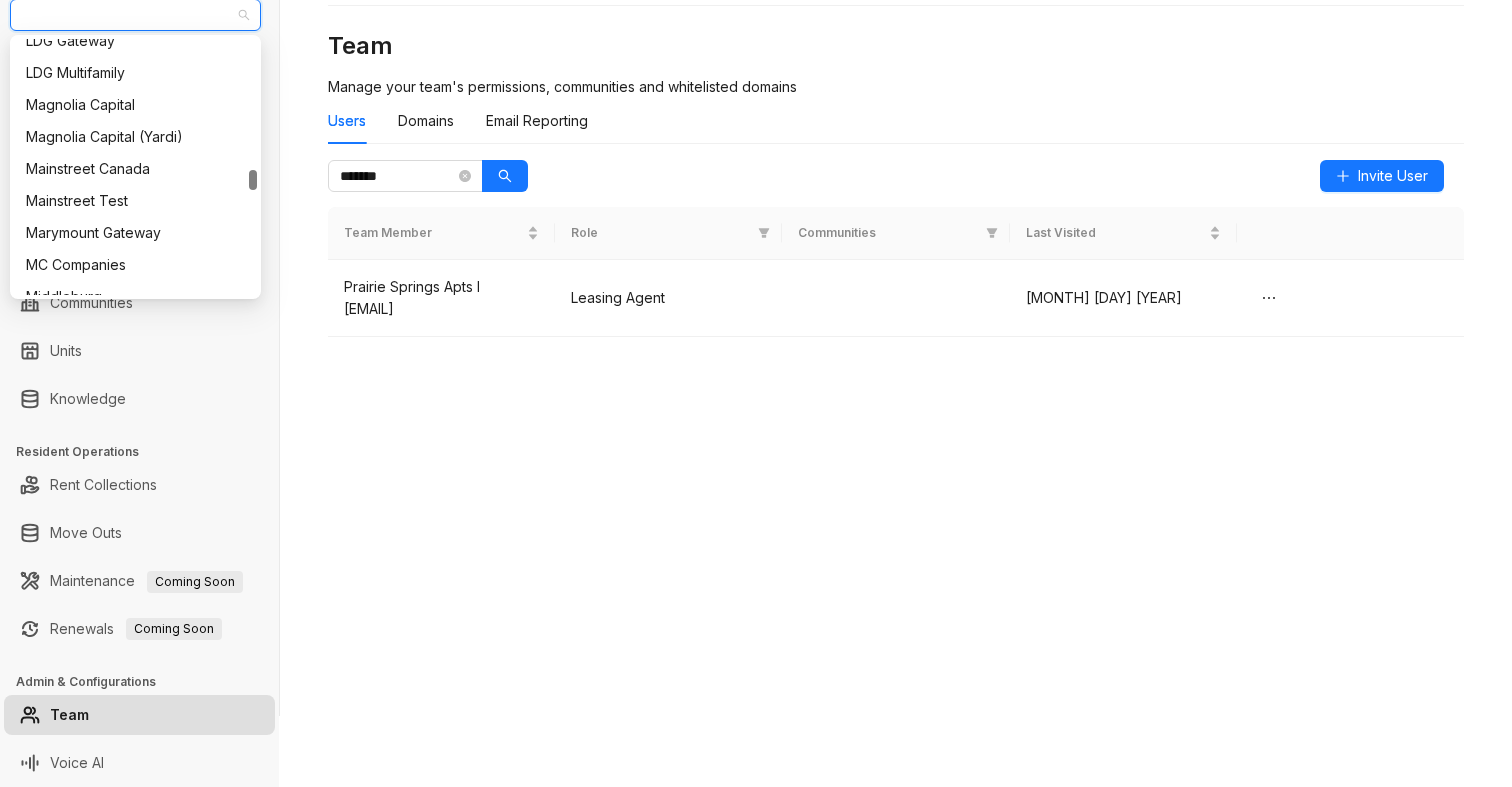 scroll, scrollTop: 1634, scrollLeft: 0, axis: vertical 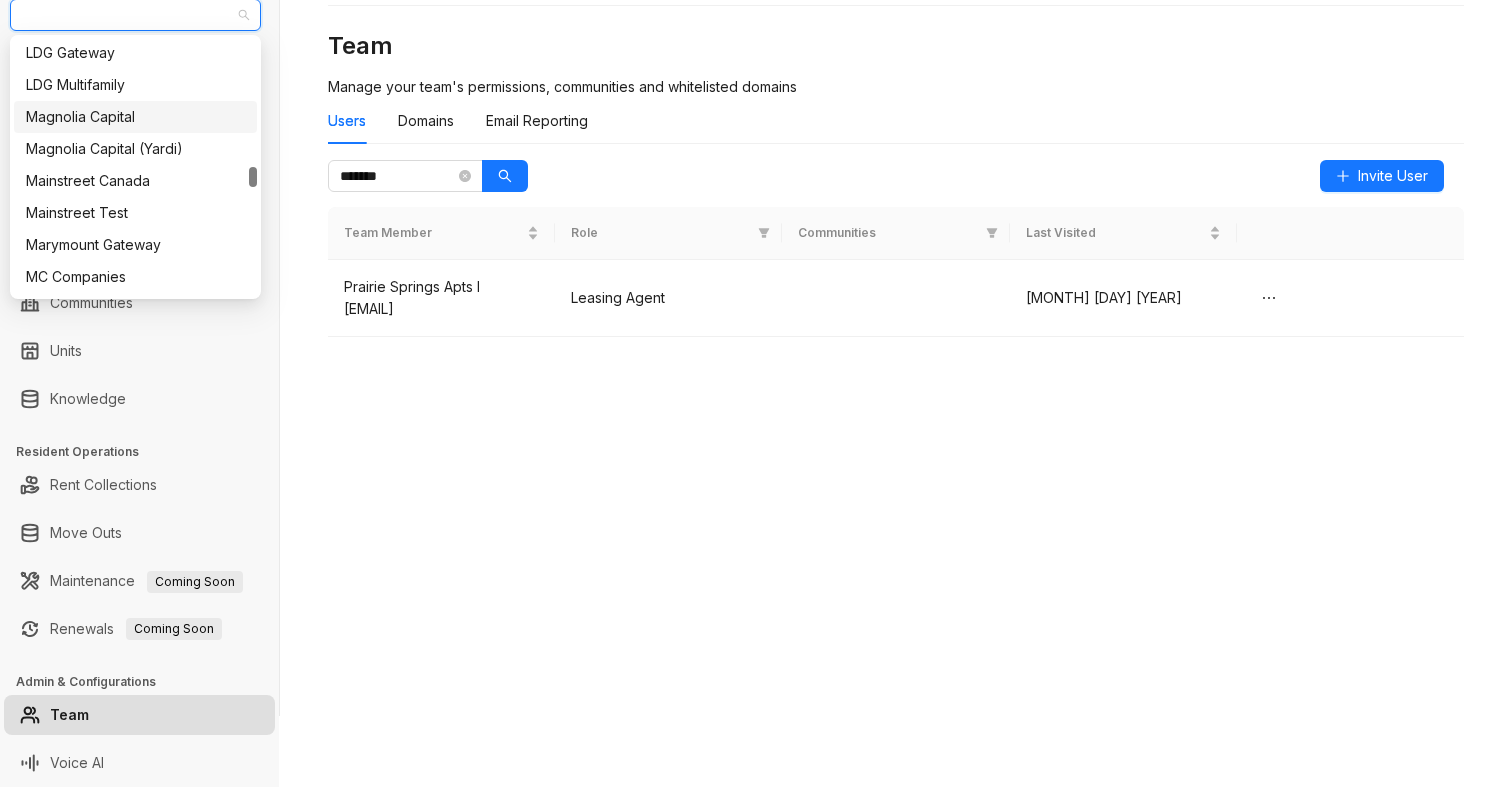 click on "Magnolia Capital" at bounding box center (135, 117) 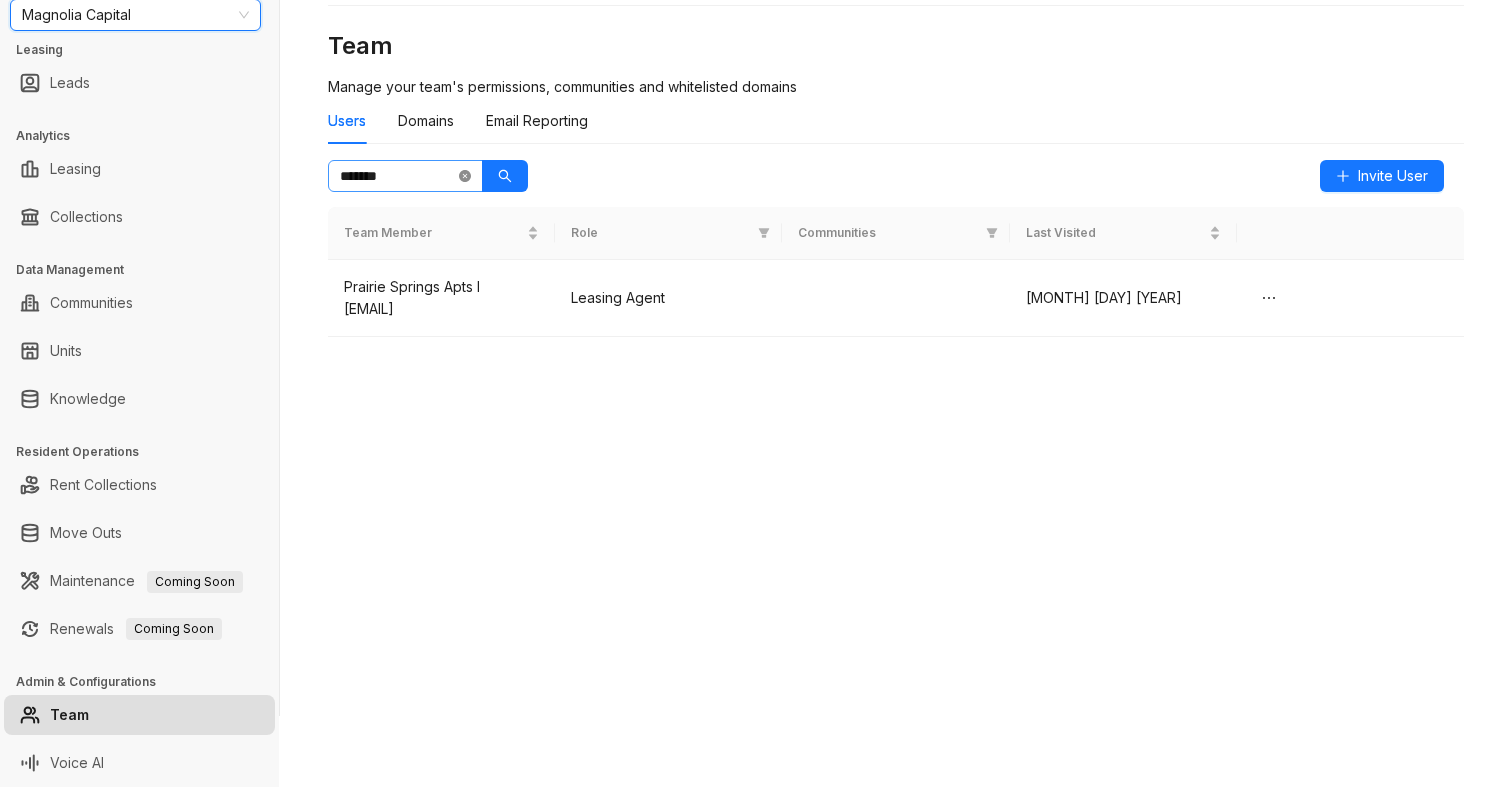 click 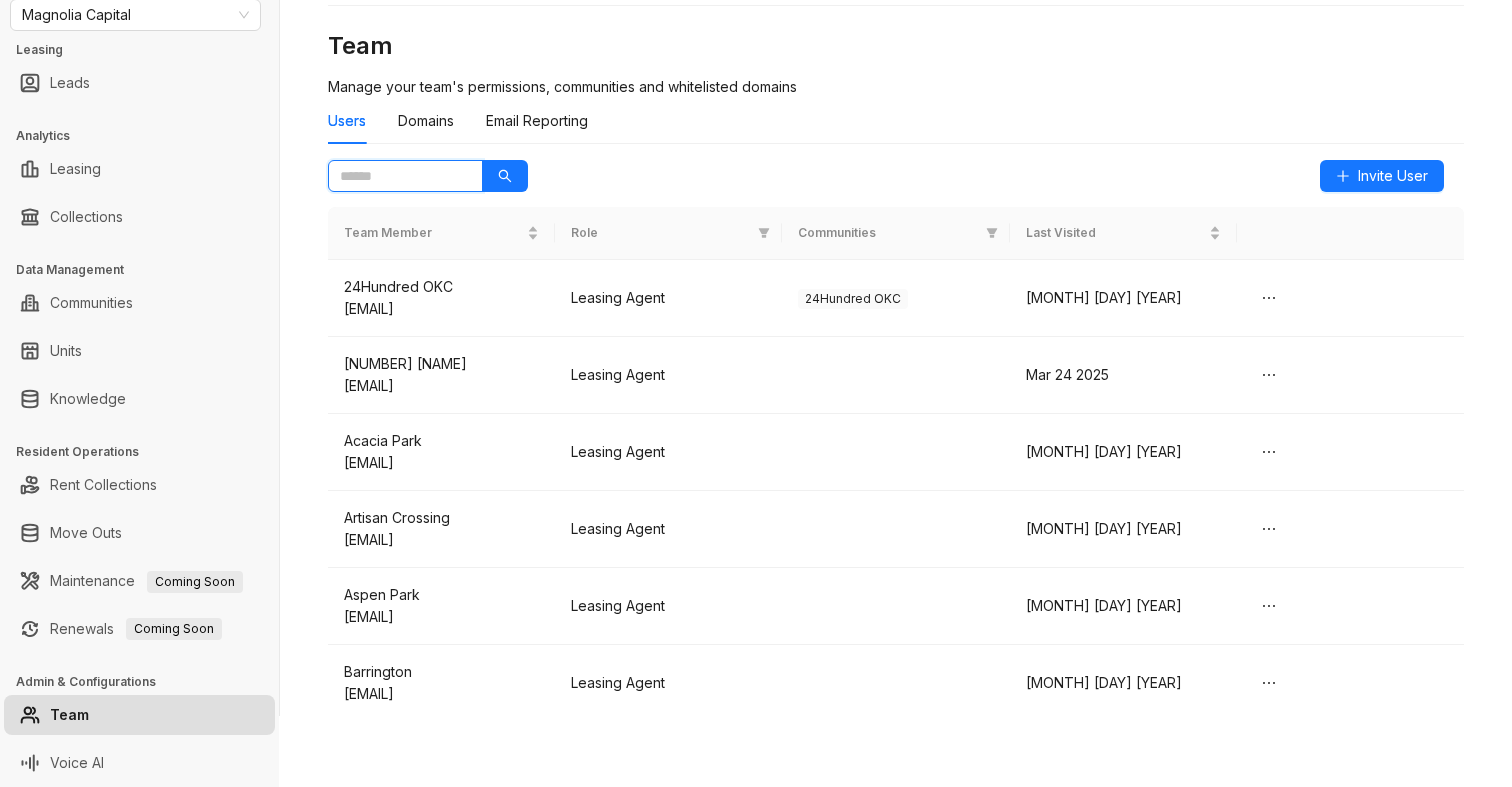 click at bounding box center [397, 176] 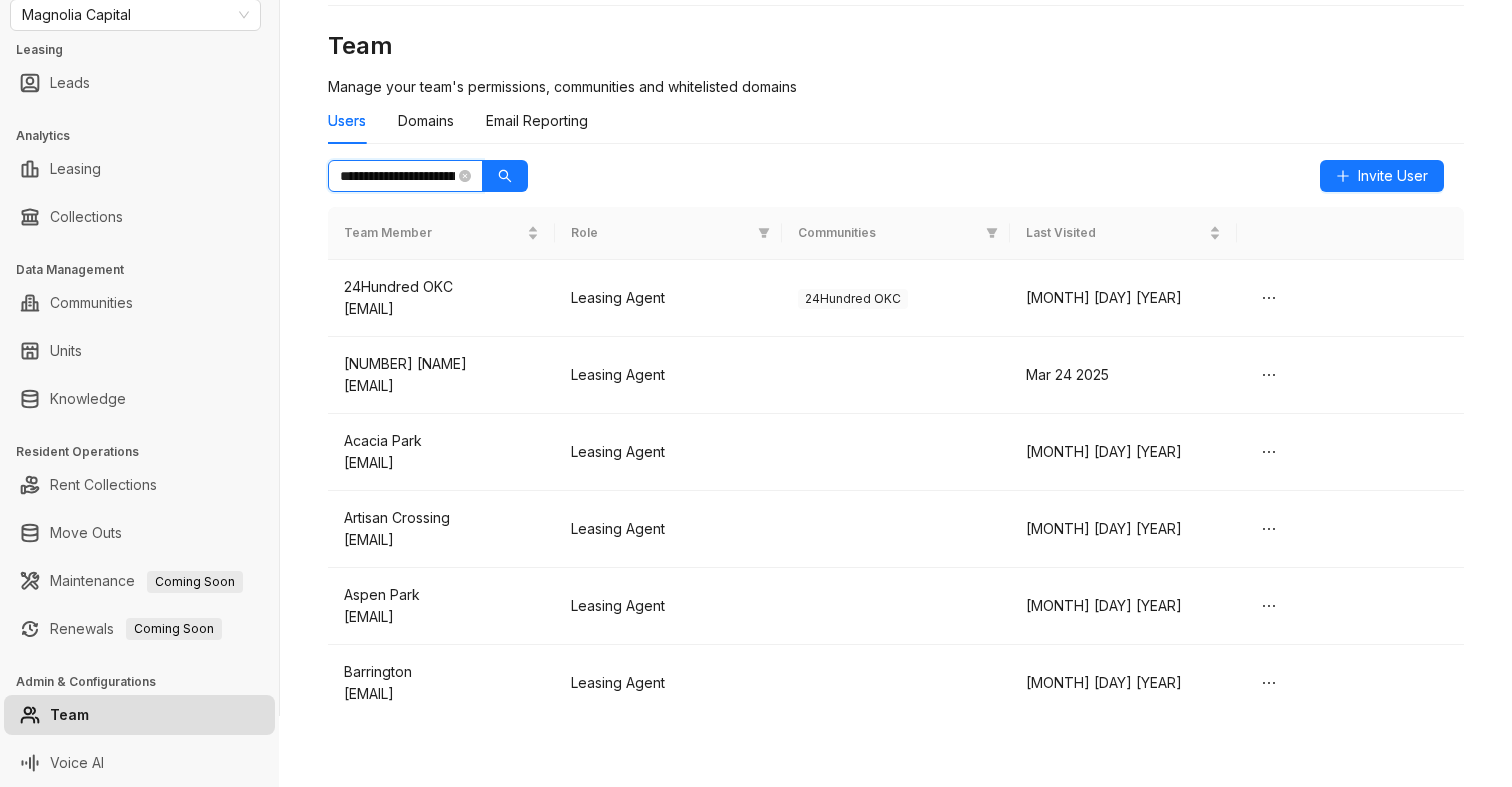 scroll, scrollTop: 0, scrollLeft: 89, axis: horizontal 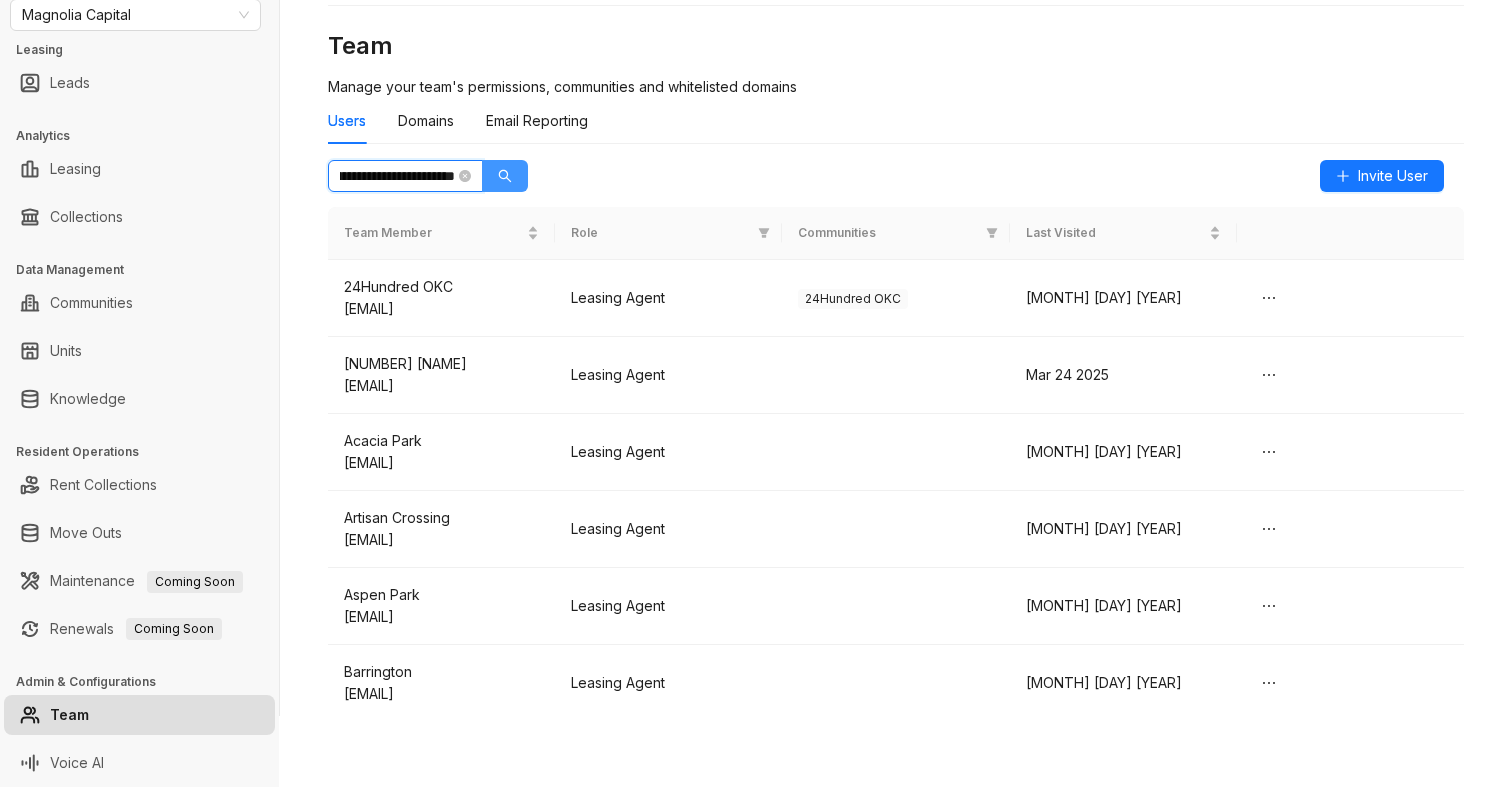 click 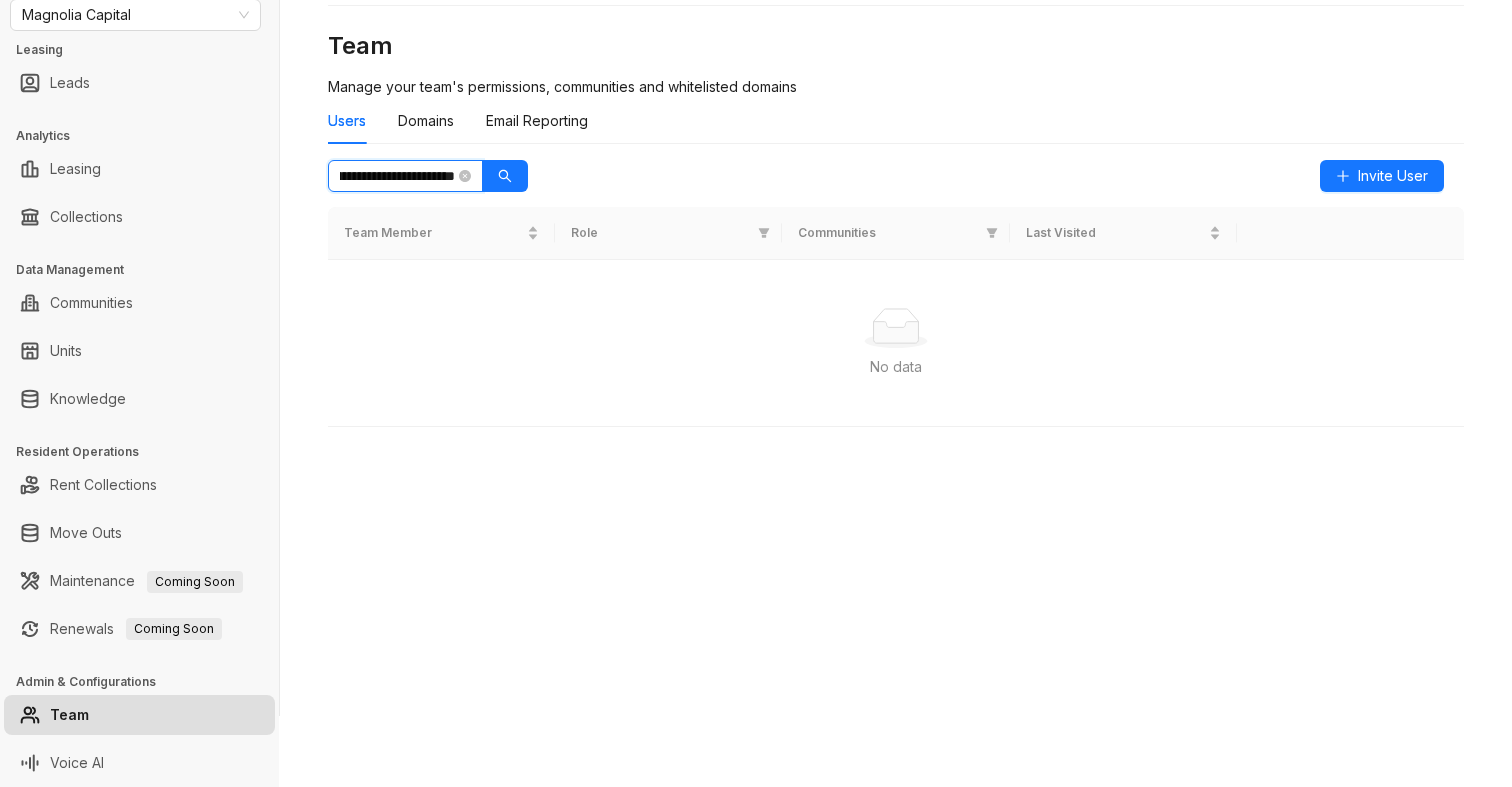 scroll, scrollTop: 0, scrollLeft: 0, axis: both 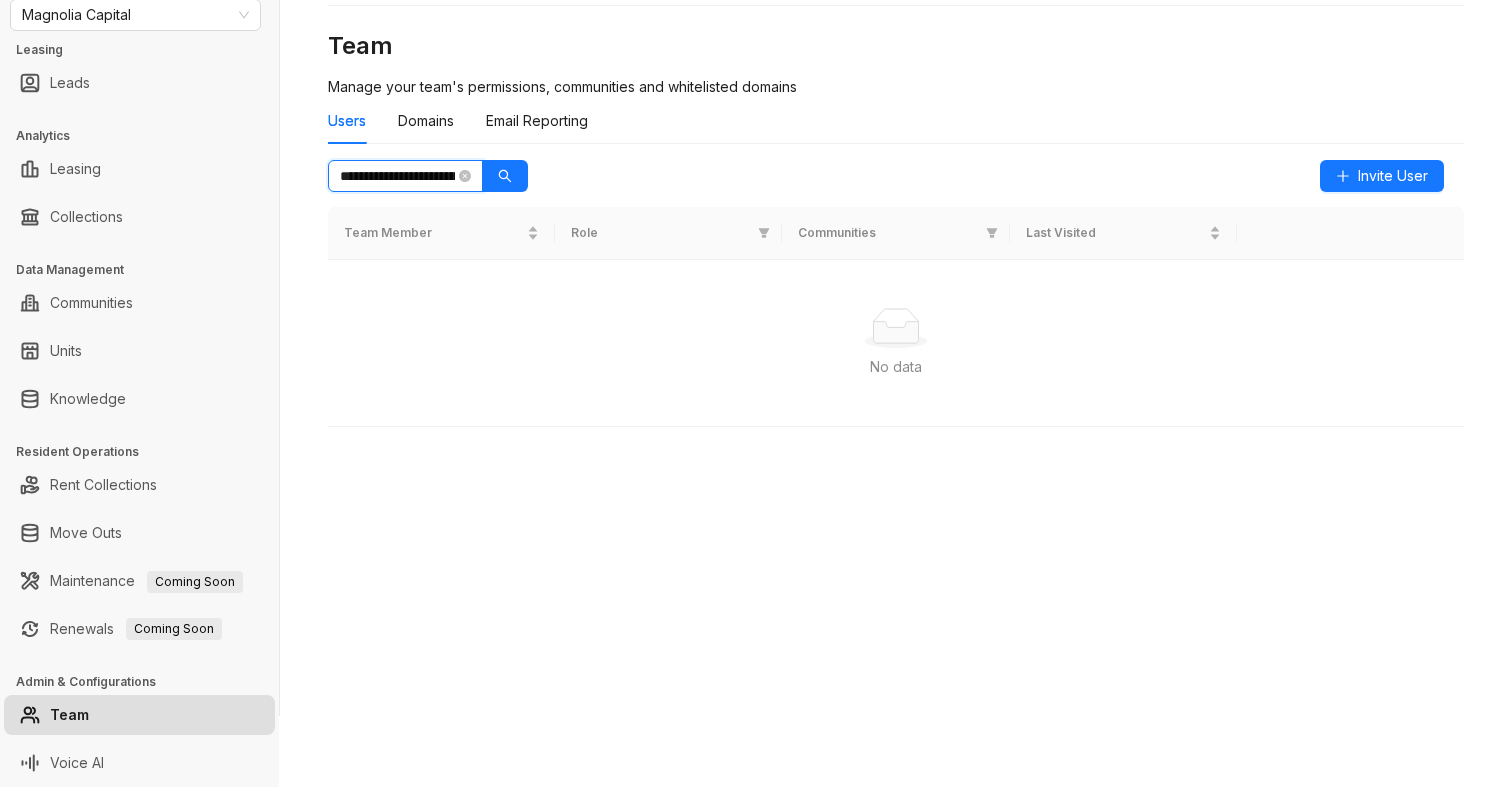 click on "**********" at bounding box center [397, 176] 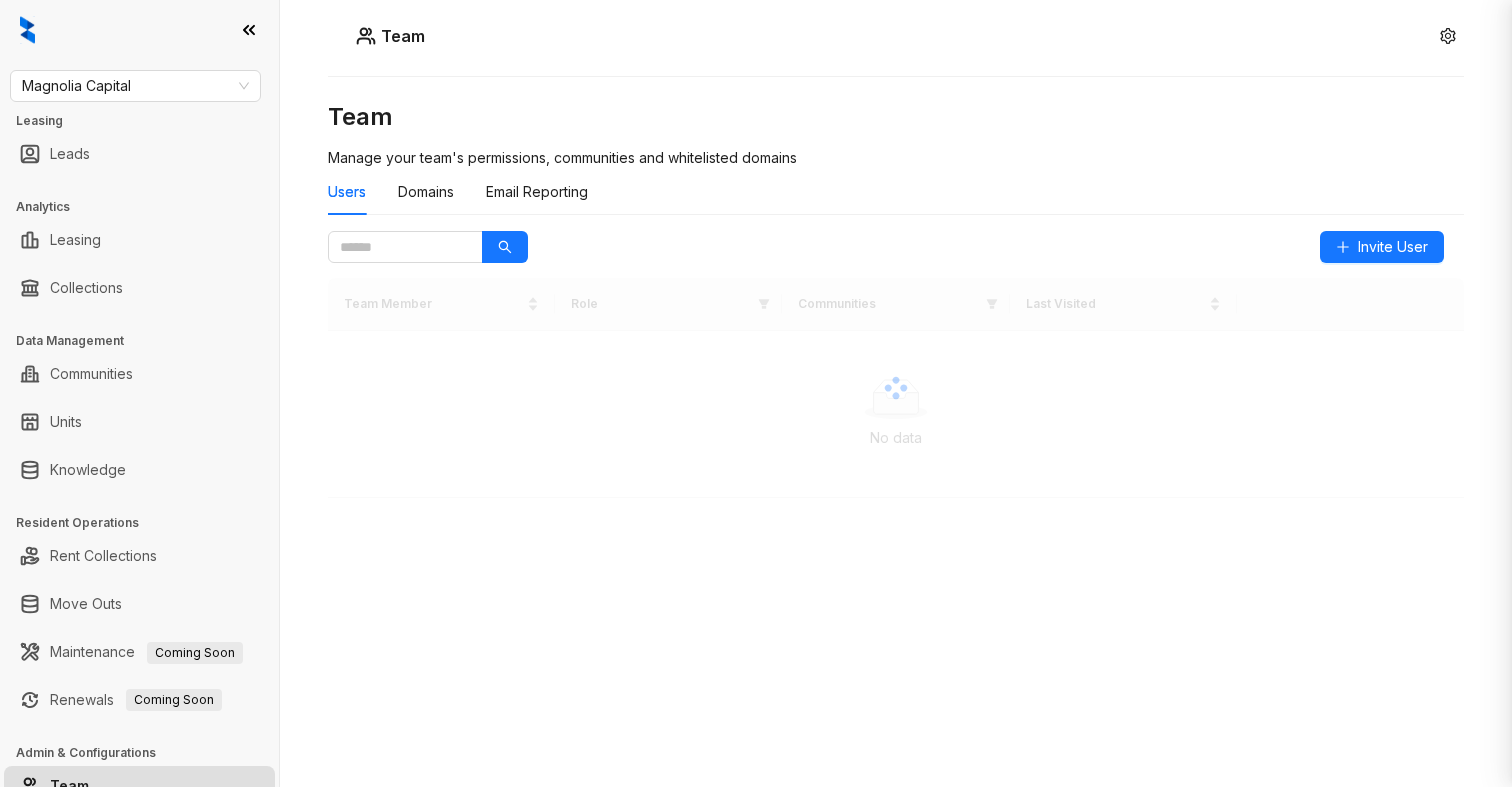 scroll, scrollTop: 0, scrollLeft: 0, axis: both 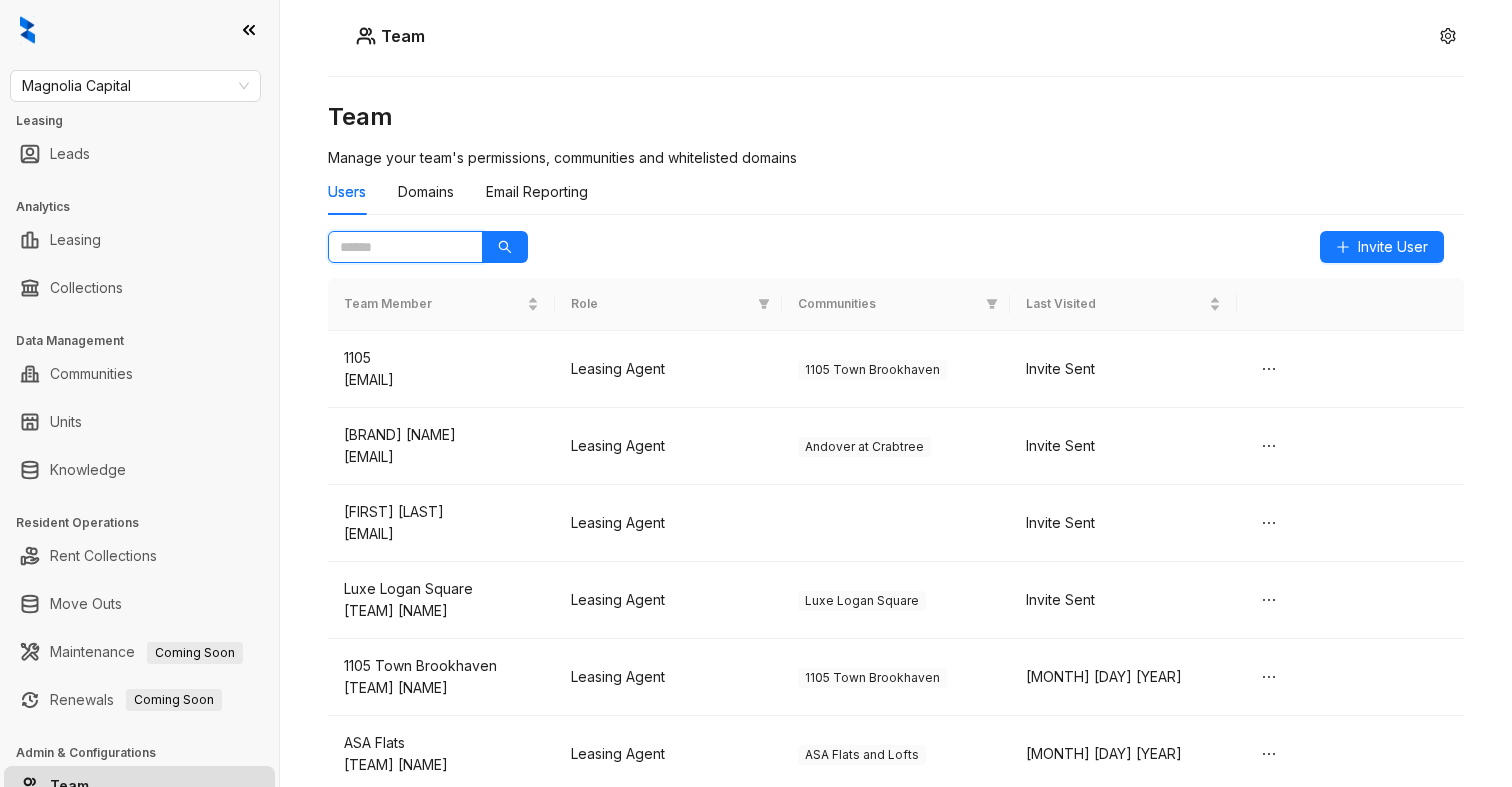 click at bounding box center (397, 247) 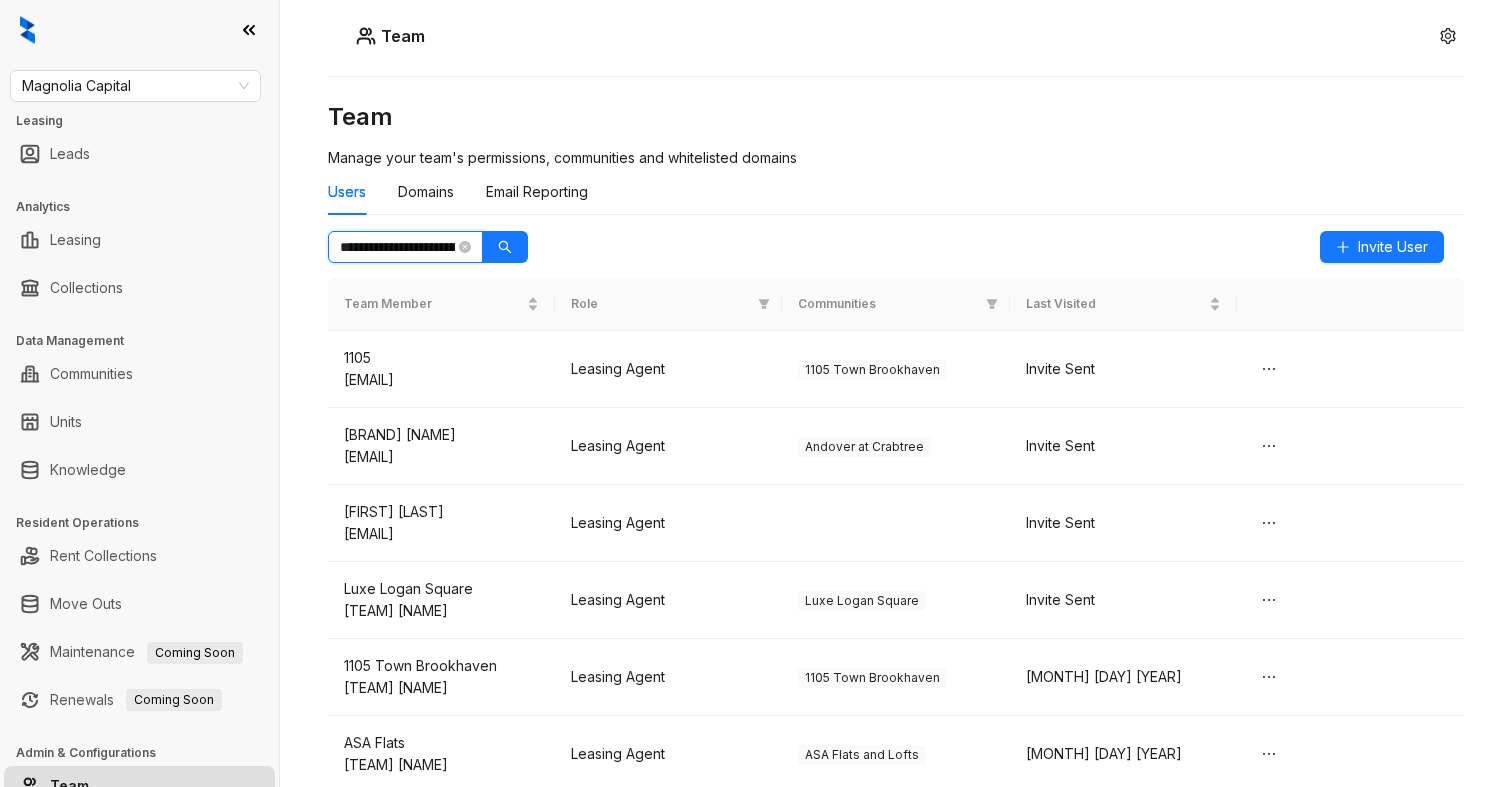 scroll, scrollTop: 0, scrollLeft: 89, axis: horizontal 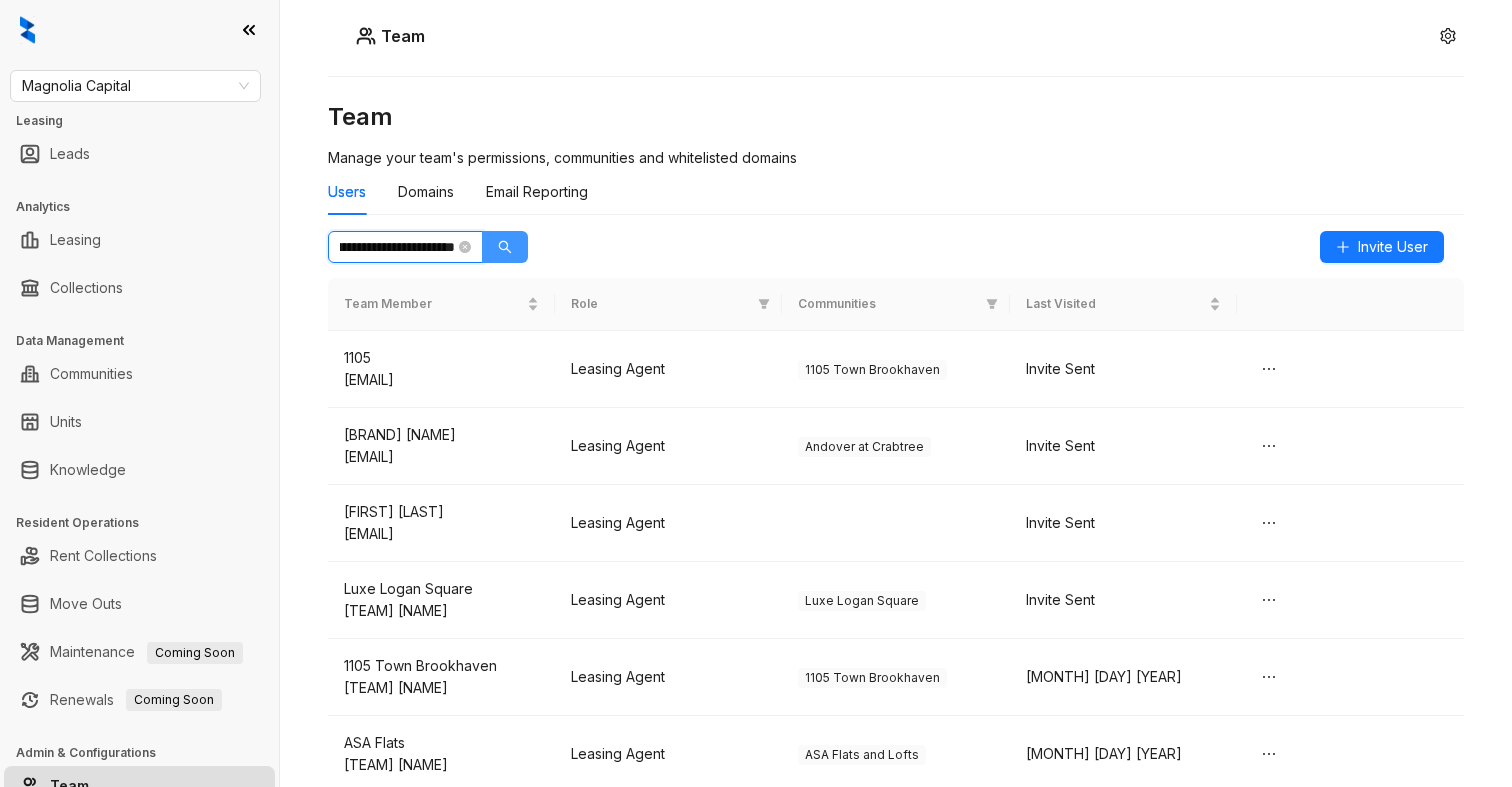 click 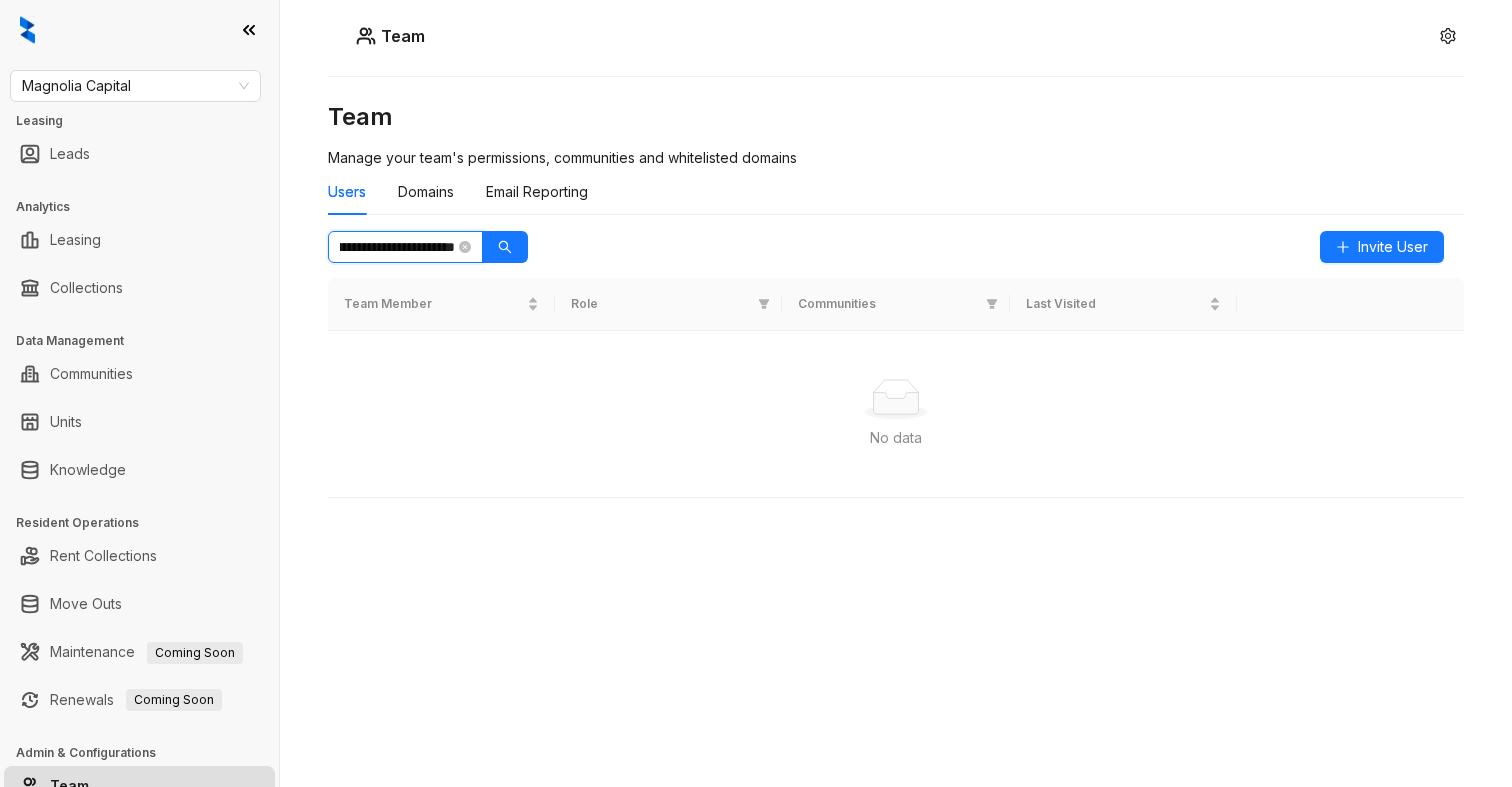 scroll, scrollTop: 7, scrollLeft: 0, axis: vertical 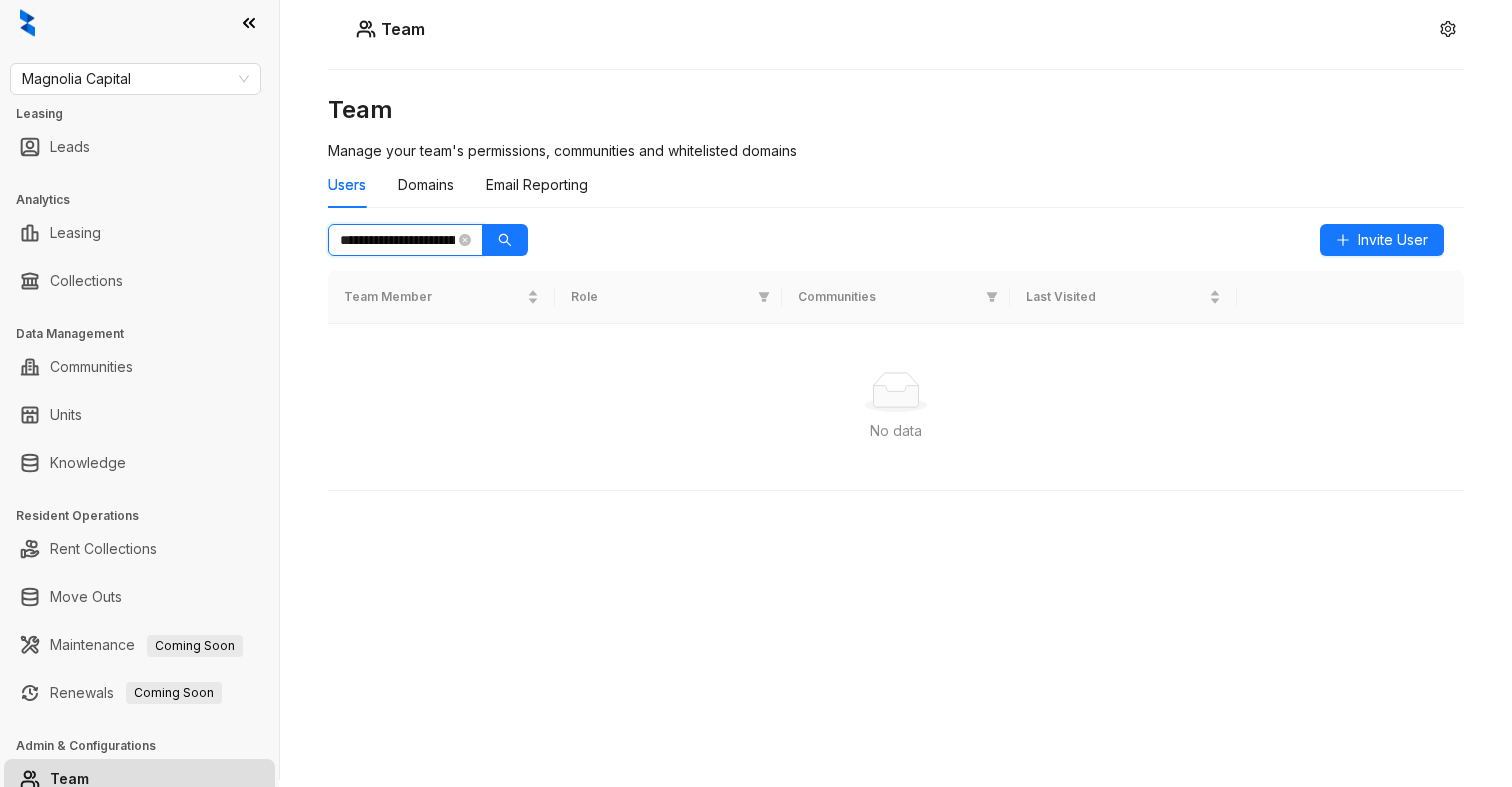 type on "**********" 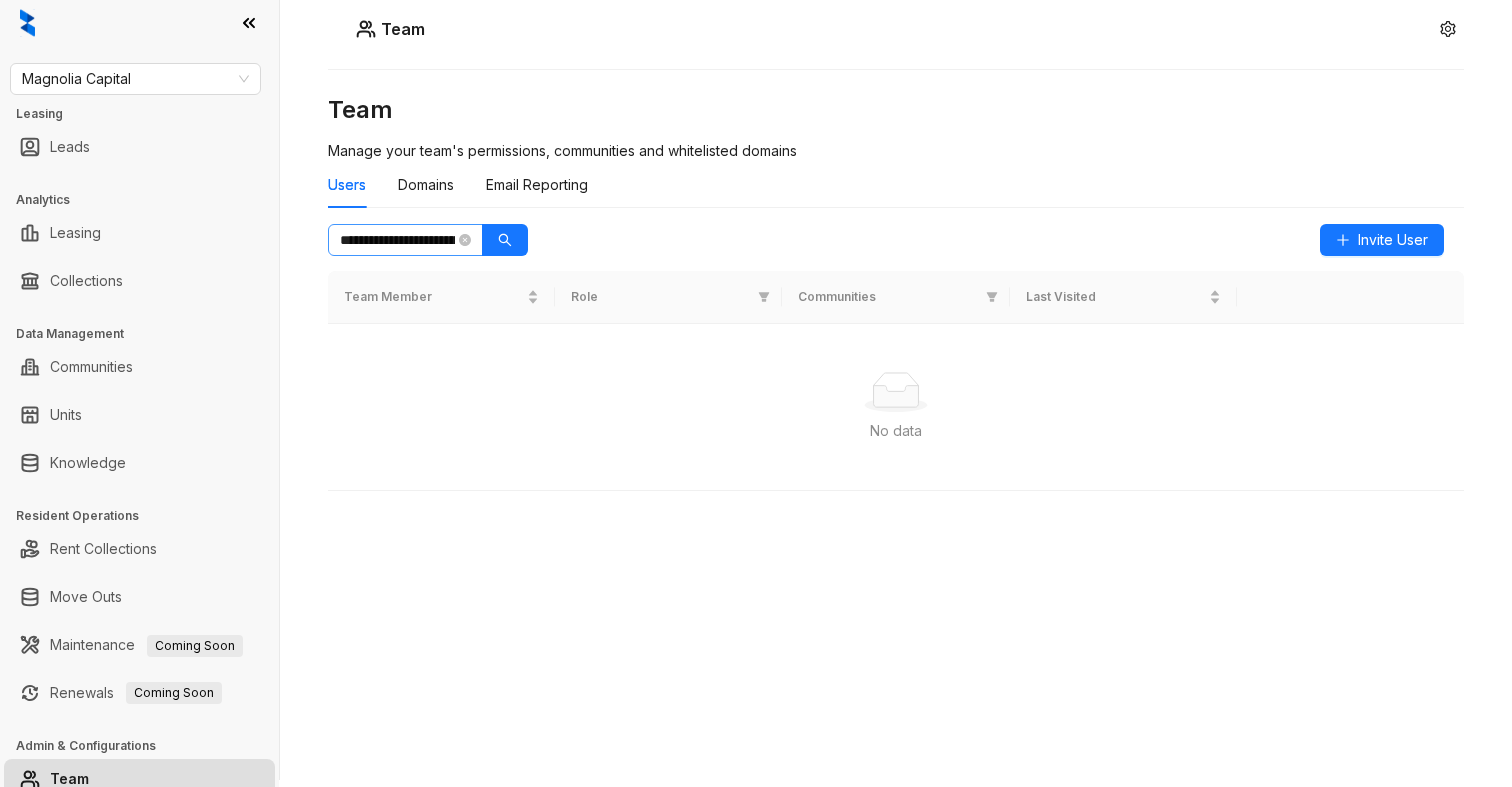 click on "**********" at bounding box center [405, 240] 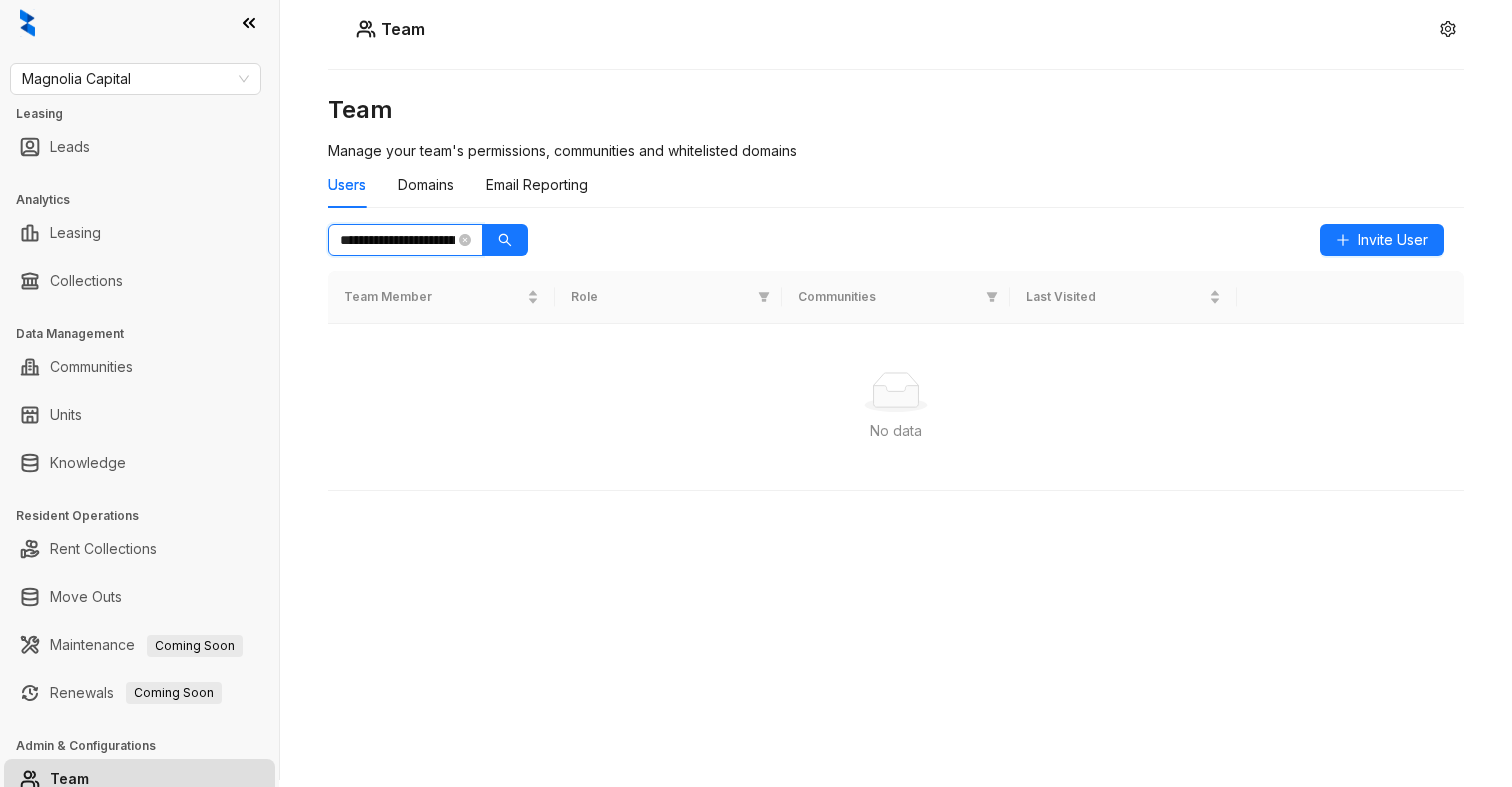 scroll, scrollTop: 0, scrollLeft: 89, axis: horizontal 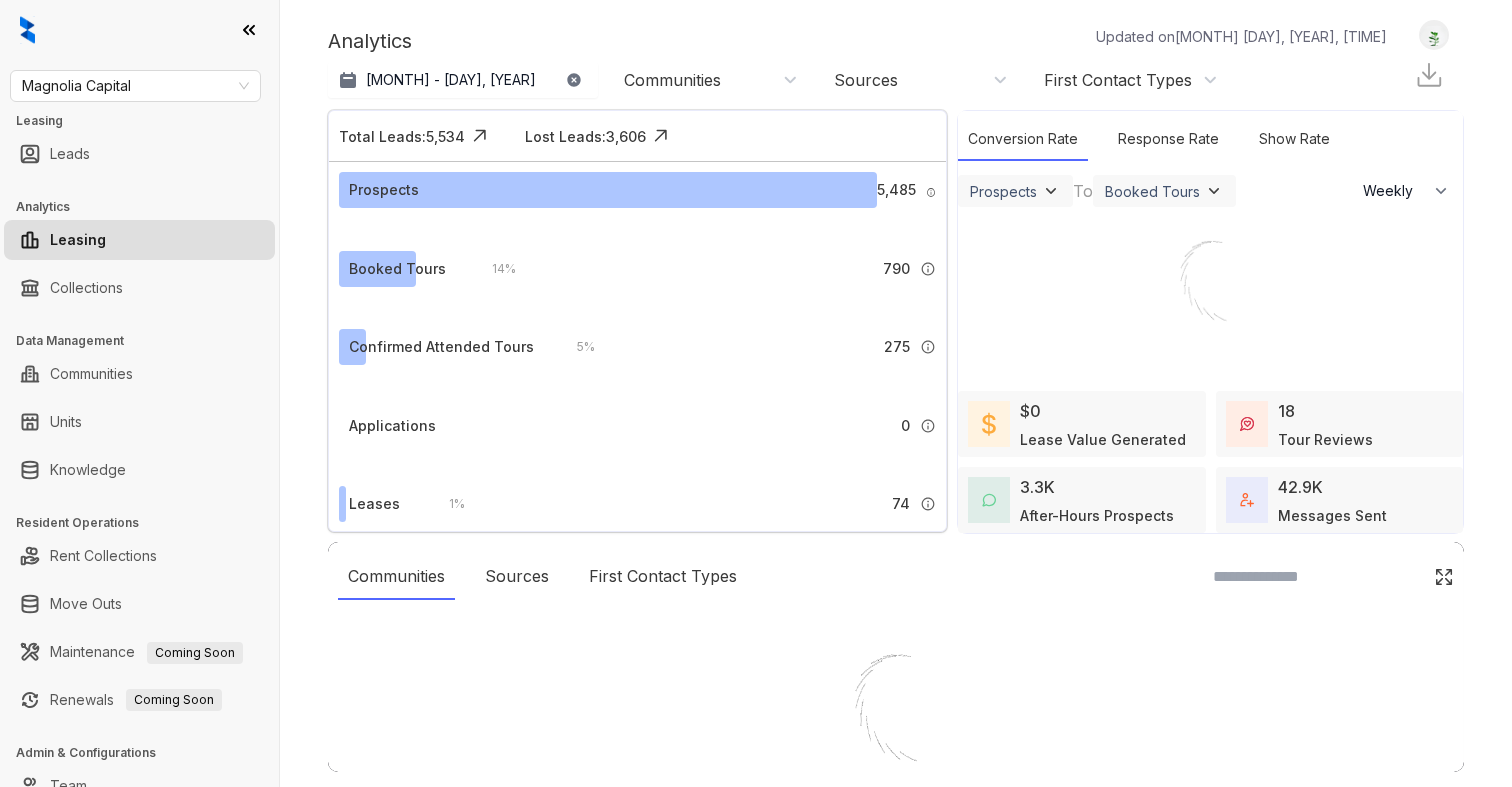 select on "******" 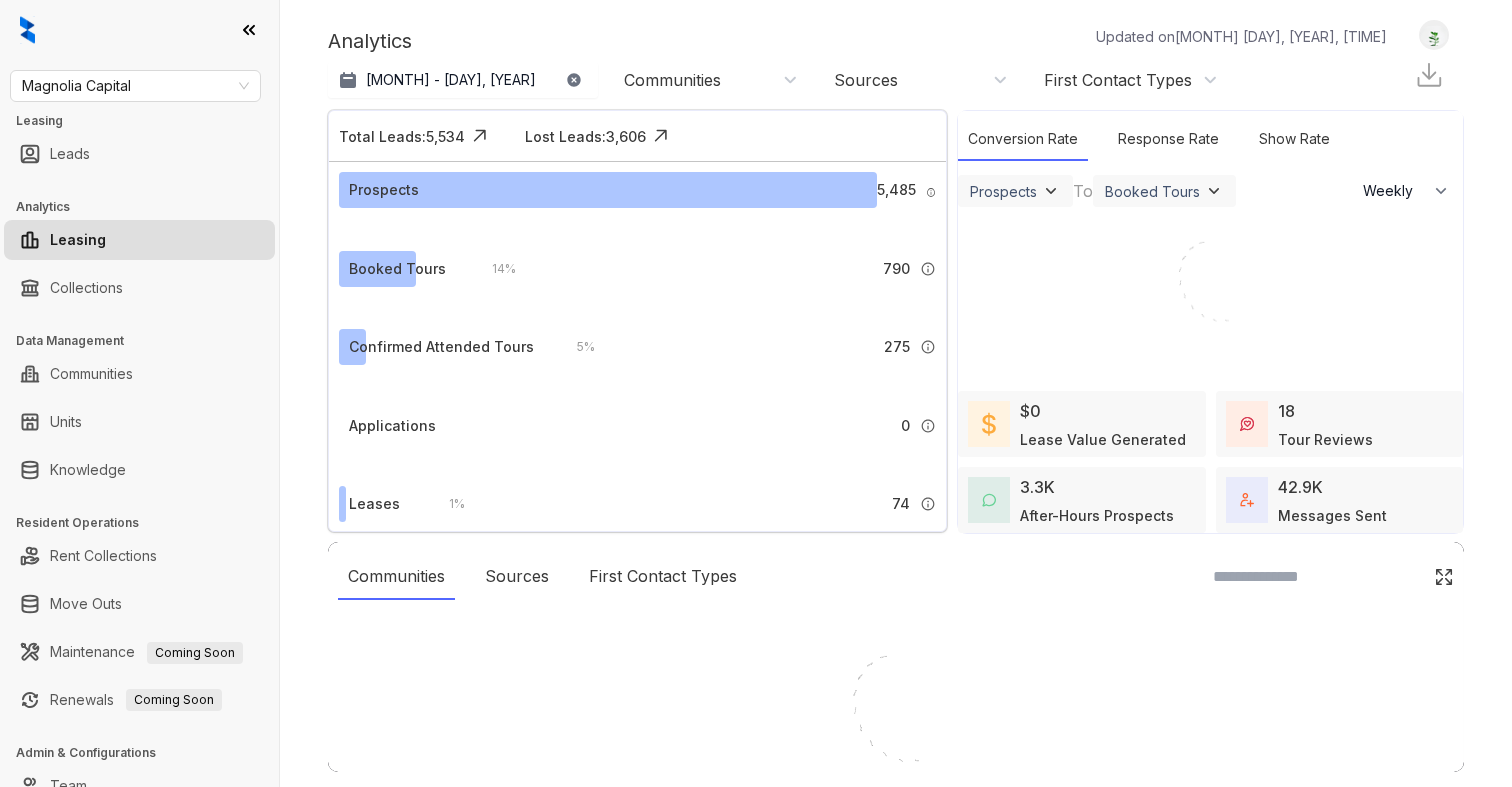 scroll, scrollTop: 0, scrollLeft: 0, axis: both 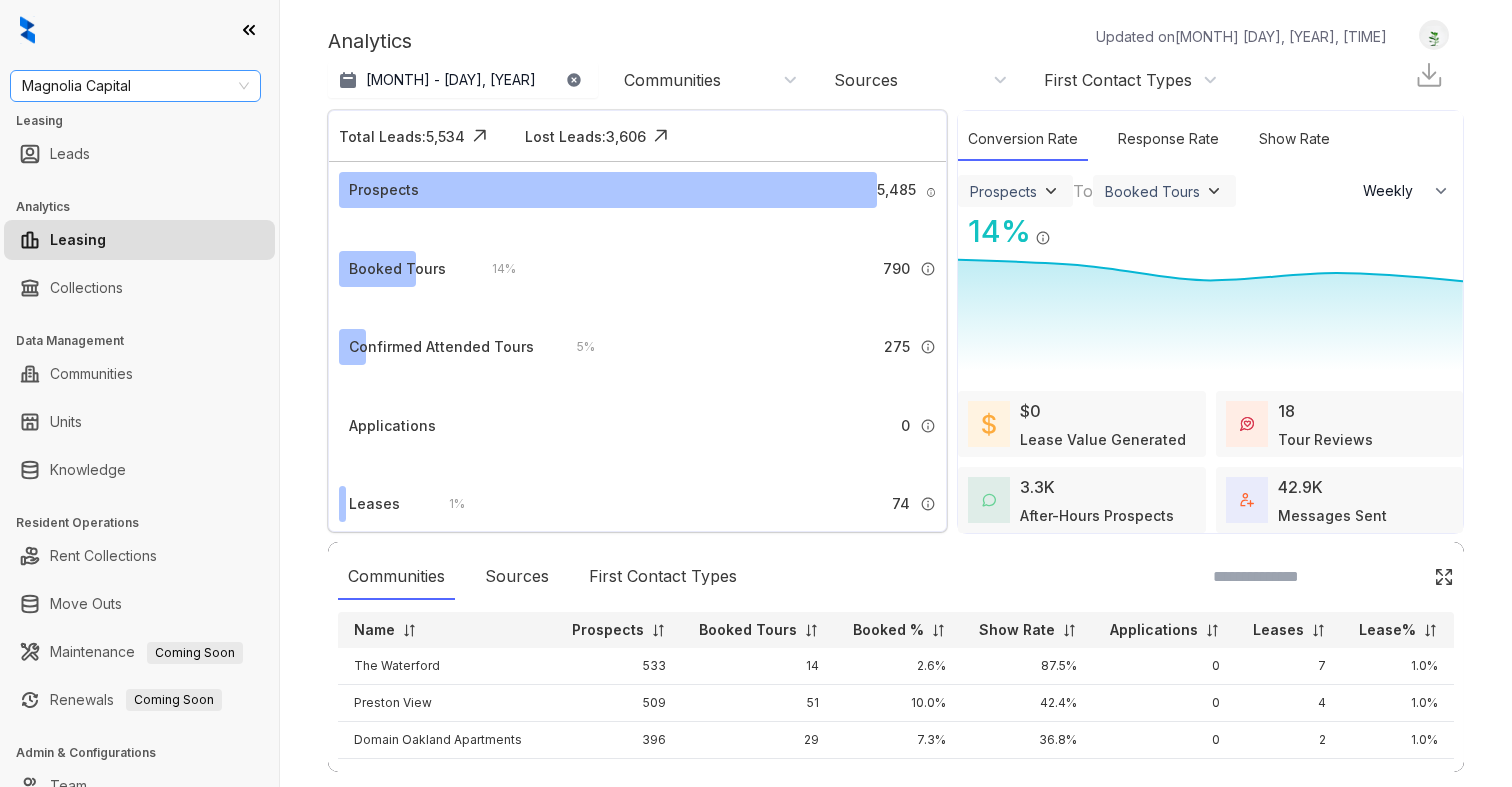 click on "Magnolia Capital" at bounding box center [135, 86] 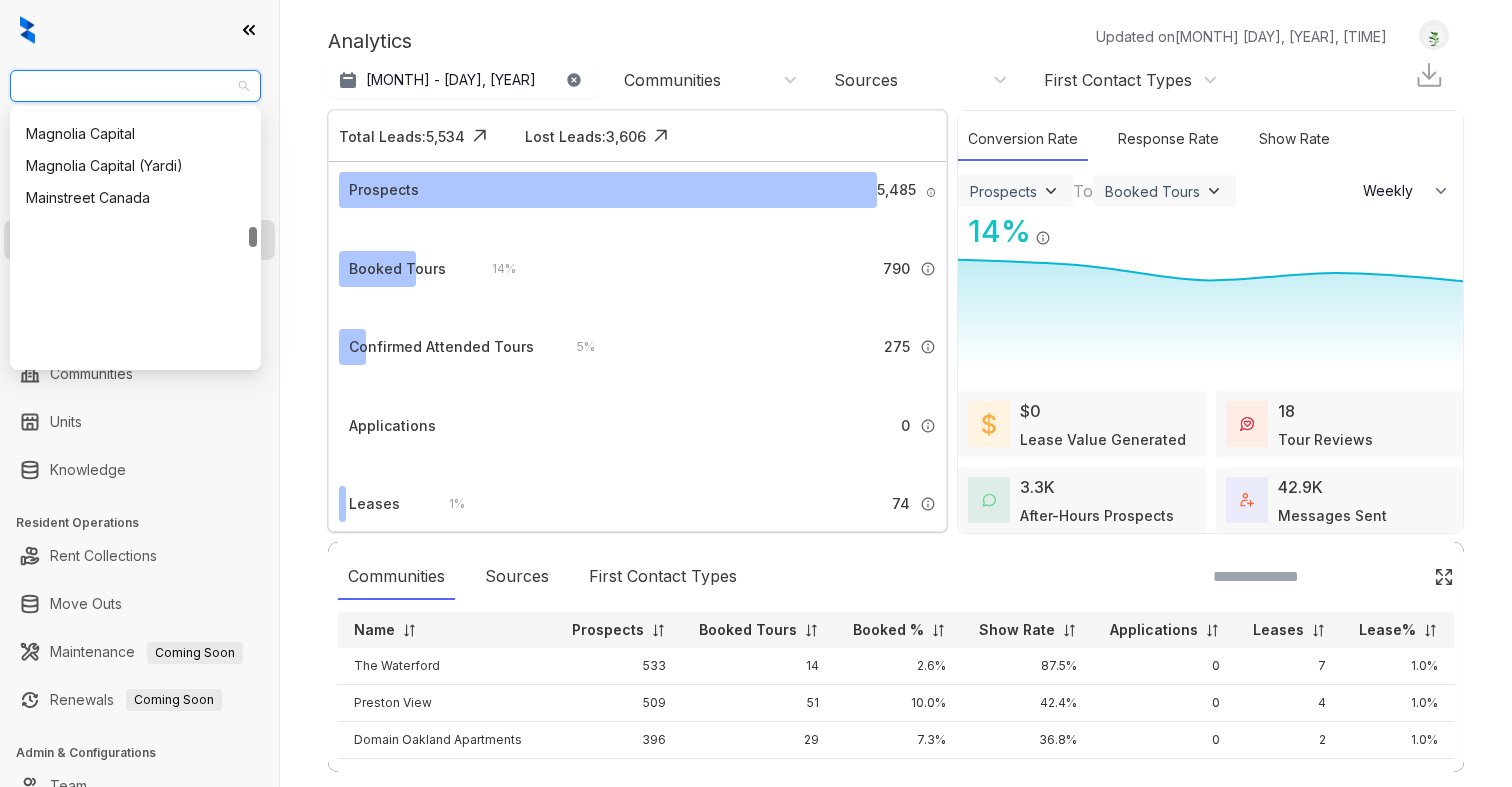 scroll, scrollTop: 1705, scrollLeft: 0, axis: vertical 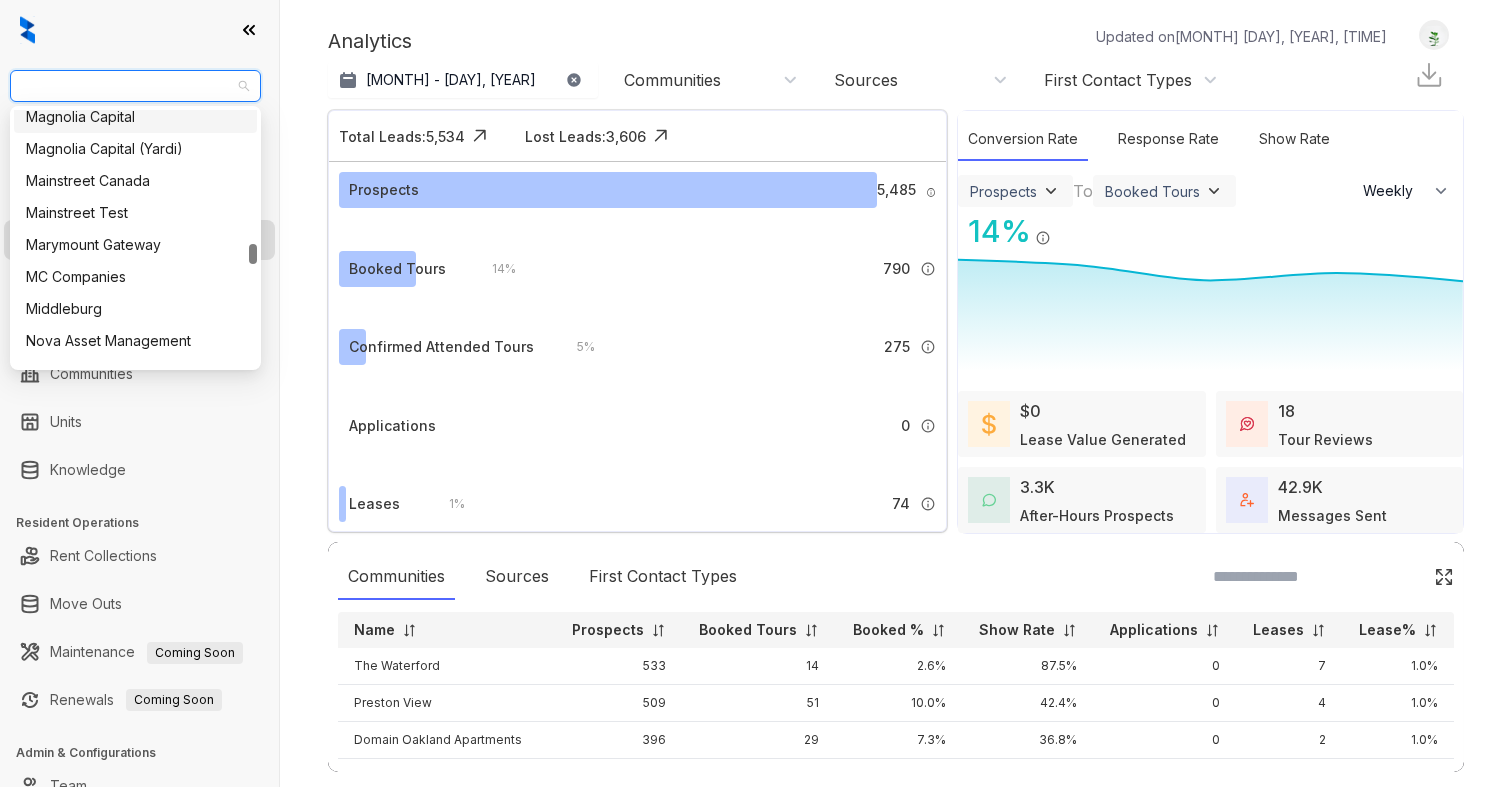 click on "Magnolia Capital" at bounding box center (135, 117) 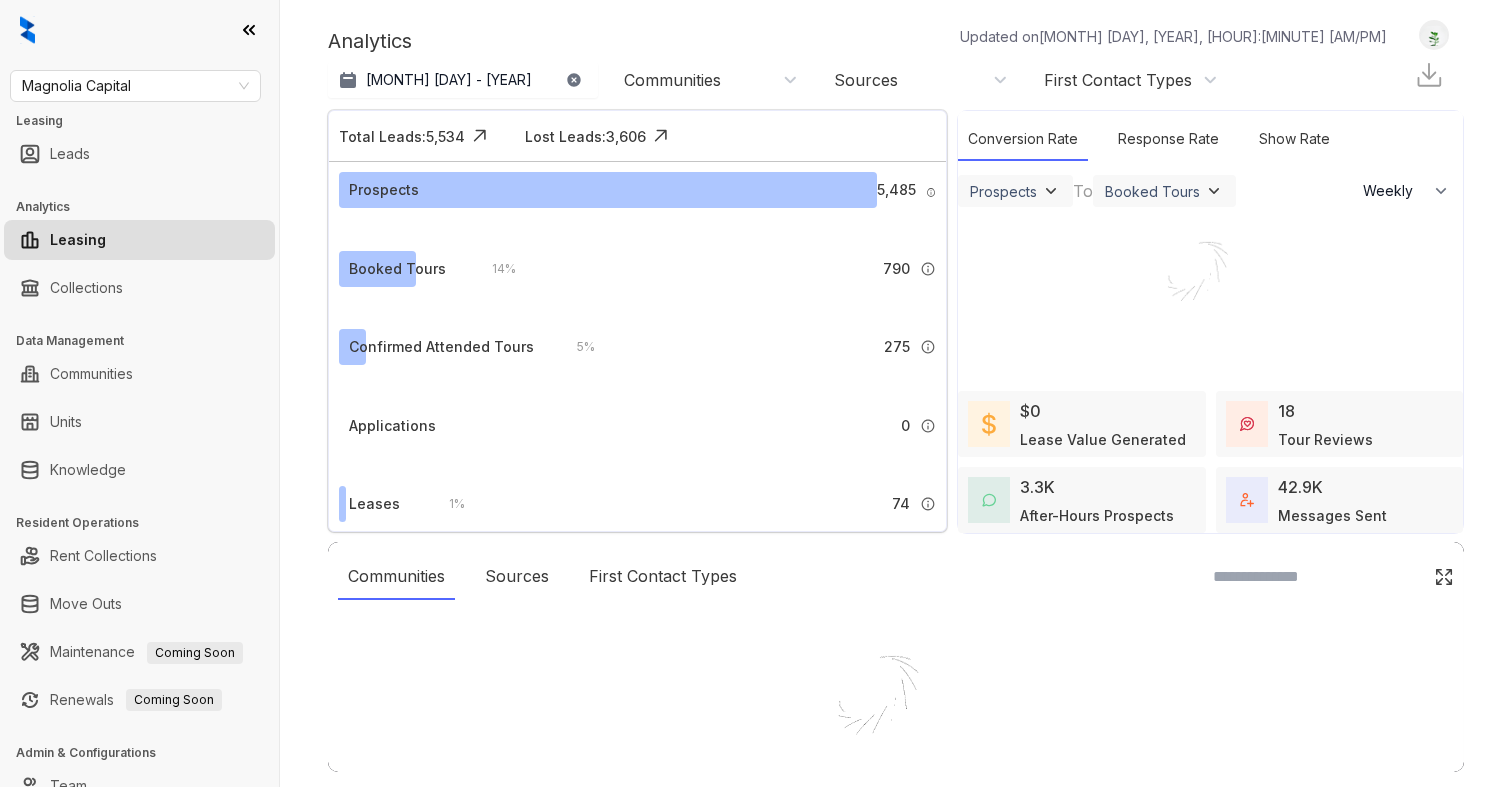 select on "******" 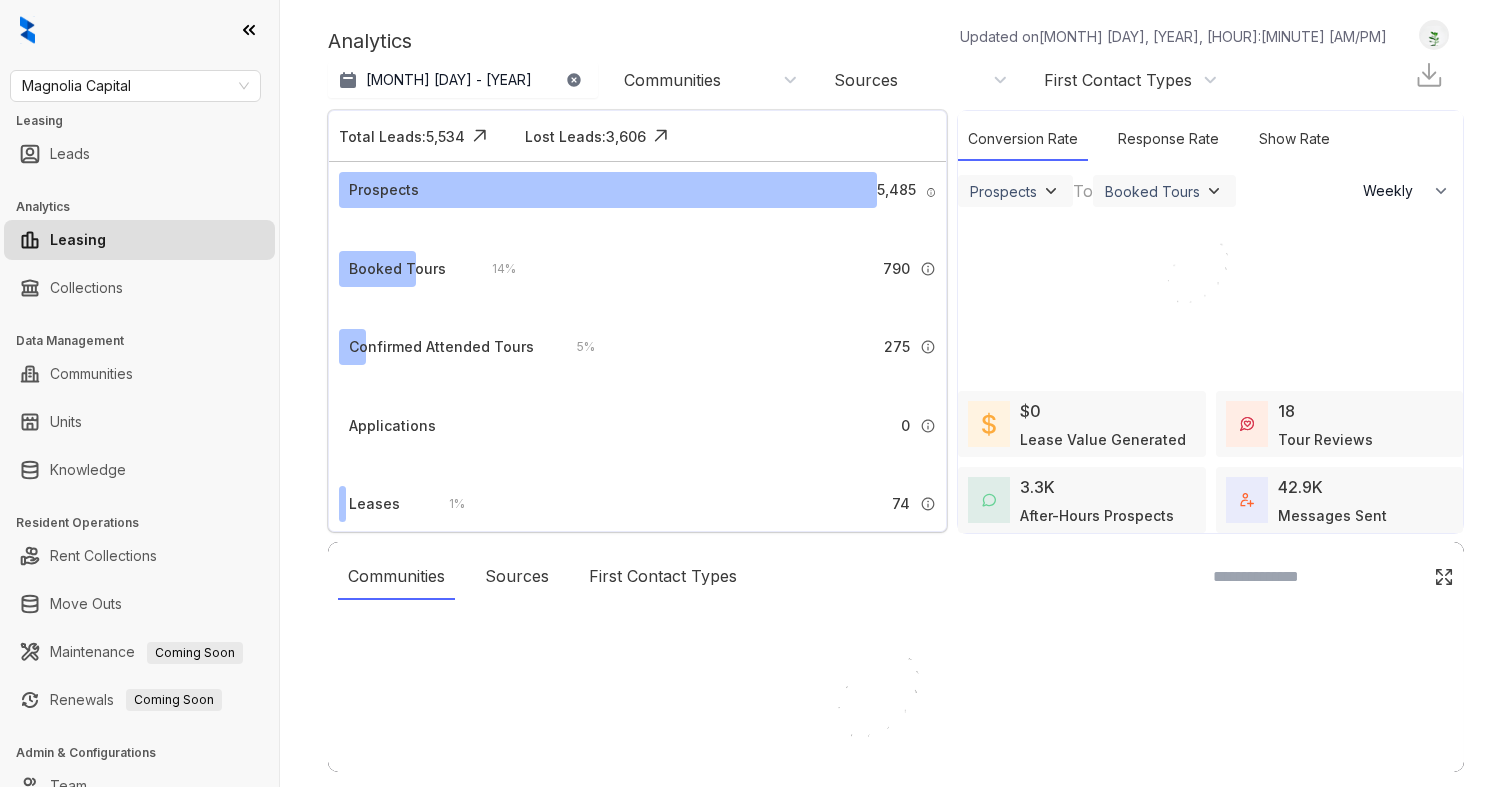 scroll, scrollTop: 0, scrollLeft: 0, axis: both 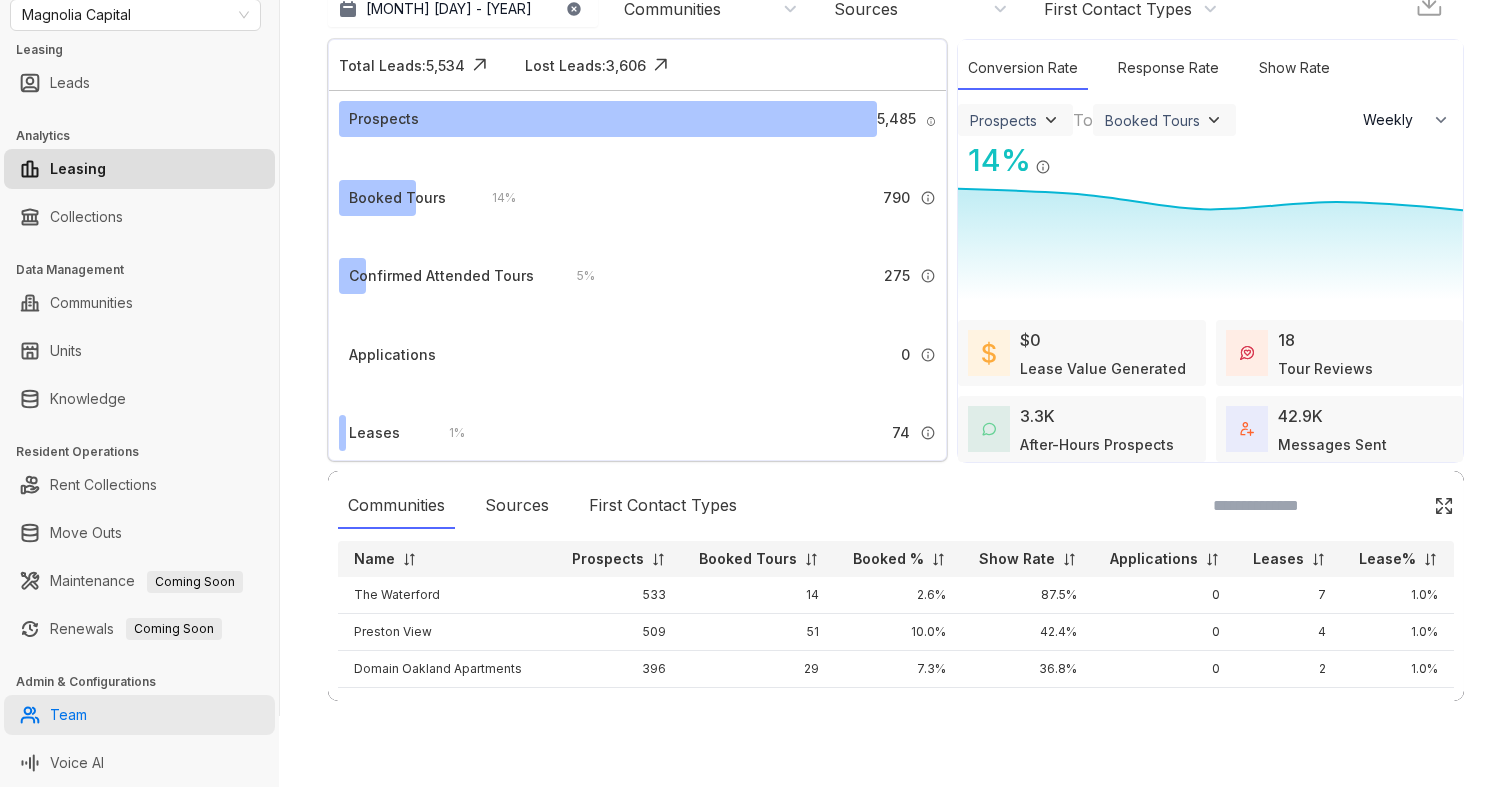 click on "Team" at bounding box center [68, 715] 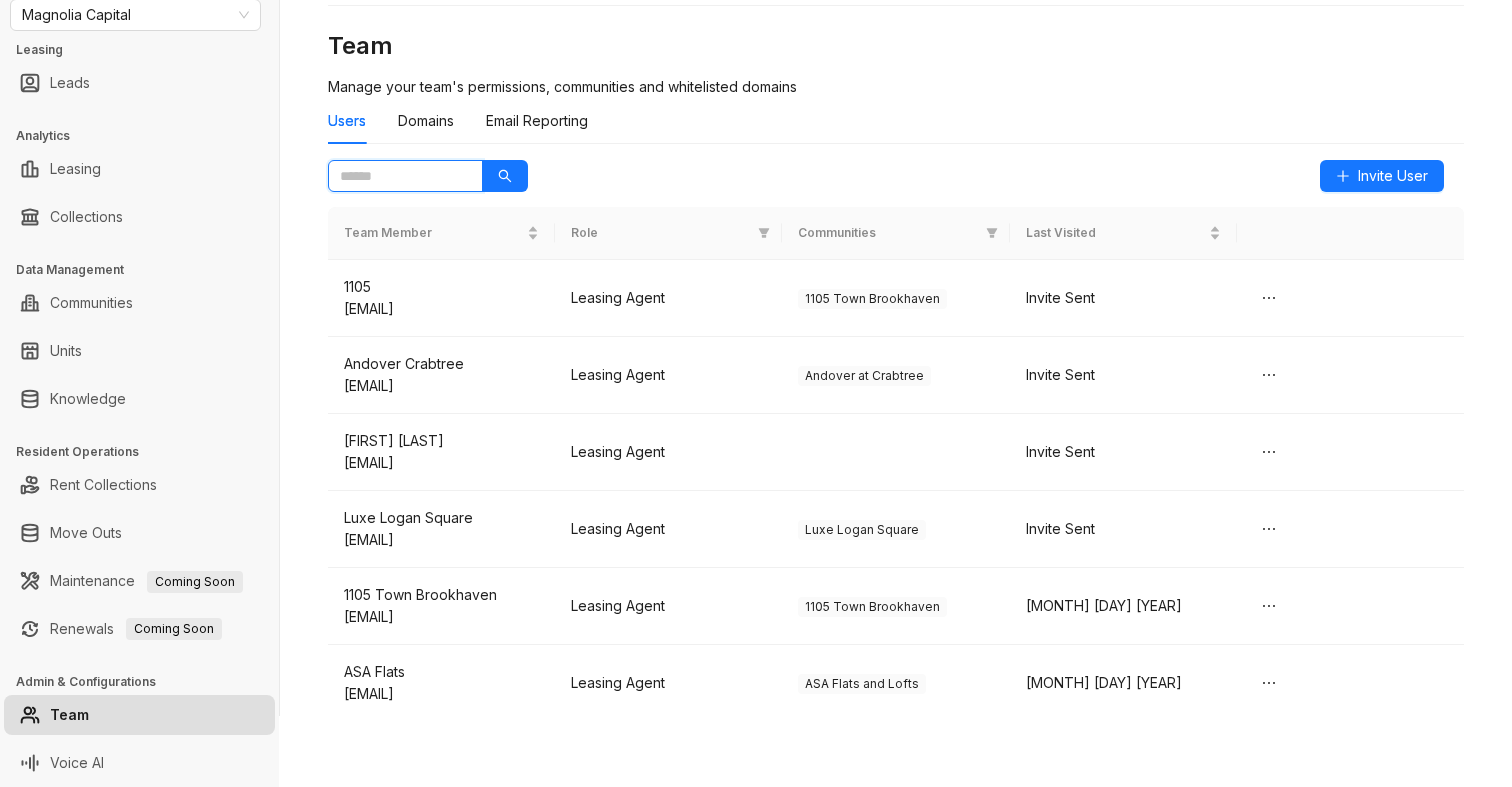 click at bounding box center [397, 176] 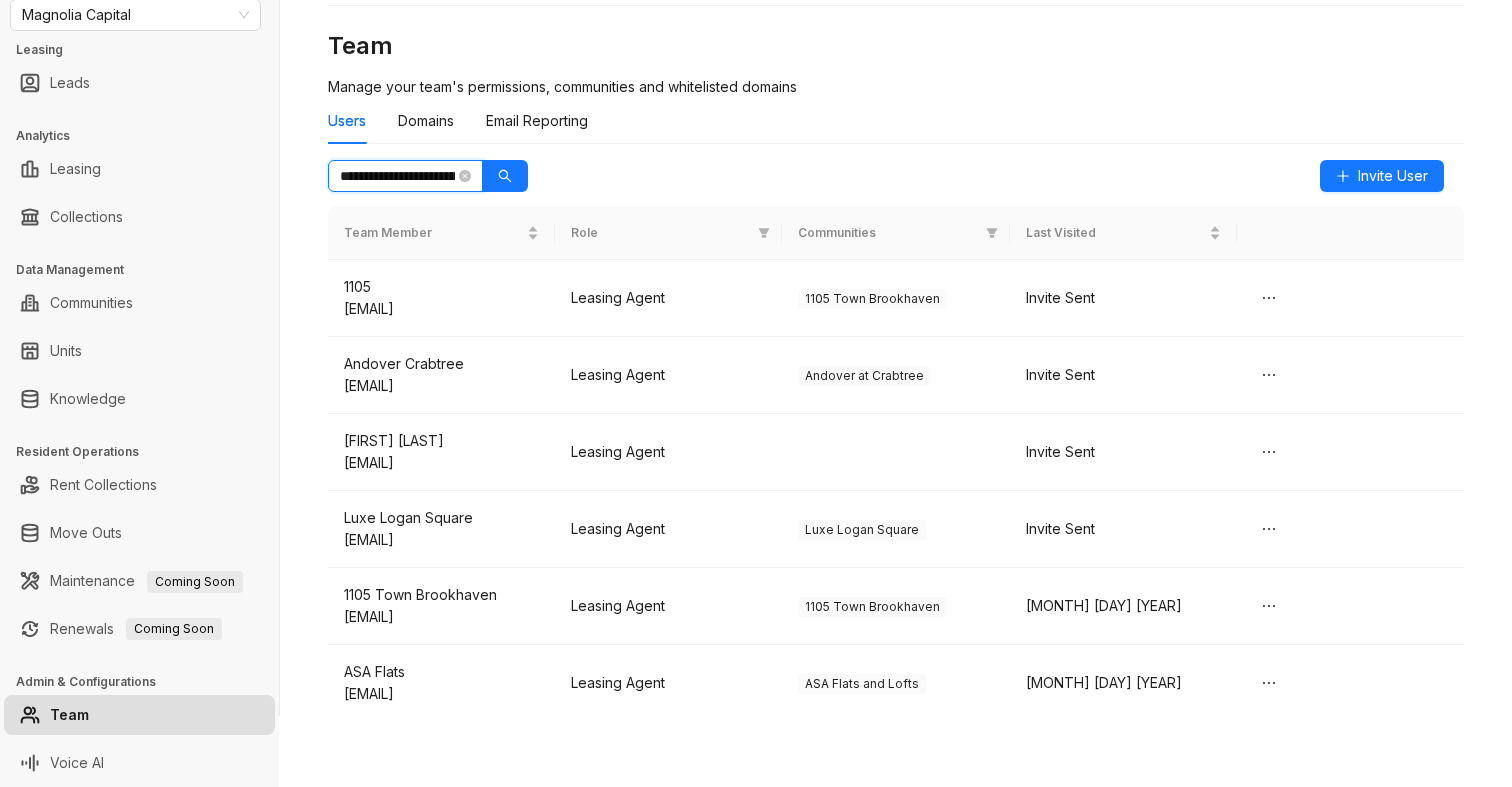 scroll, scrollTop: 0, scrollLeft: 89, axis: horizontal 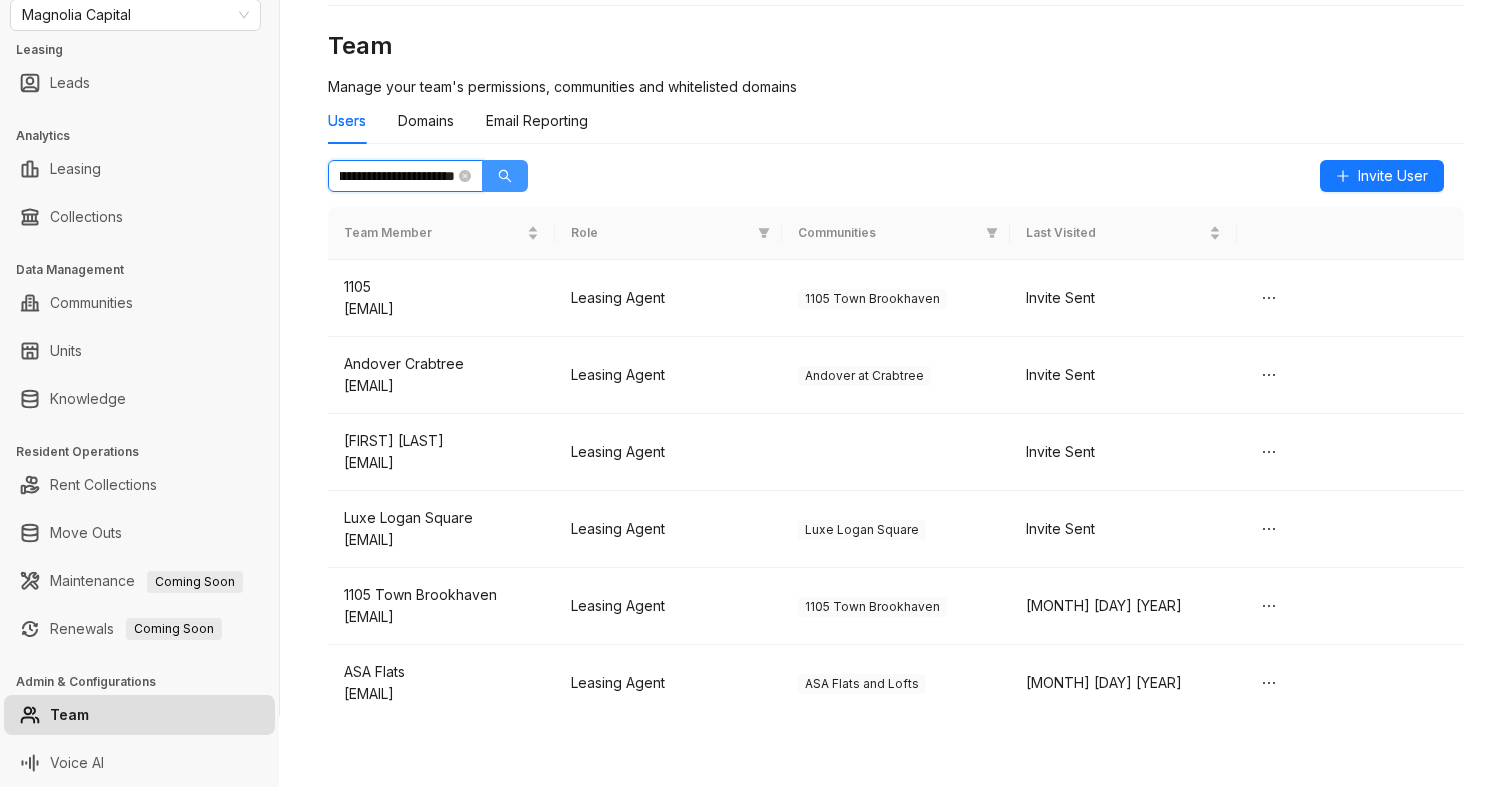 click 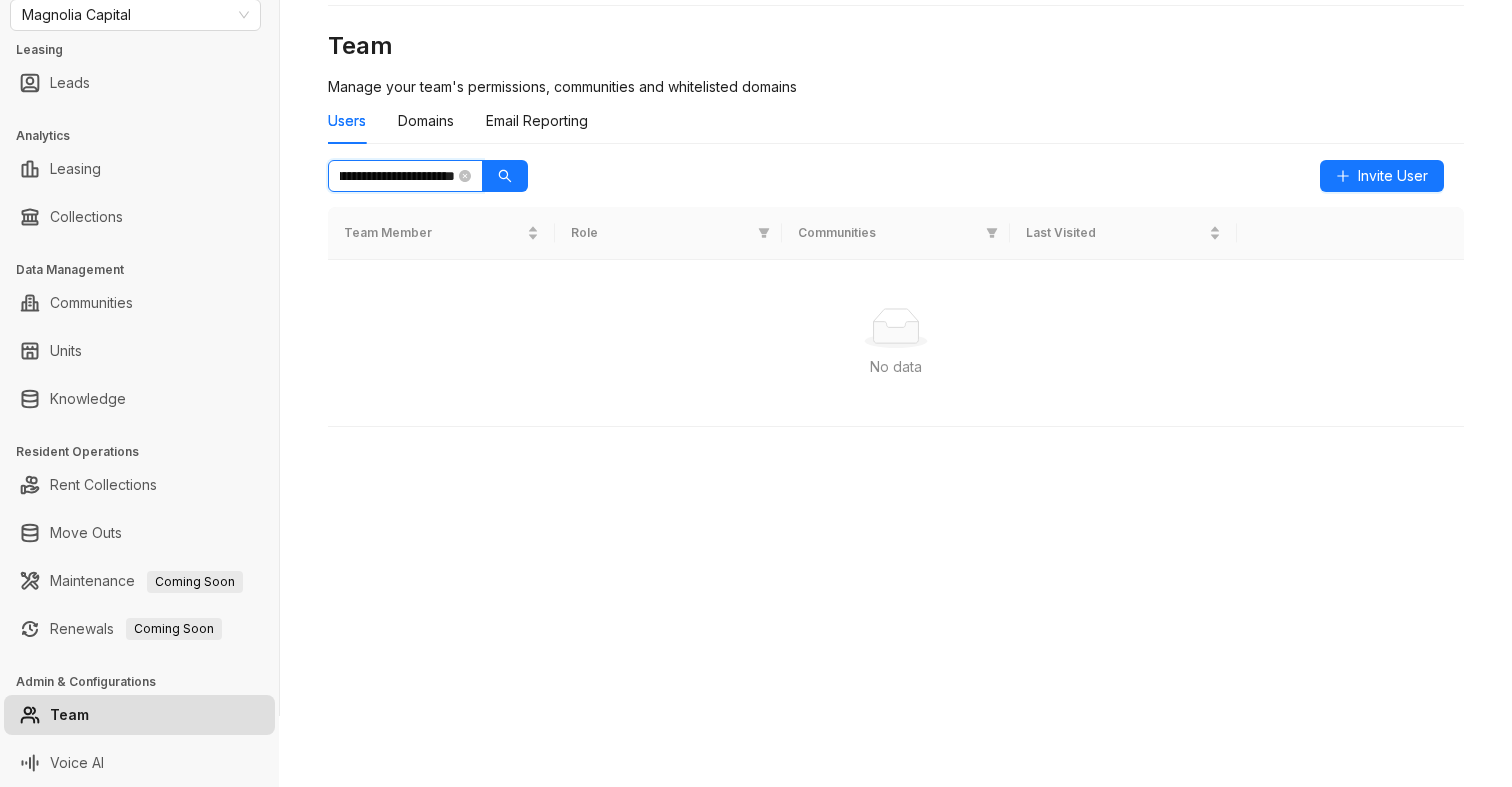 scroll, scrollTop: 0, scrollLeft: 0, axis: both 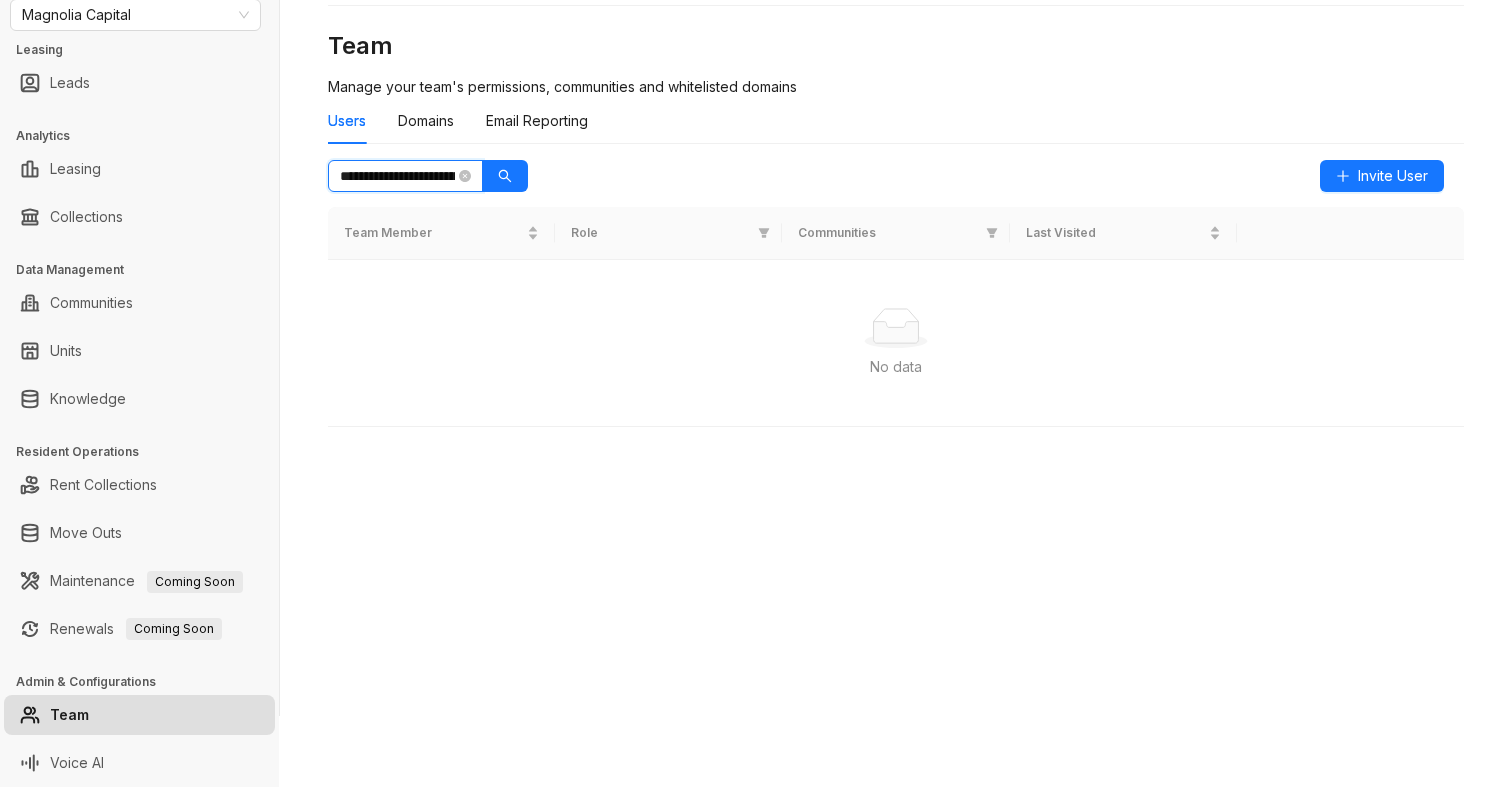 click on "**********" at bounding box center [397, 176] 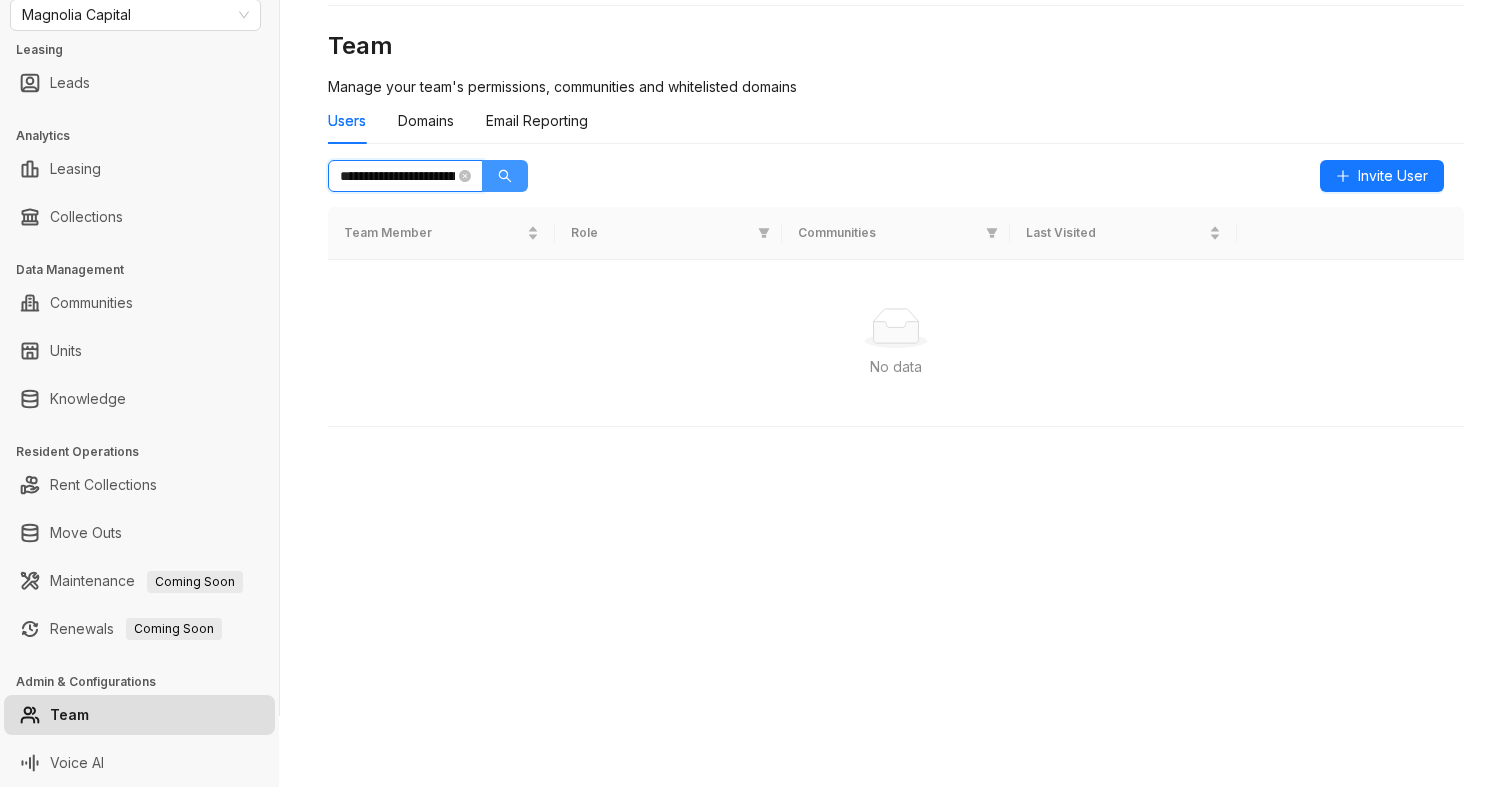 scroll, scrollTop: 0, scrollLeft: 89, axis: horizontal 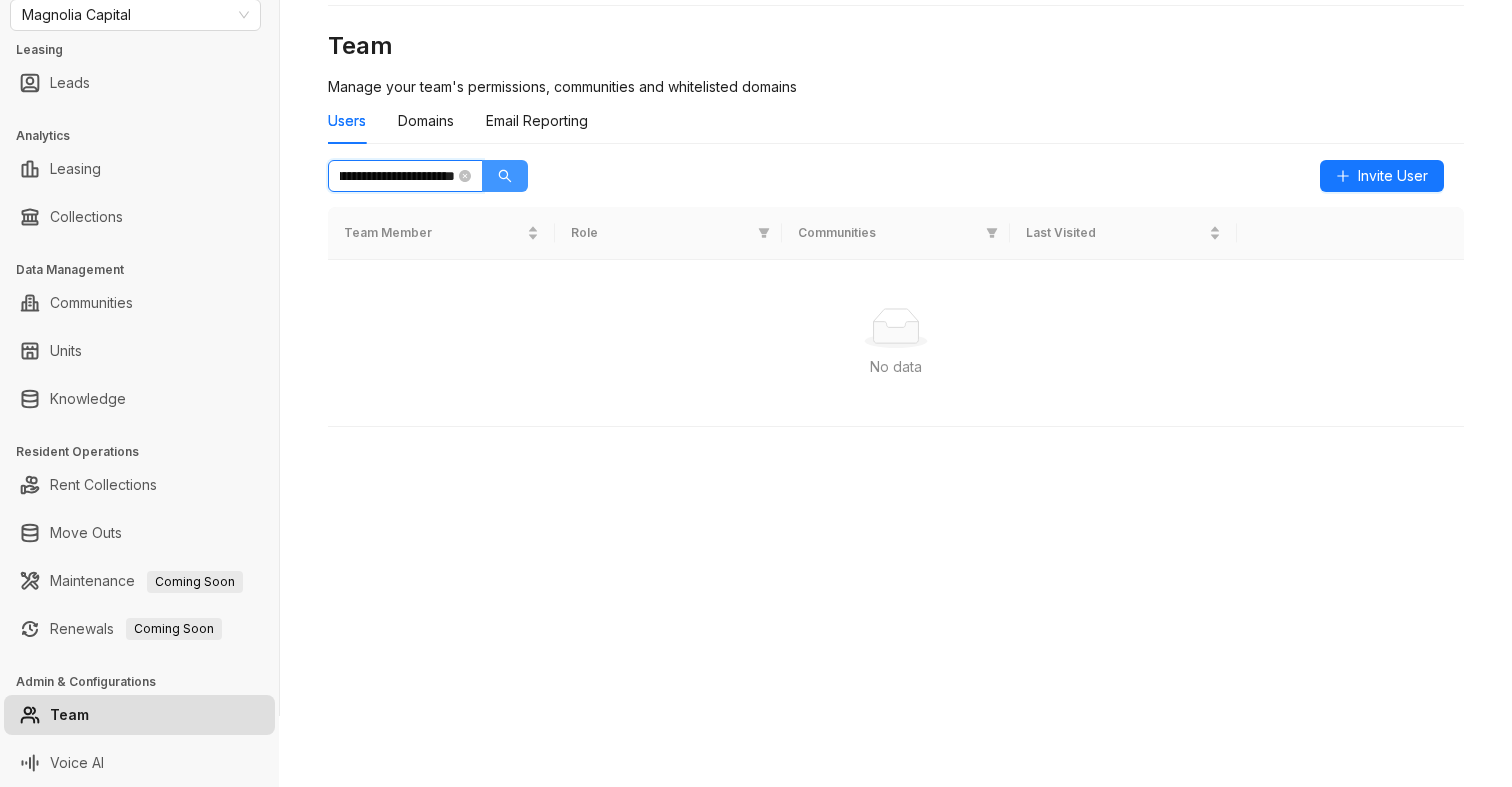 drag, startPoint x: 395, startPoint y: 177, endPoint x: 514, endPoint y: 175, distance: 119.01681 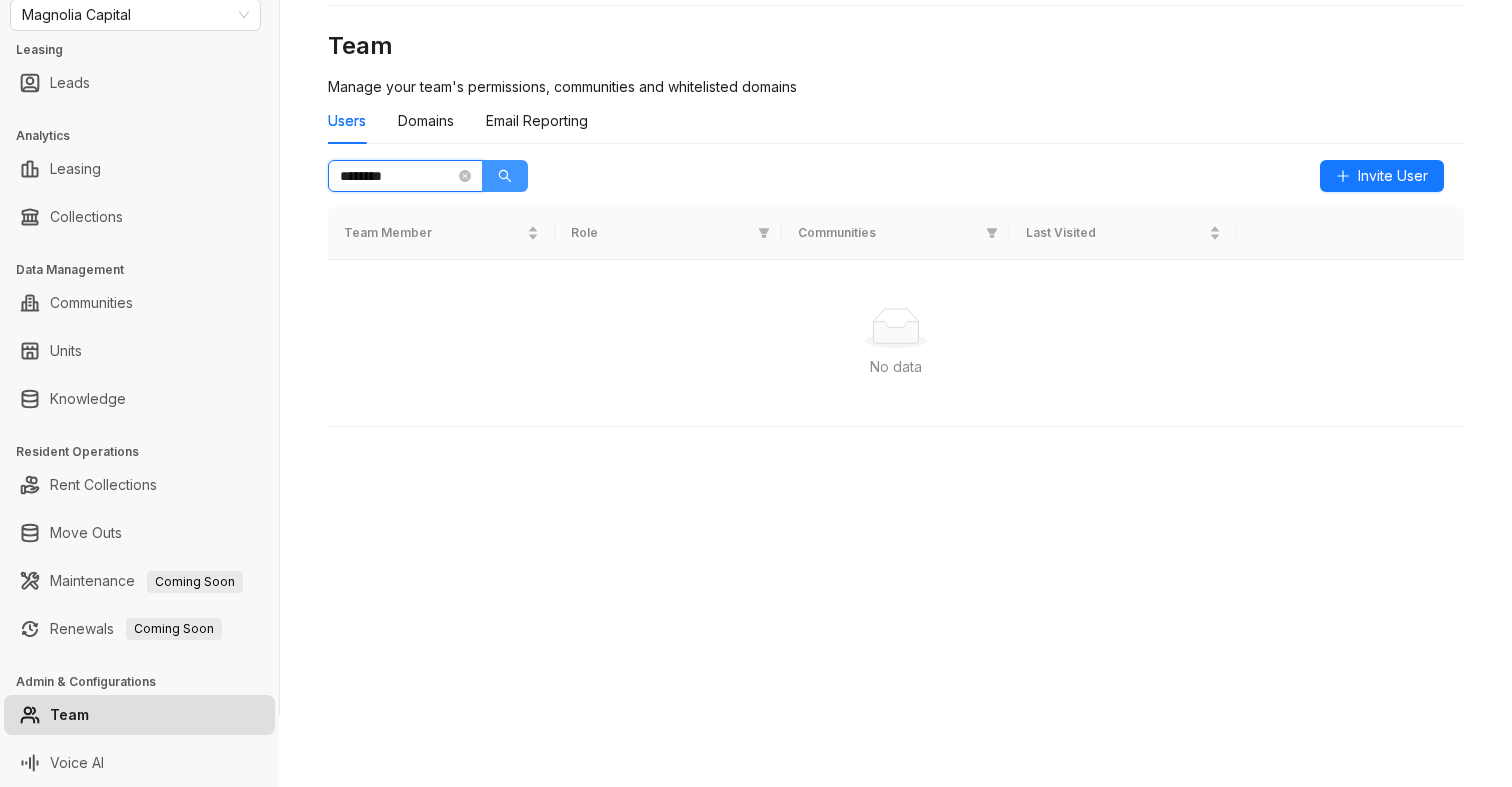 scroll, scrollTop: 0, scrollLeft: 0, axis: both 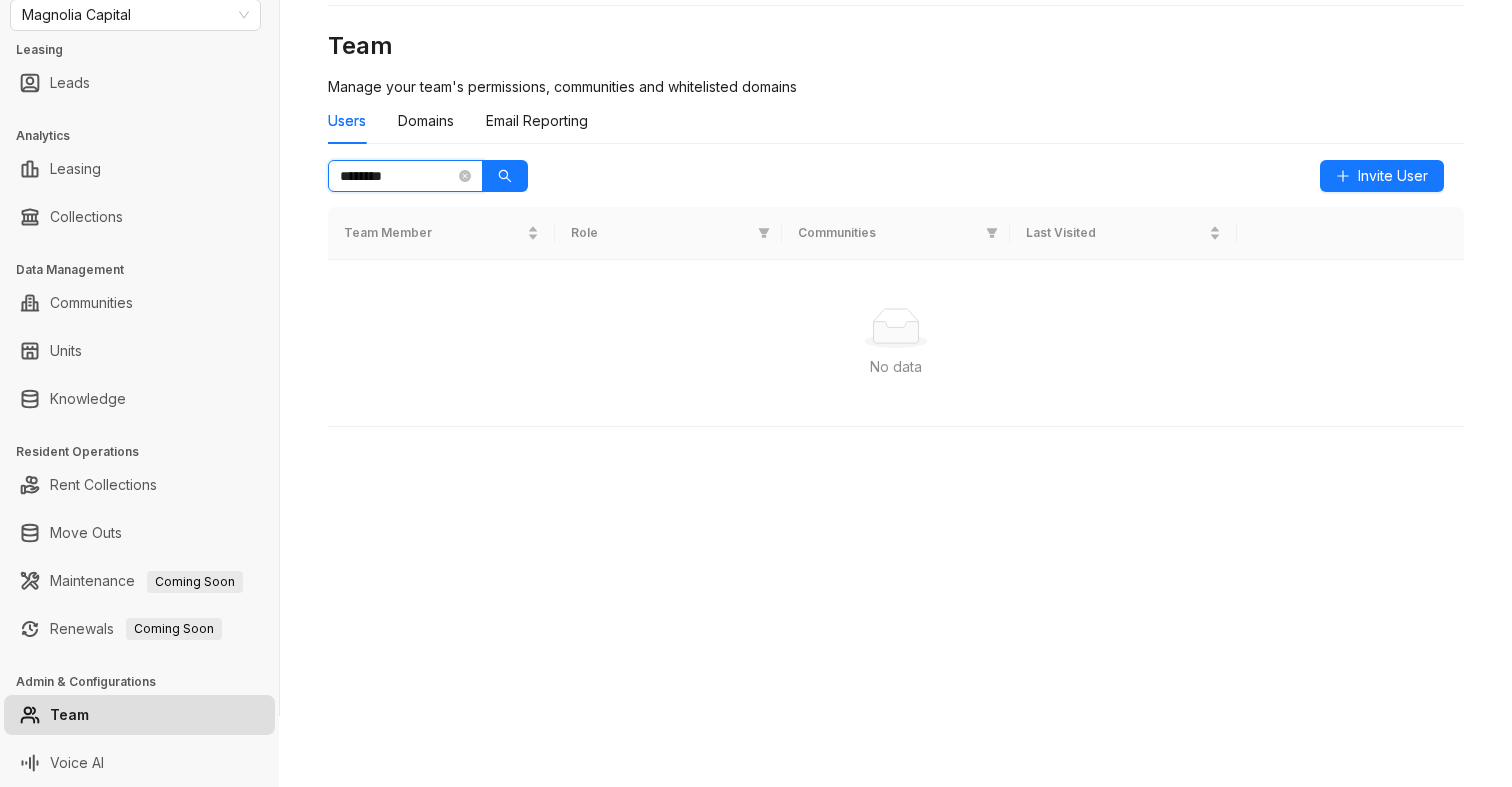 drag, startPoint x: 433, startPoint y: 173, endPoint x: 329, endPoint y: 168, distance: 104.120125 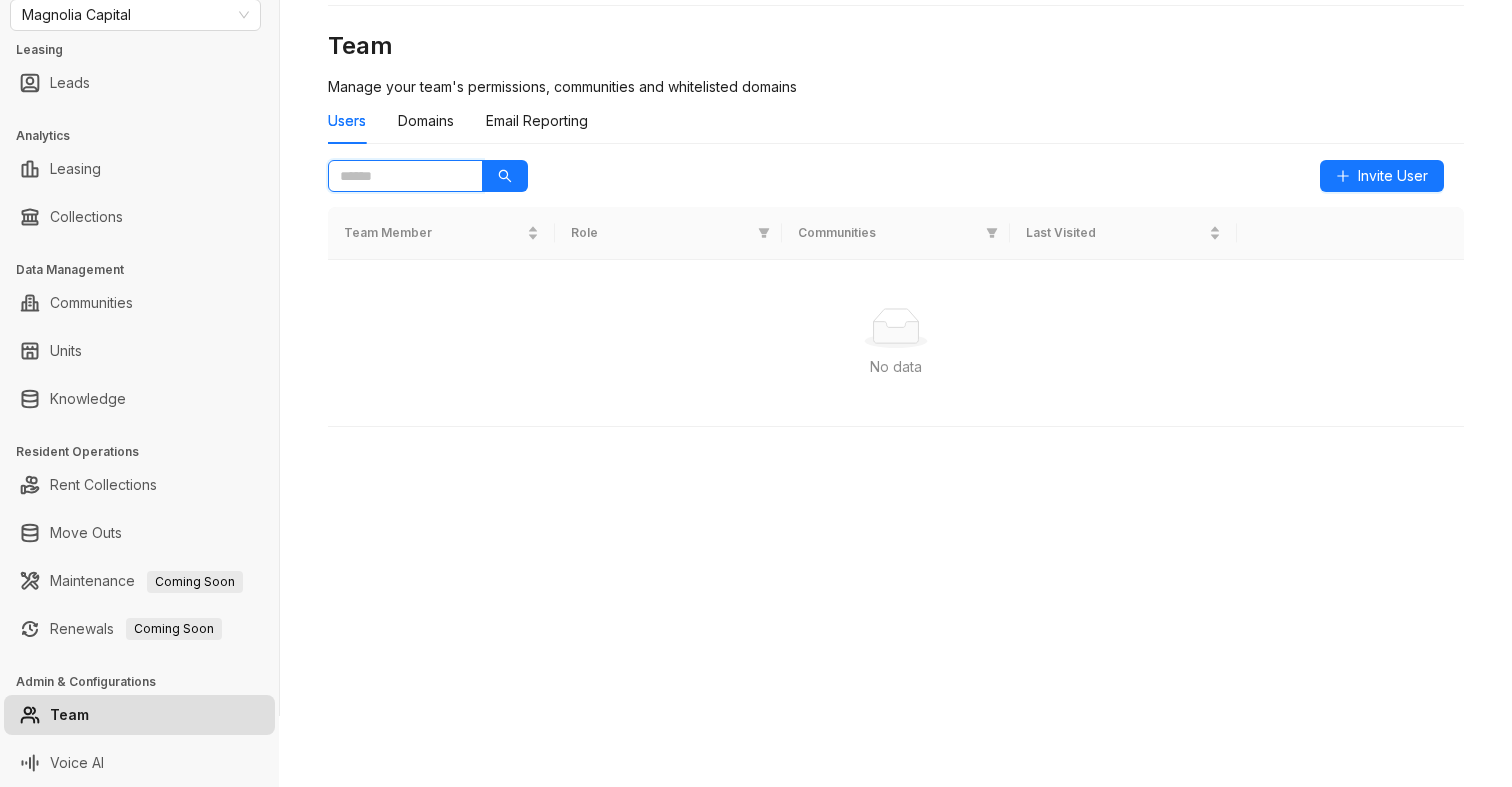 scroll, scrollTop: 0, scrollLeft: 0, axis: both 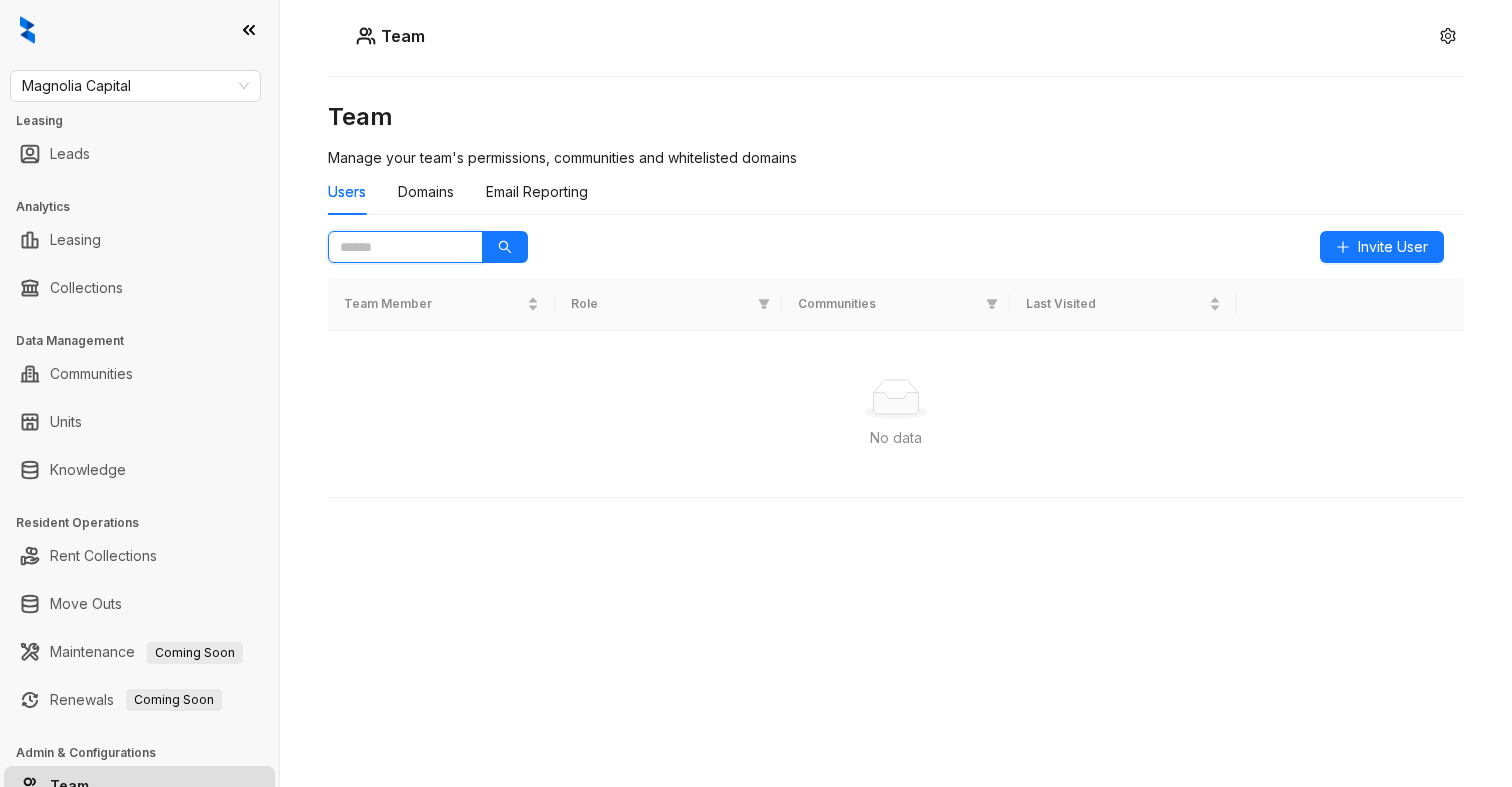 type on "*" 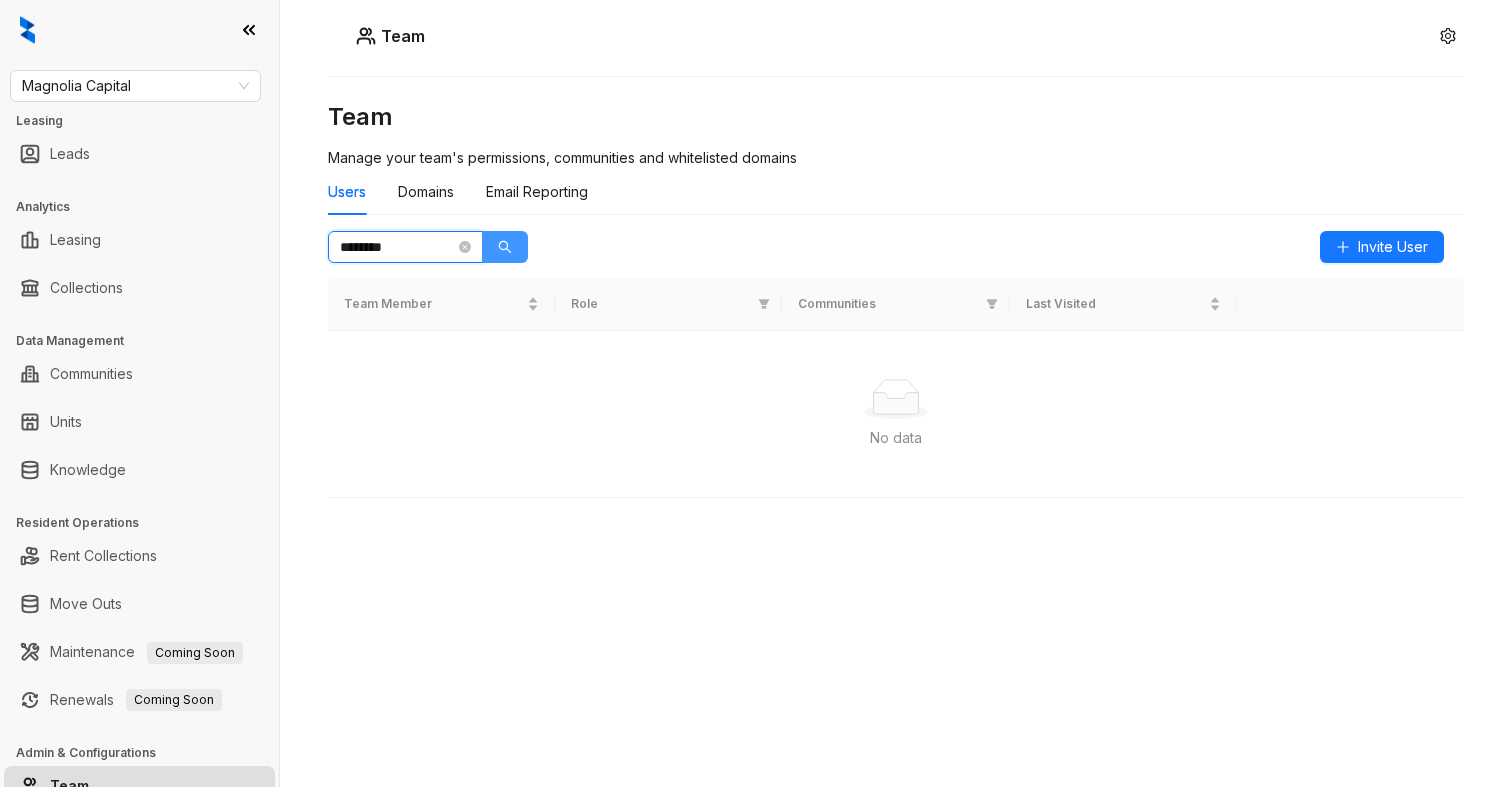 click 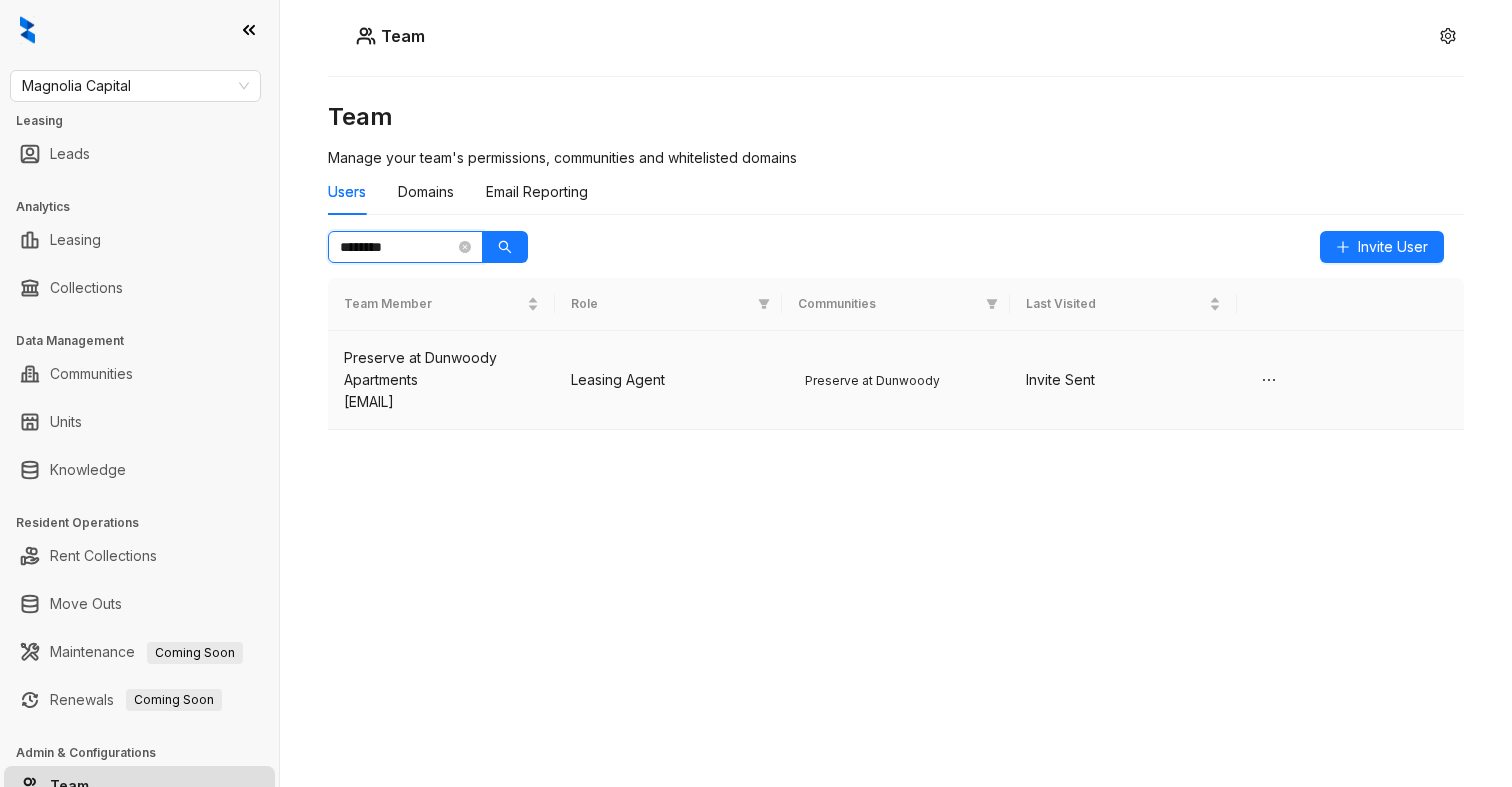 type on "********" 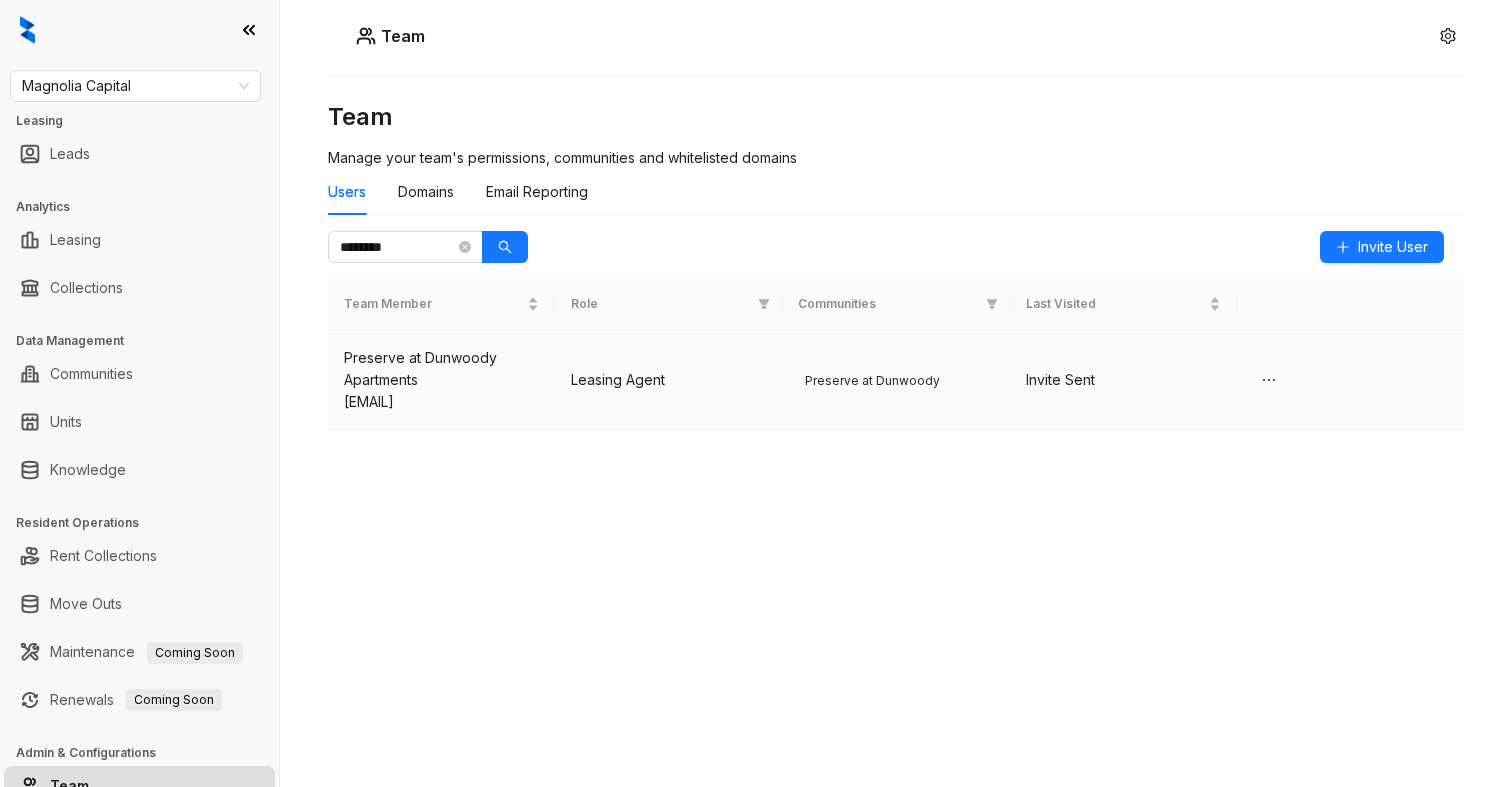 click on "preserveatdunwoodyteam@stylresidential.com" at bounding box center (441, 402) 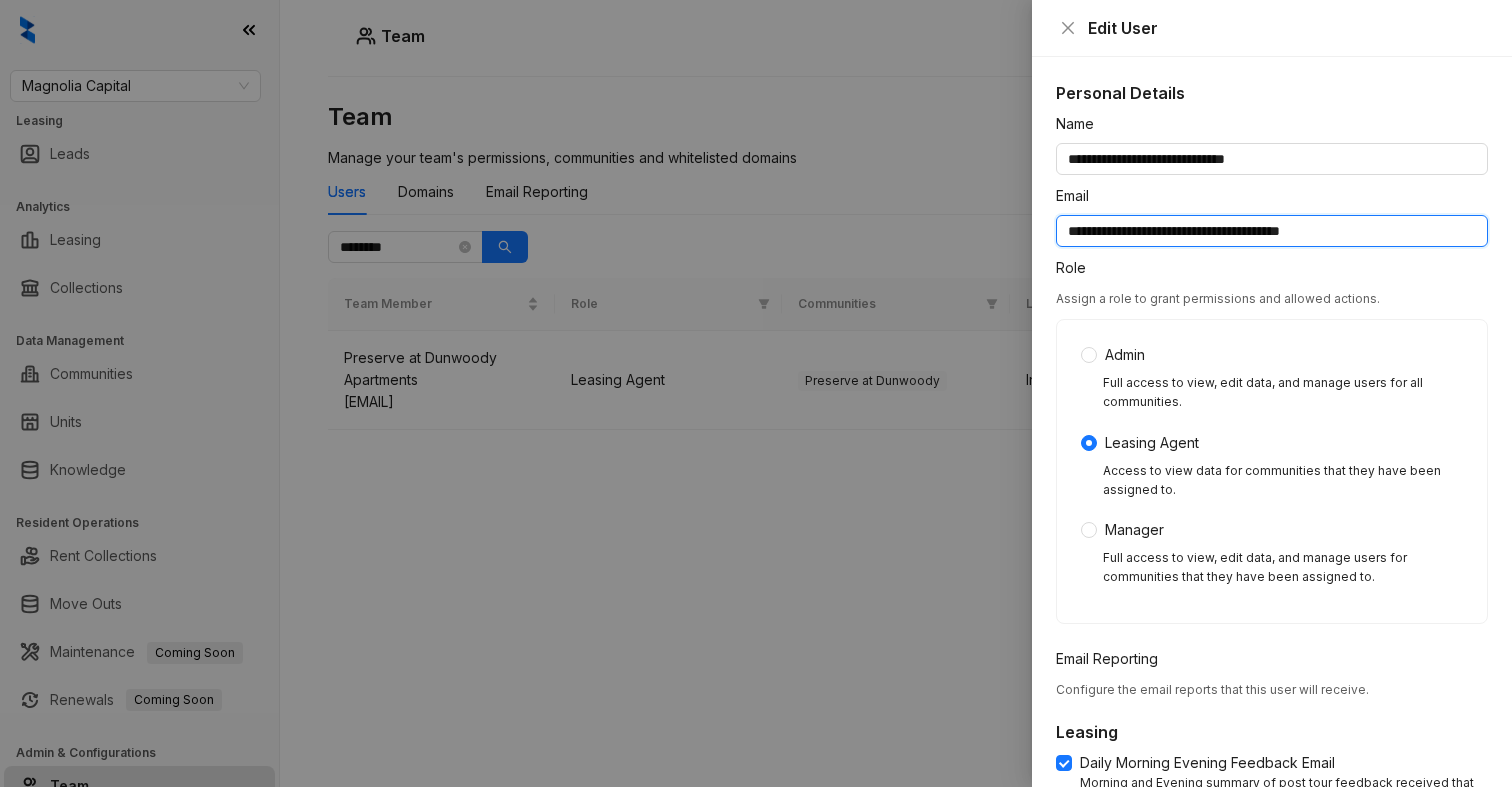 drag, startPoint x: 1403, startPoint y: 232, endPoint x: 1043, endPoint y: 229, distance: 360.0125 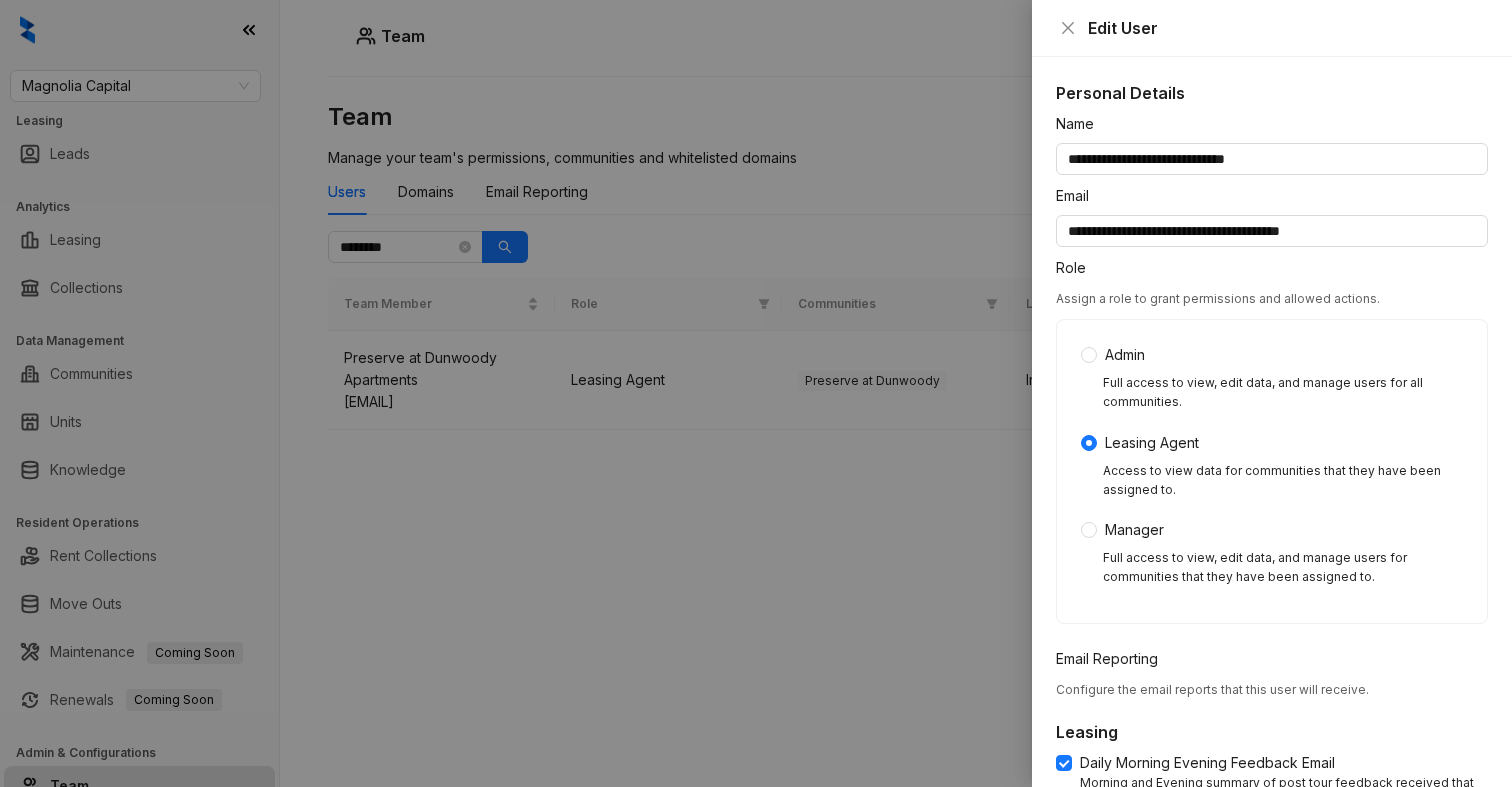 click at bounding box center (756, 393) 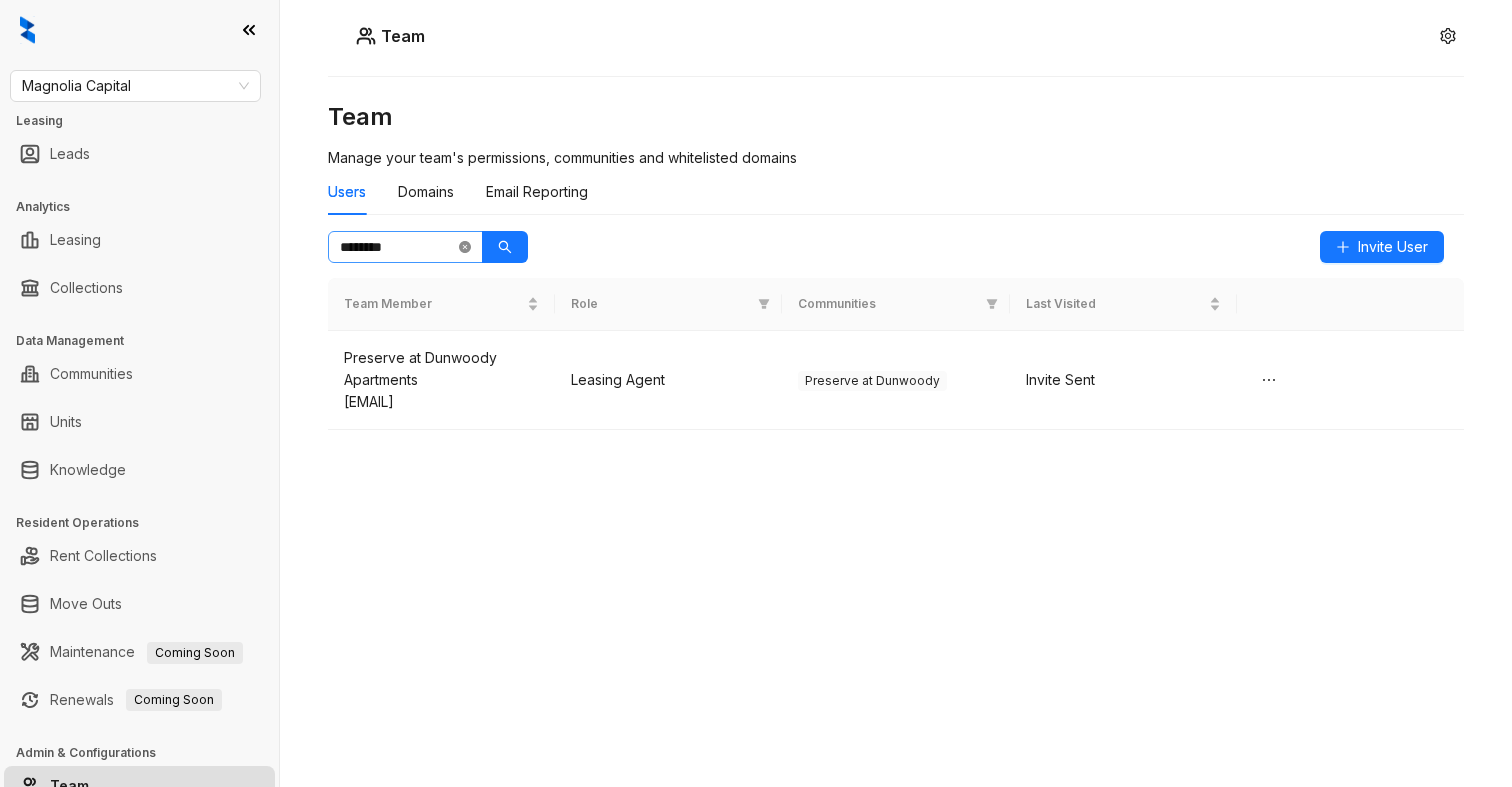 click 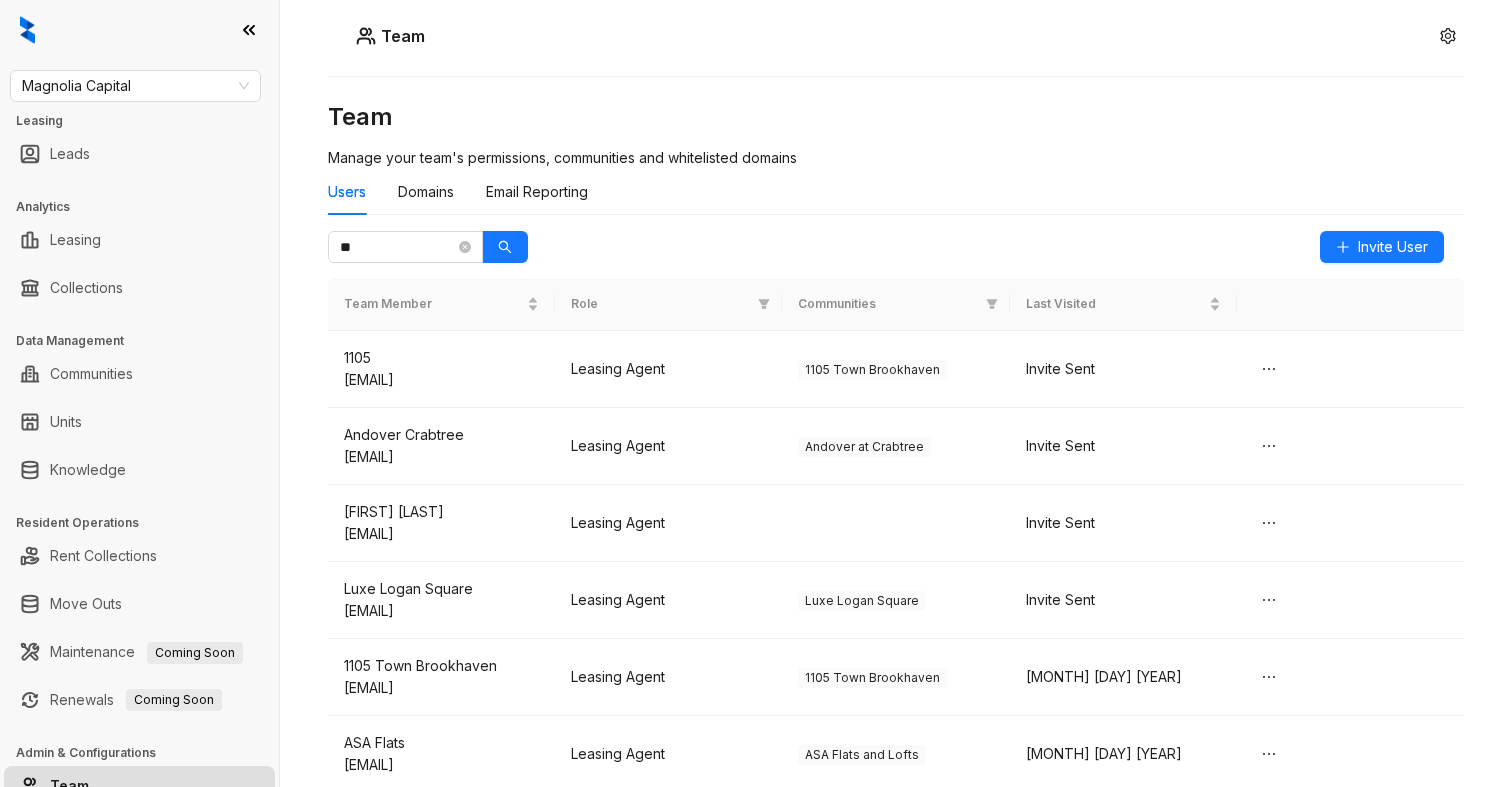 click on "Team Manage your team's permissions, communities and whitelisted domains Users Domains Email Reporting ** Invite User Team Member Role Communities Last Visited 1105 1105pm@stylresidential.com Leasing Agent 1105 Town Brookhaven Invite Sent Andover Crabtree andovercrabtree@stylresidential.com Leasing Agent Andover at Crabtree Invite Sent Bianca Tilley btilley@stylresidential.com Leasing Agent Invite Sent Luxe Logan Square LuxeLoganTeam@STYLresidential.com Leasing Agent Luxe Logan Square Invite Sent 1105 Town Brookhaven 1105team@stylresidential.com Leasing Agent 1105 Town Brookhaven Jul 31 2025 ASA Flats asaflatsteam@stylresidential.com Leasing Agent ASA Flats and Lofts Jul 01 2025 Alec Davis advis@stylresidential.com Leasing Agent Invite Sent Amanda McFarland amcfarland@stylresidential.com Leasing Agent Invite Sent Andover Team andoverteam@stylresidential.com Leasing Agent Andover at Crabtree Jul 29 2025 Anthem On Ashley anthemonashleyteam@stylresidential.com Leasing Agent Anthem on Ashley Invite Sent Encore +" at bounding box center (896, 352) 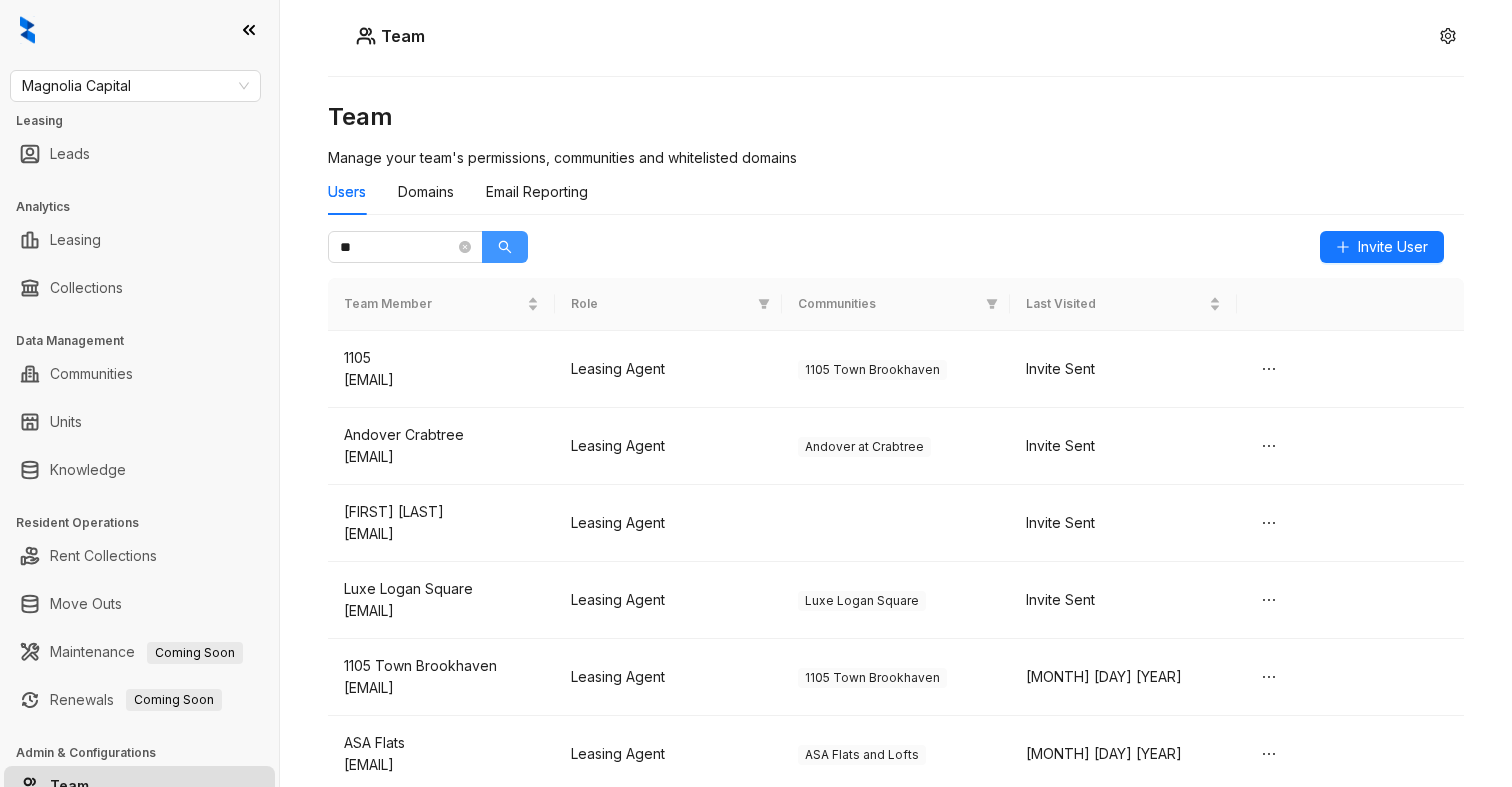 click at bounding box center (505, 247) 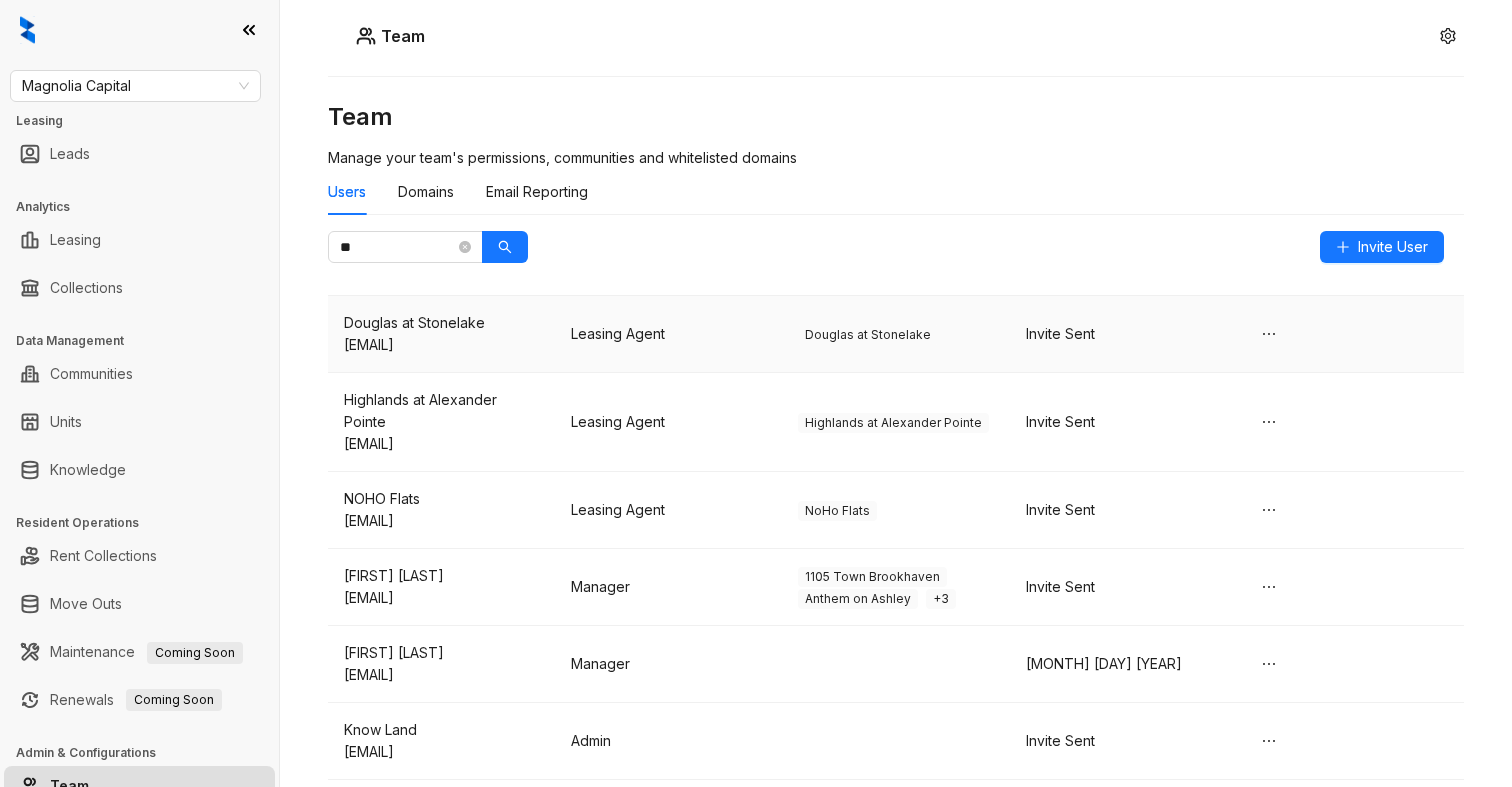scroll, scrollTop: 398, scrollLeft: 0, axis: vertical 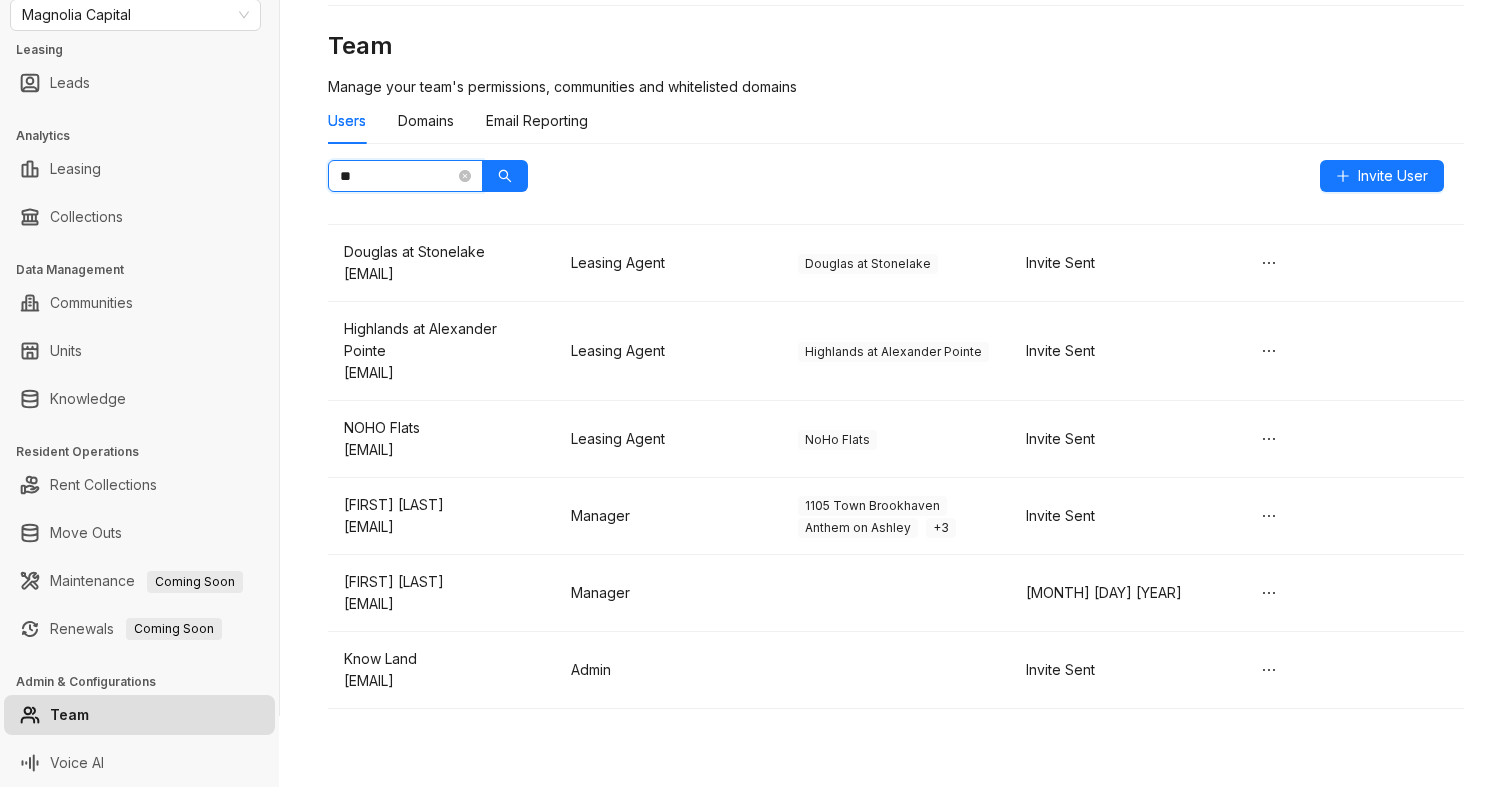 click on "**" at bounding box center (397, 176) 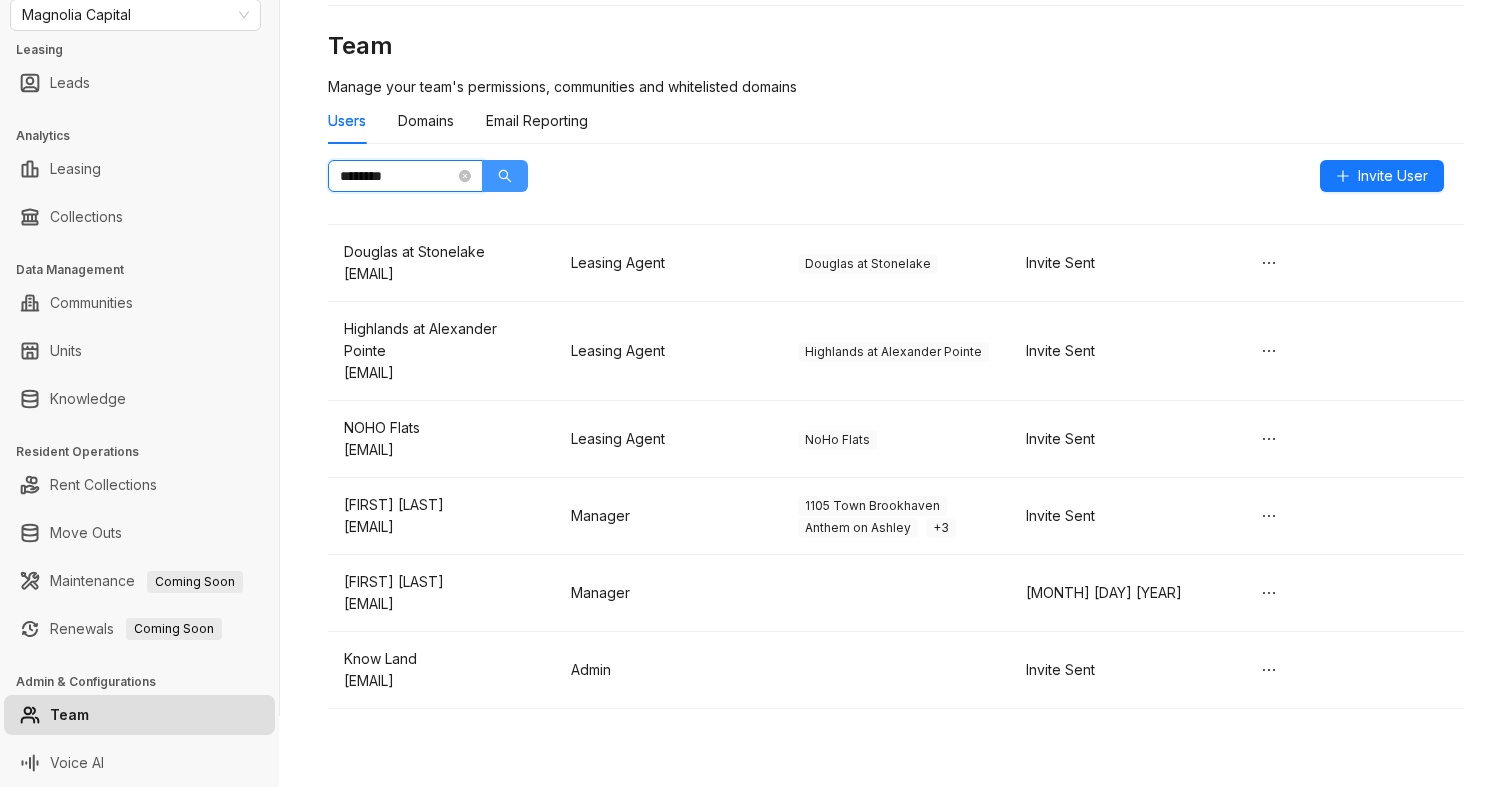 click at bounding box center (505, 176) 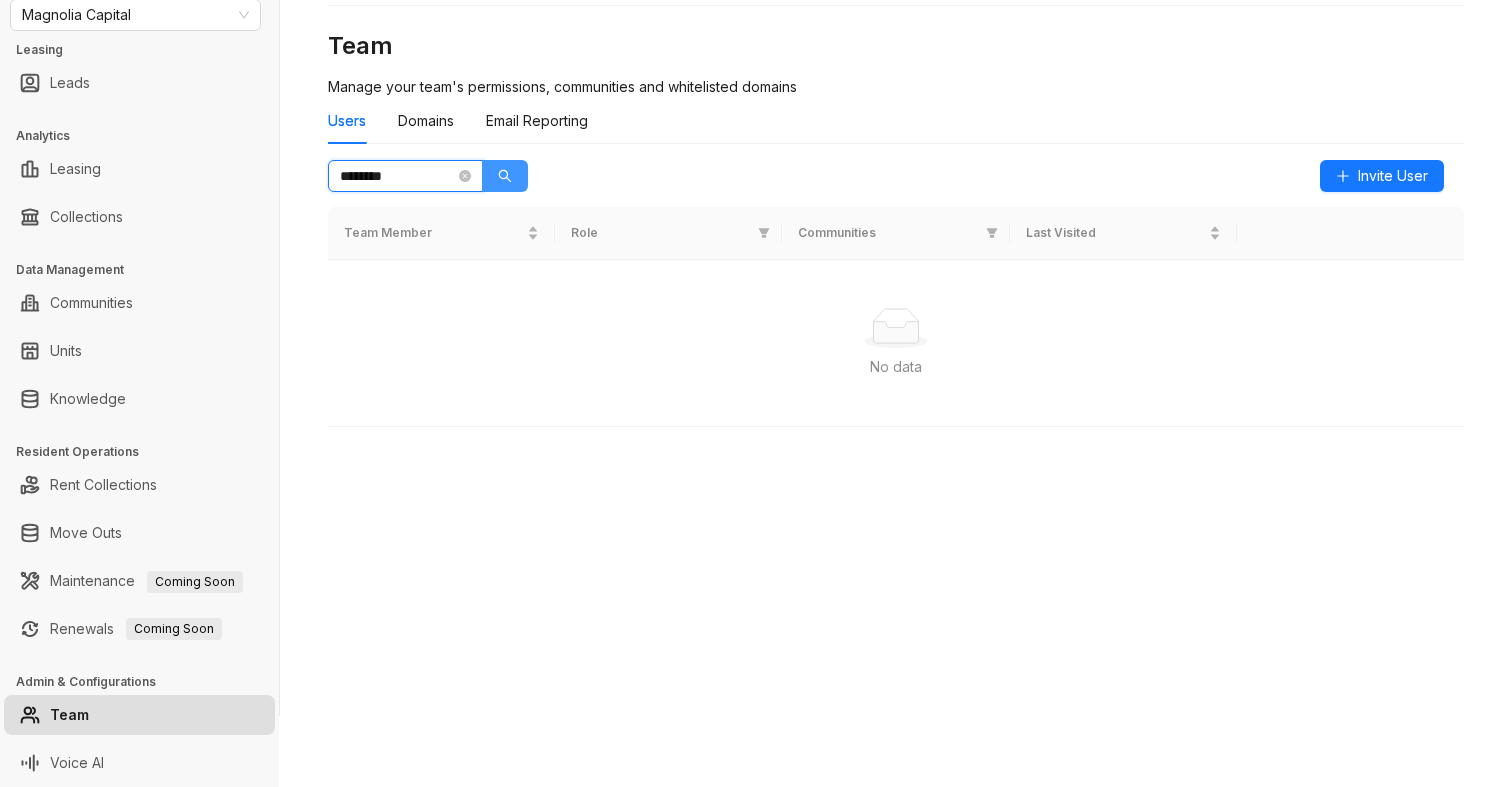 scroll, scrollTop: 0, scrollLeft: 0, axis: both 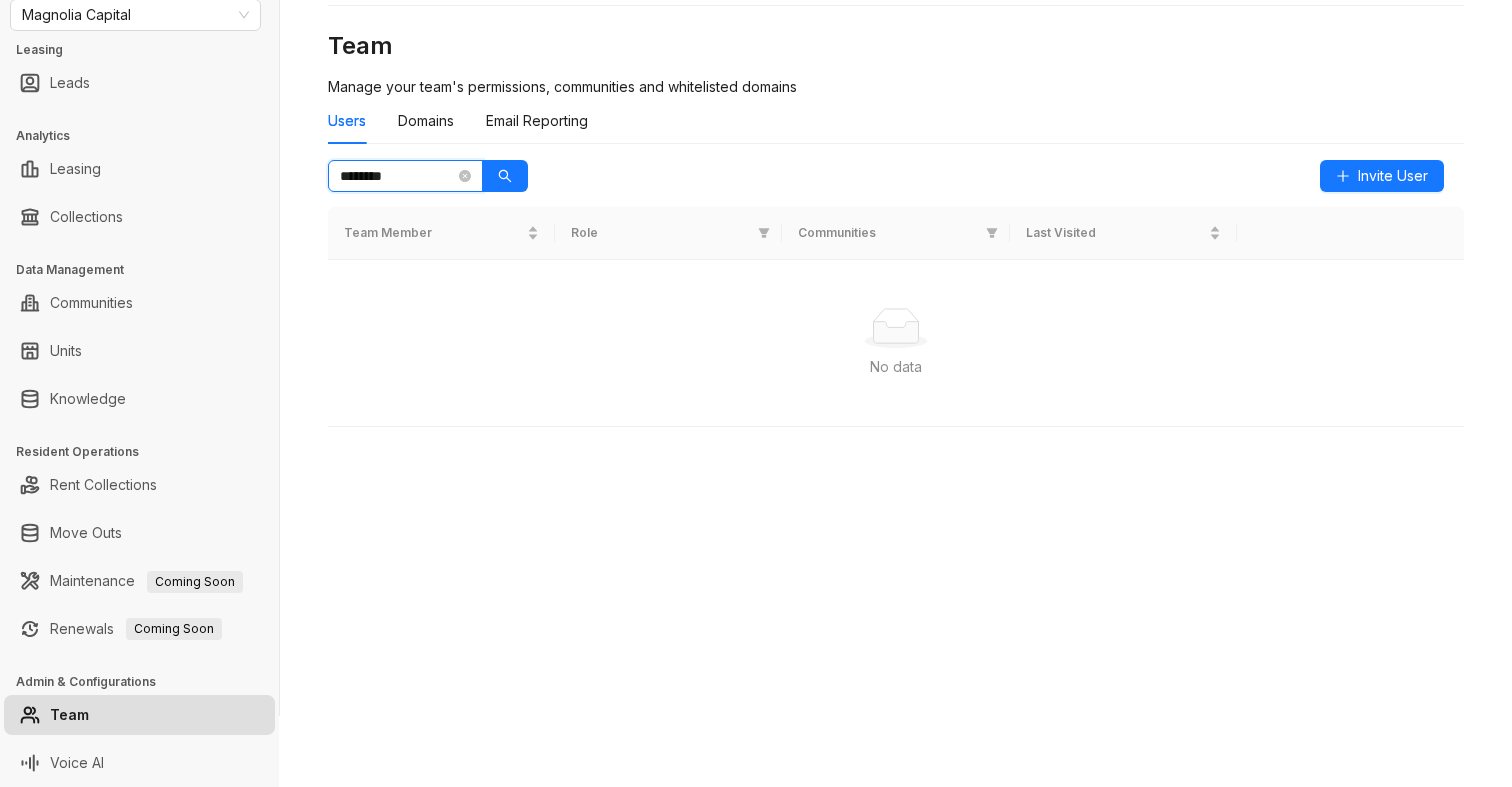 click on "********" at bounding box center (397, 176) 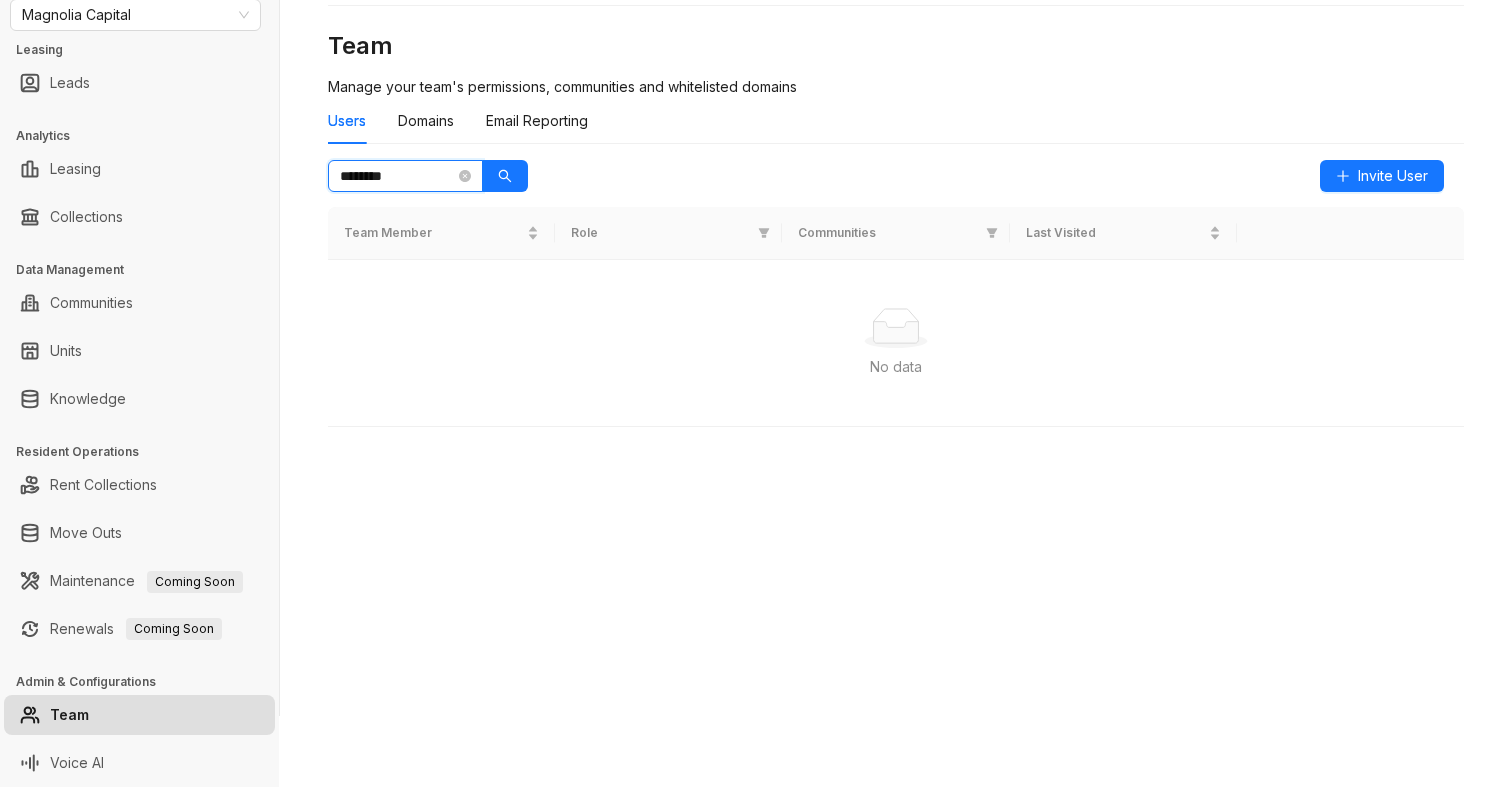 type on "********" 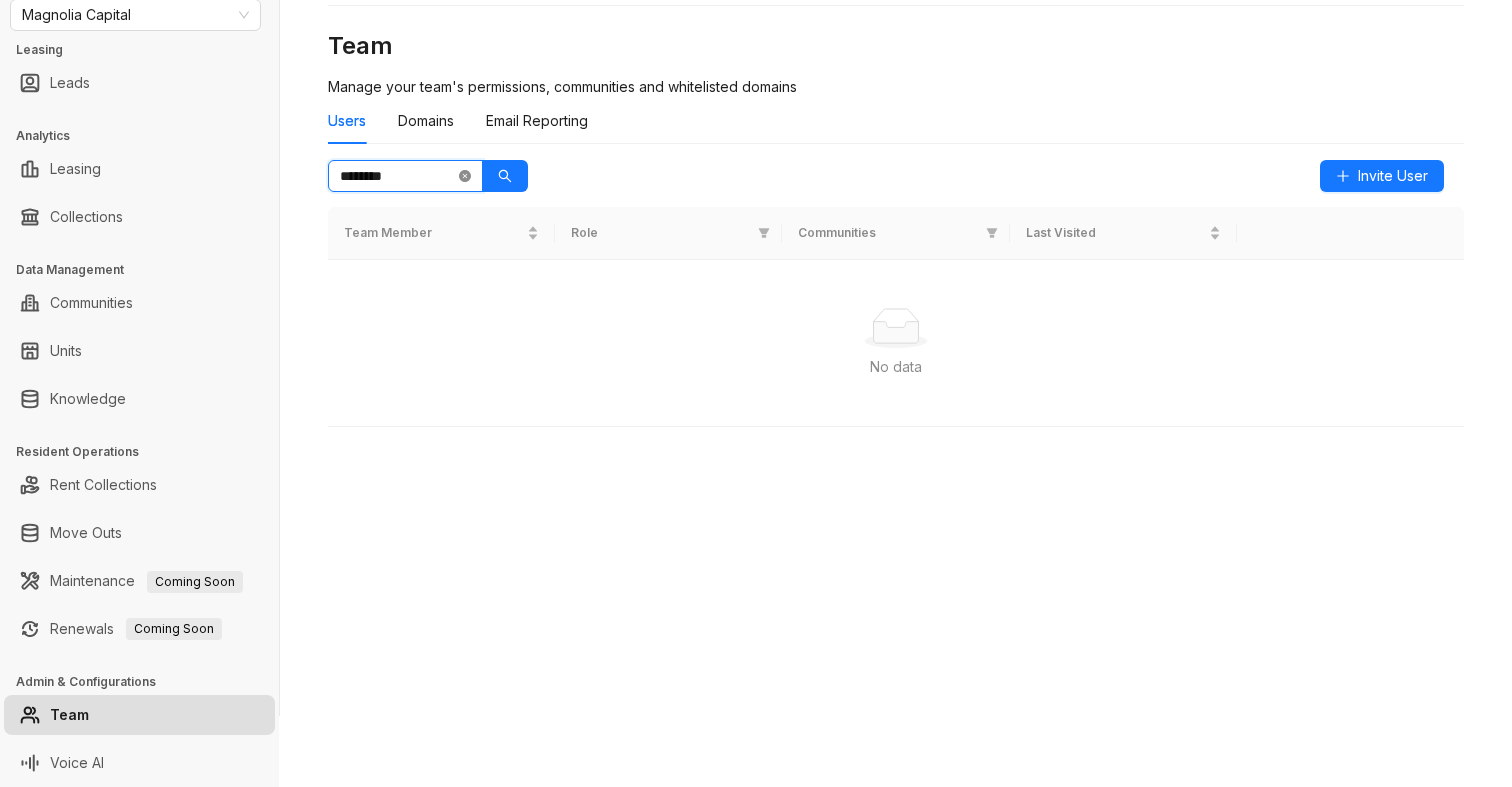 click 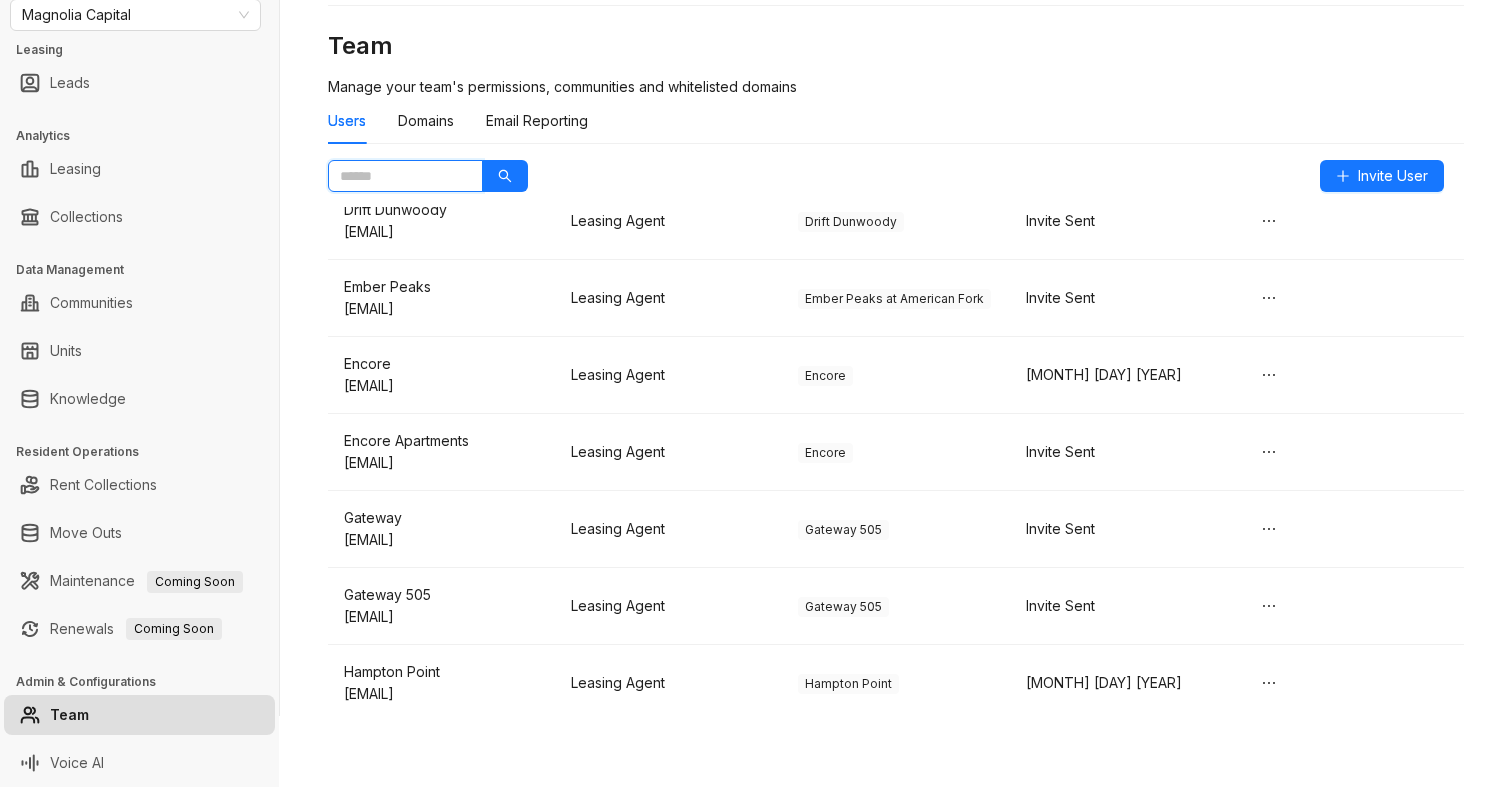 scroll, scrollTop: 1473, scrollLeft: 0, axis: vertical 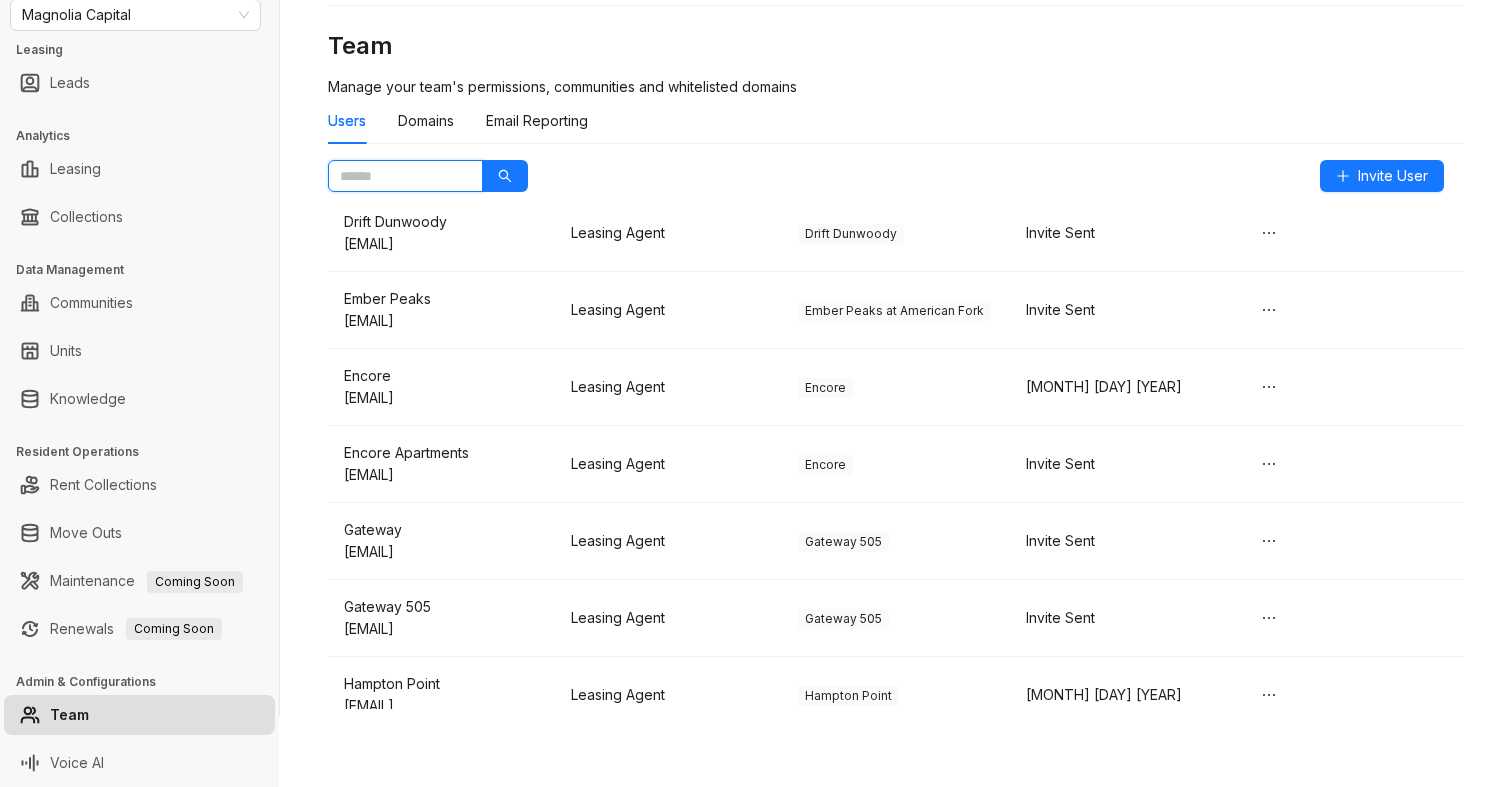 click at bounding box center [397, 176] 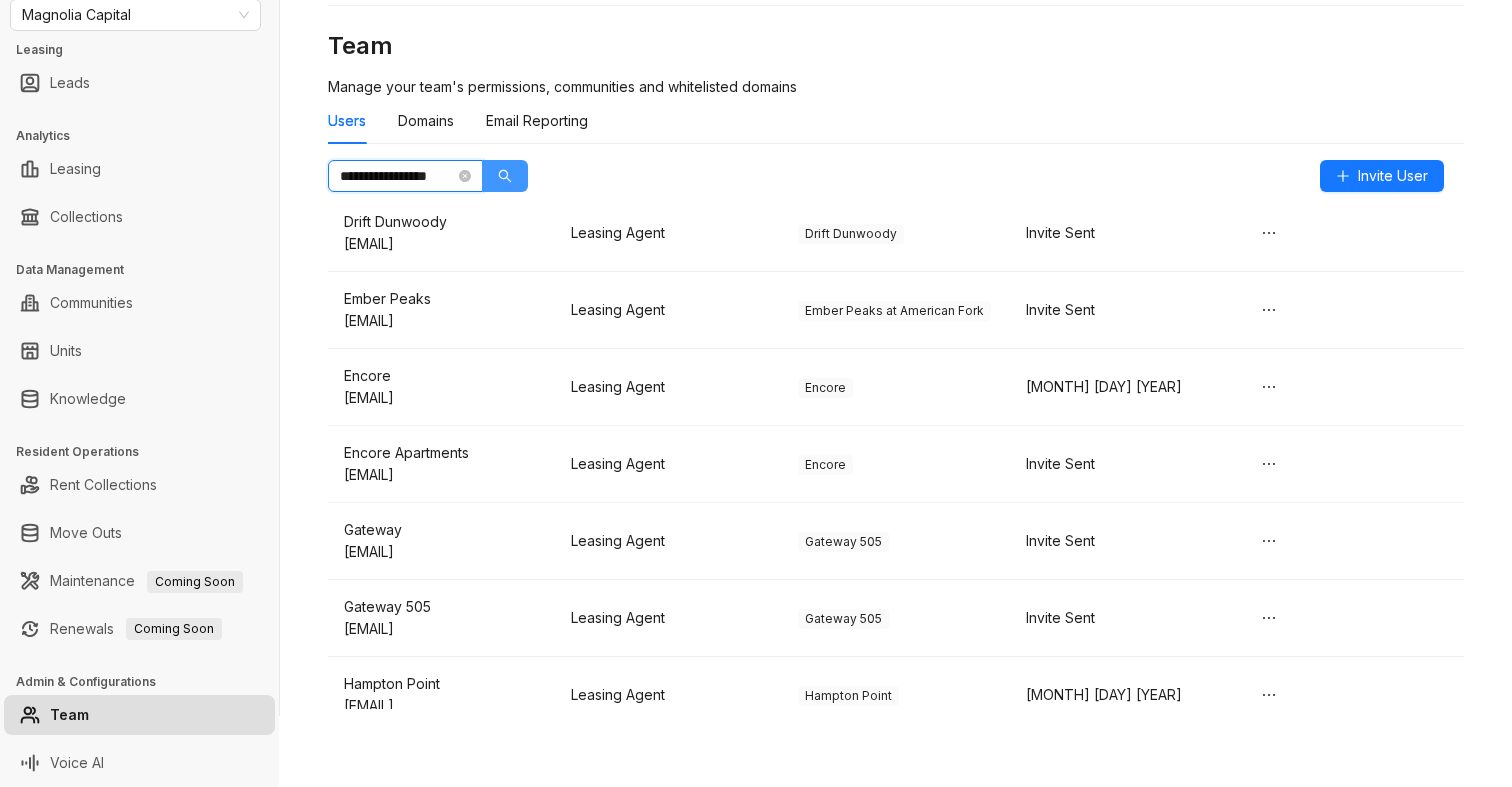 click at bounding box center (505, 176) 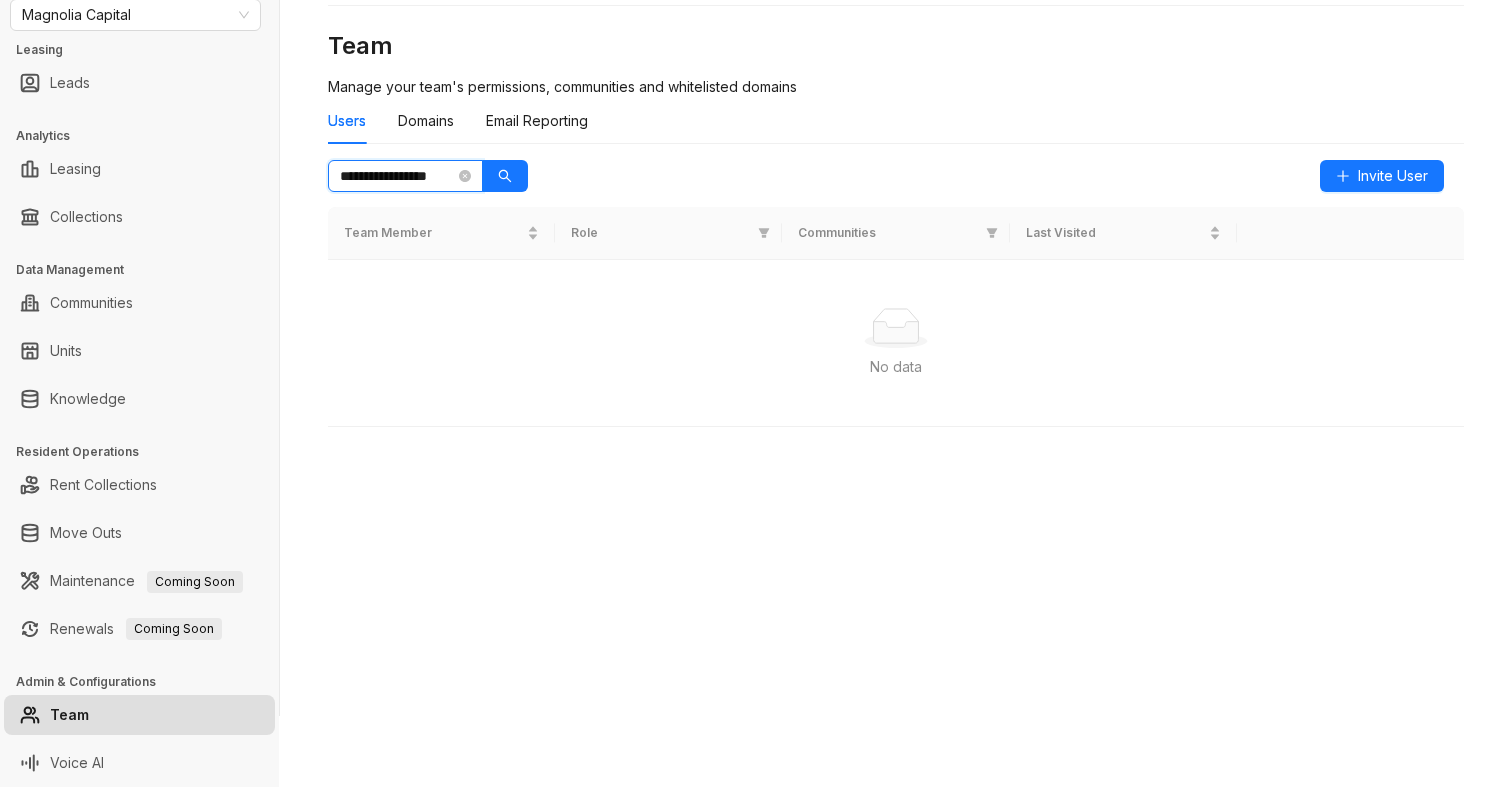 type on "**********" 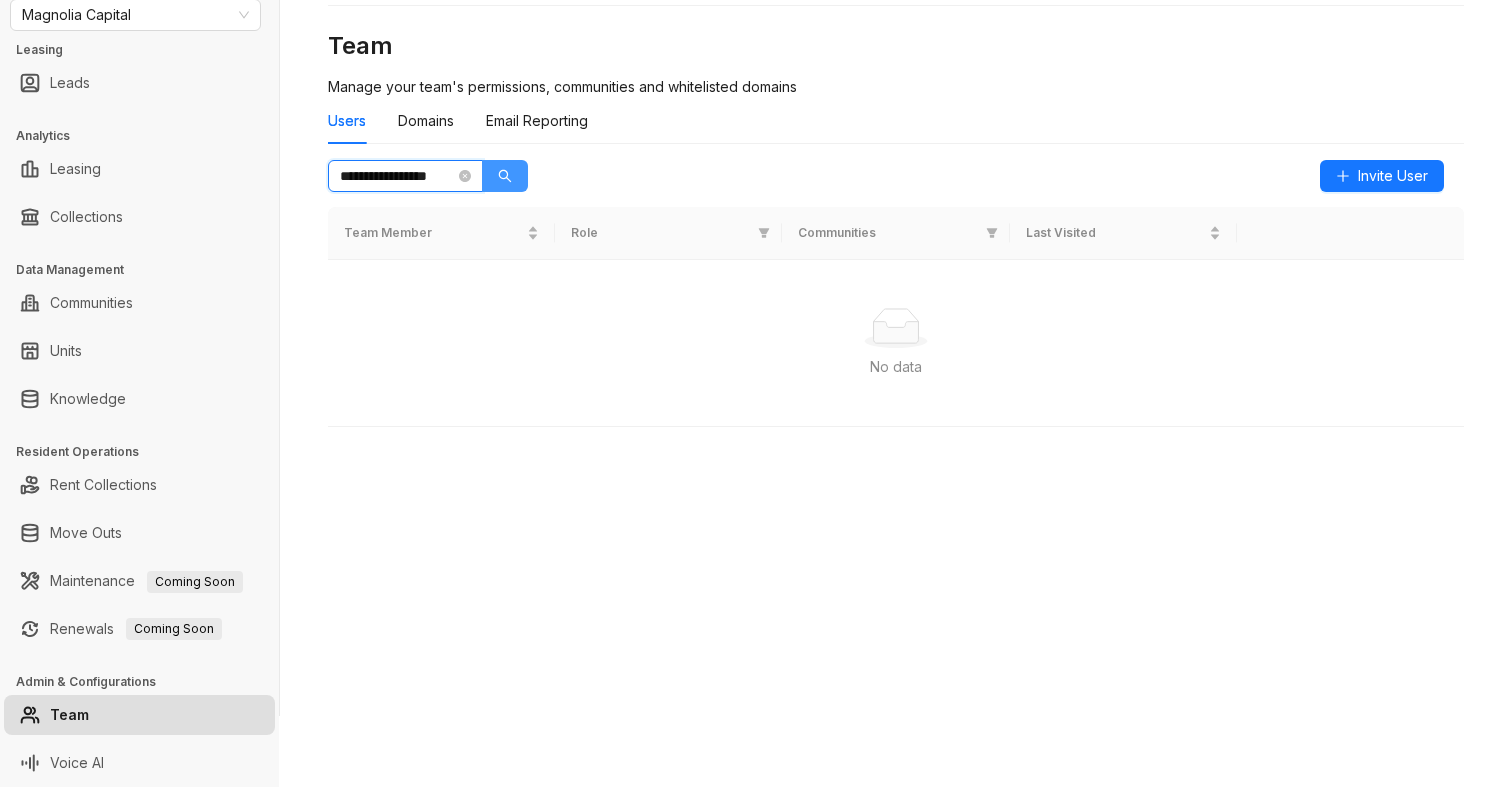 click 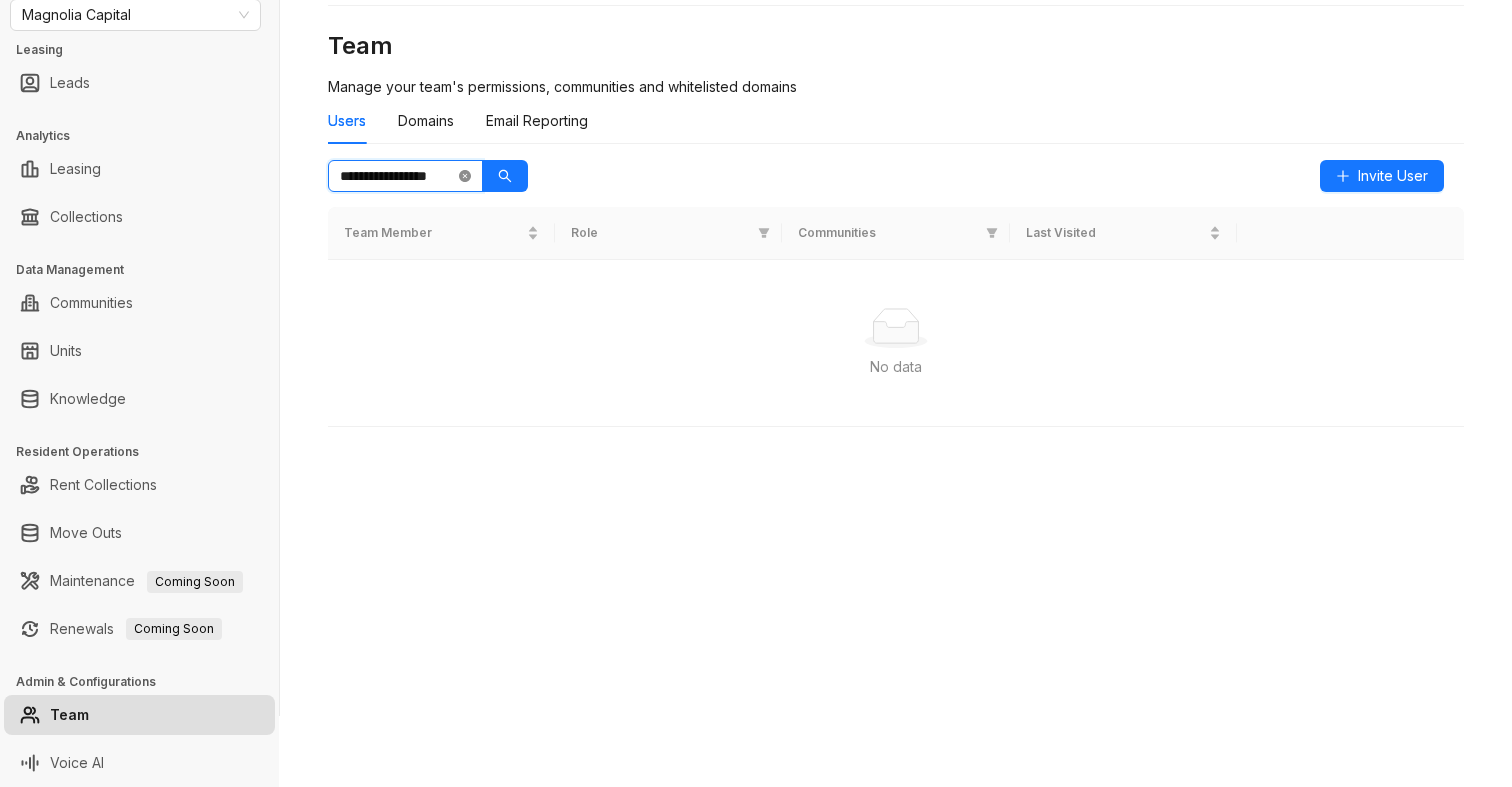 click 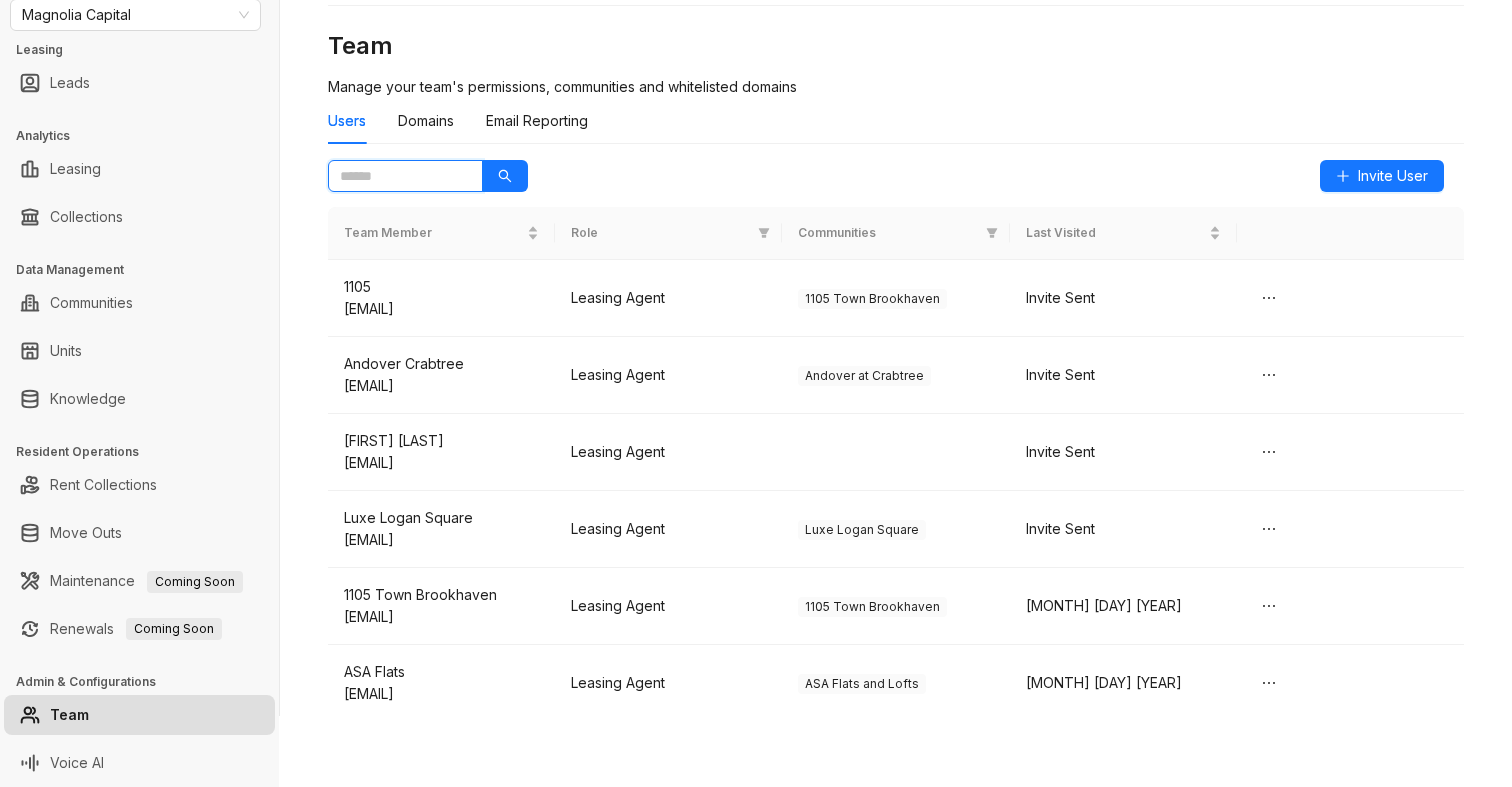 paste on "**********" 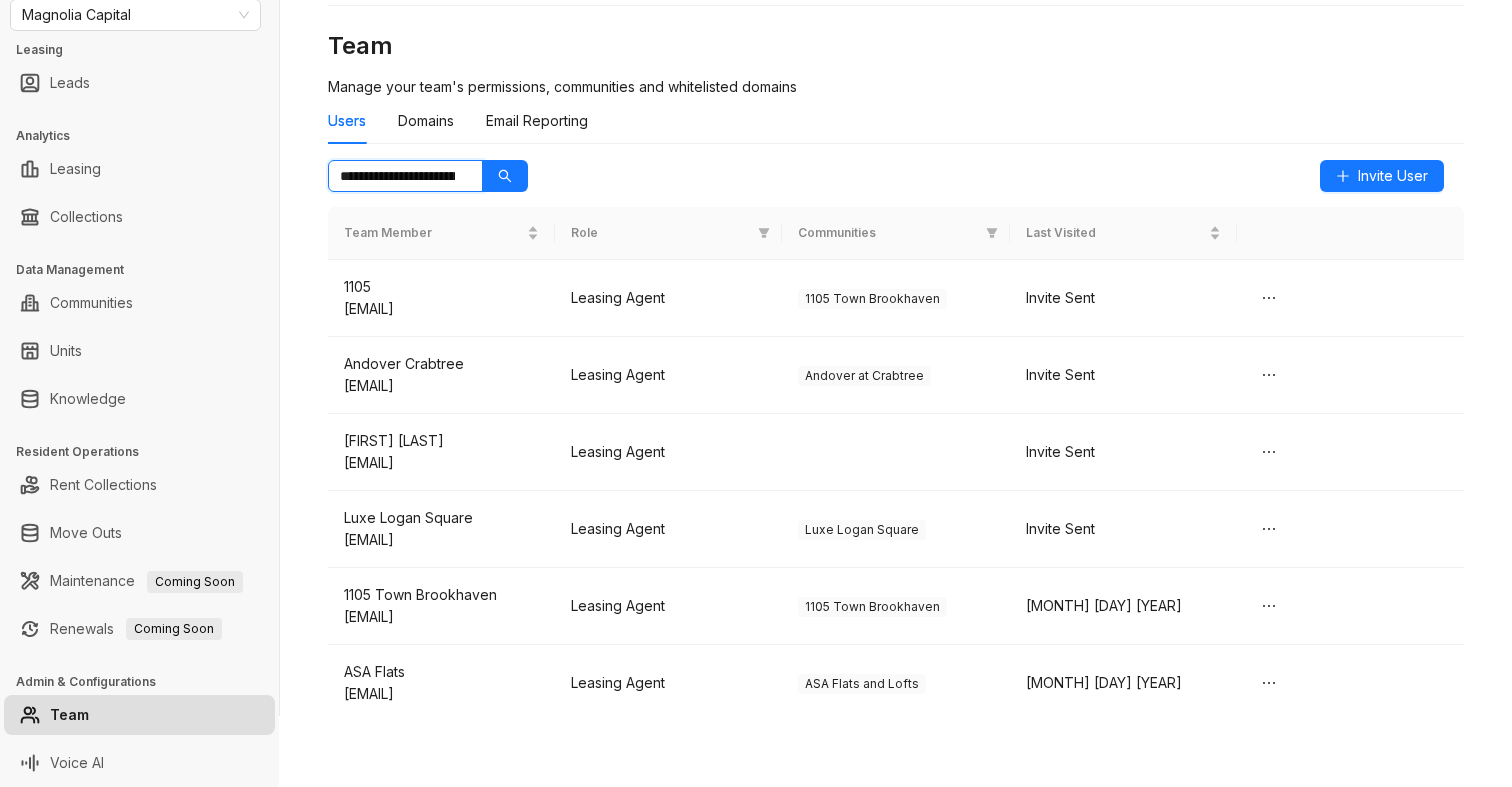 scroll, scrollTop: 0, scrollLeft: 80, axis: horizontal 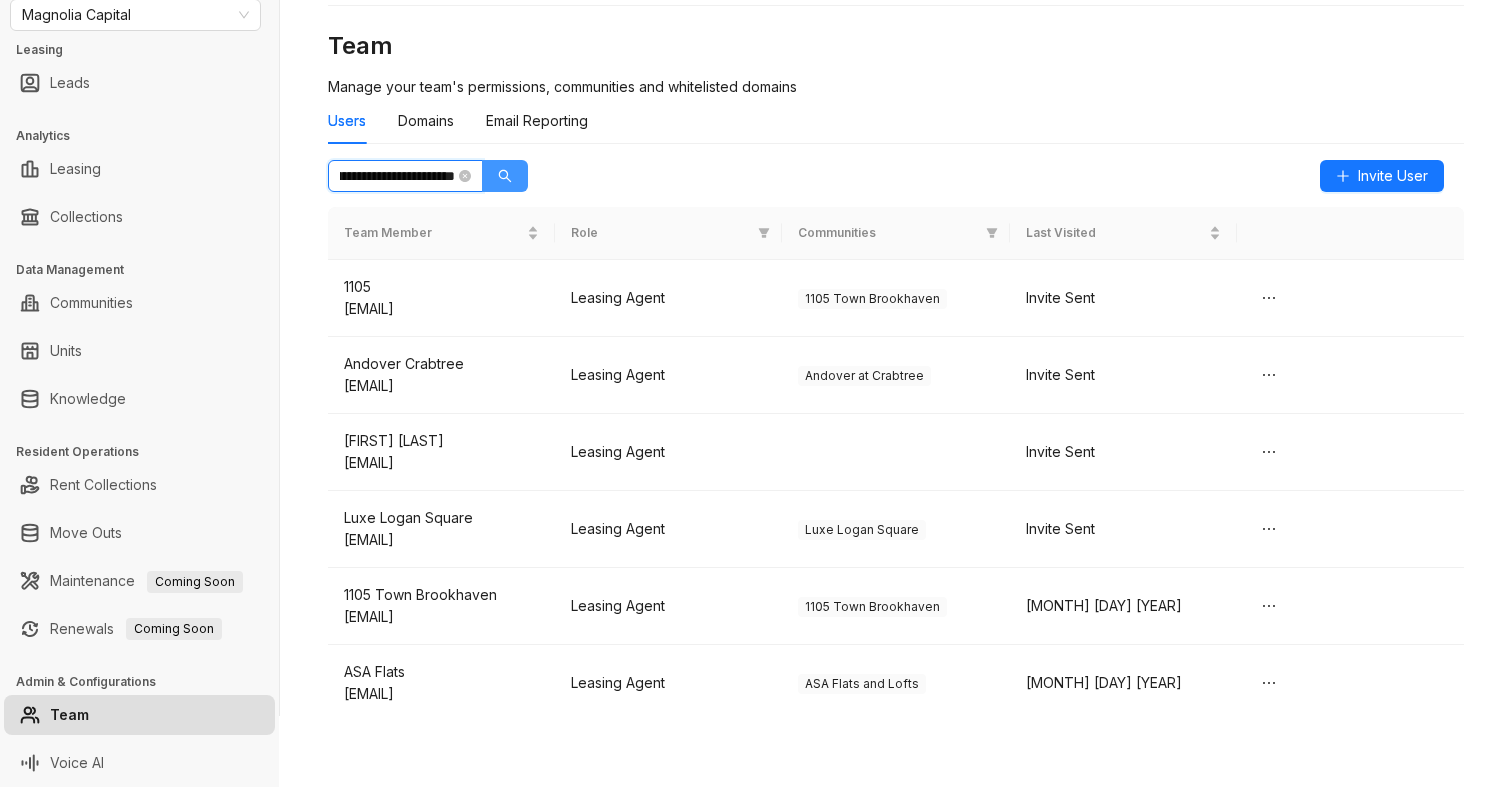 click 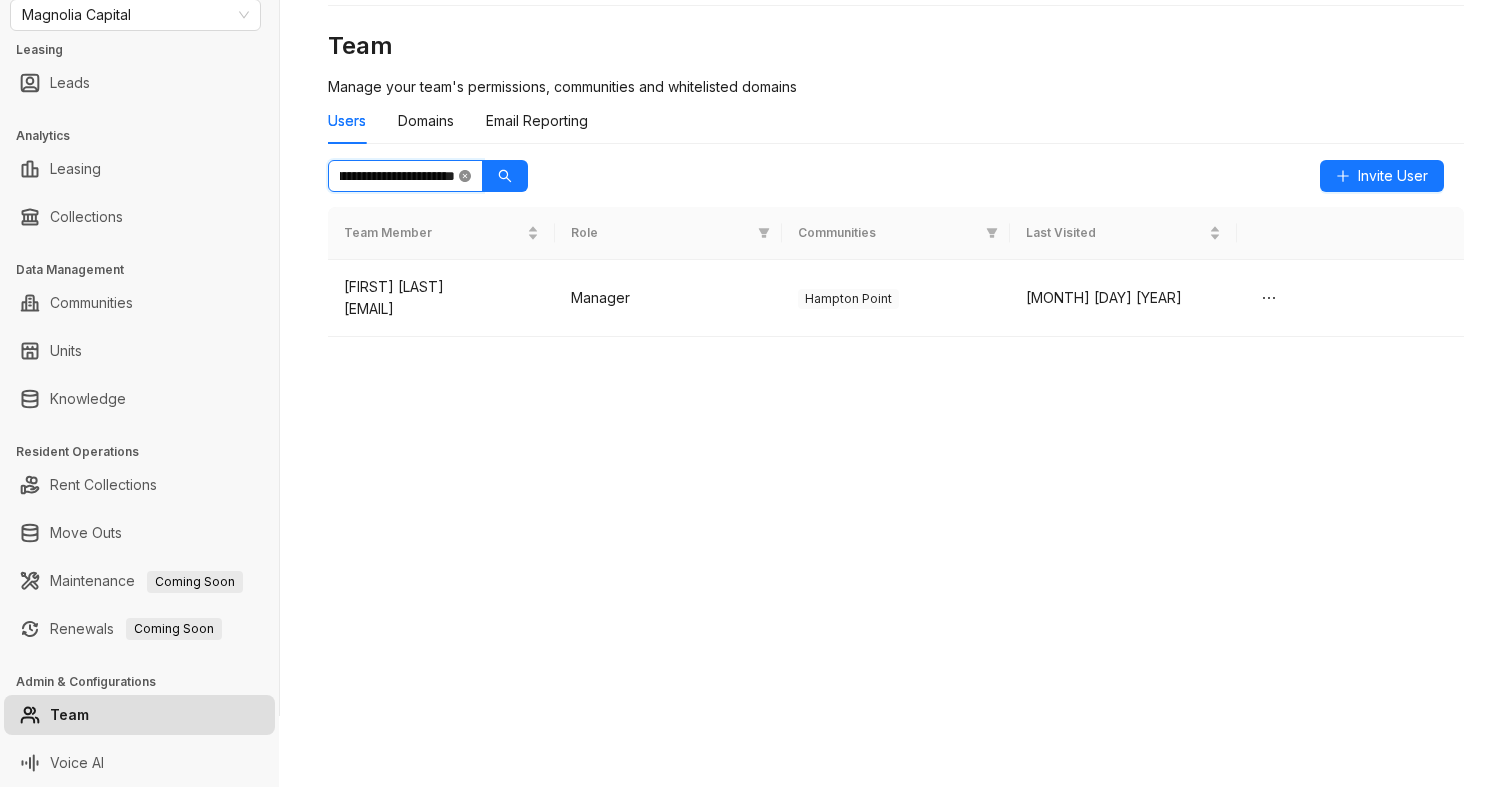 click 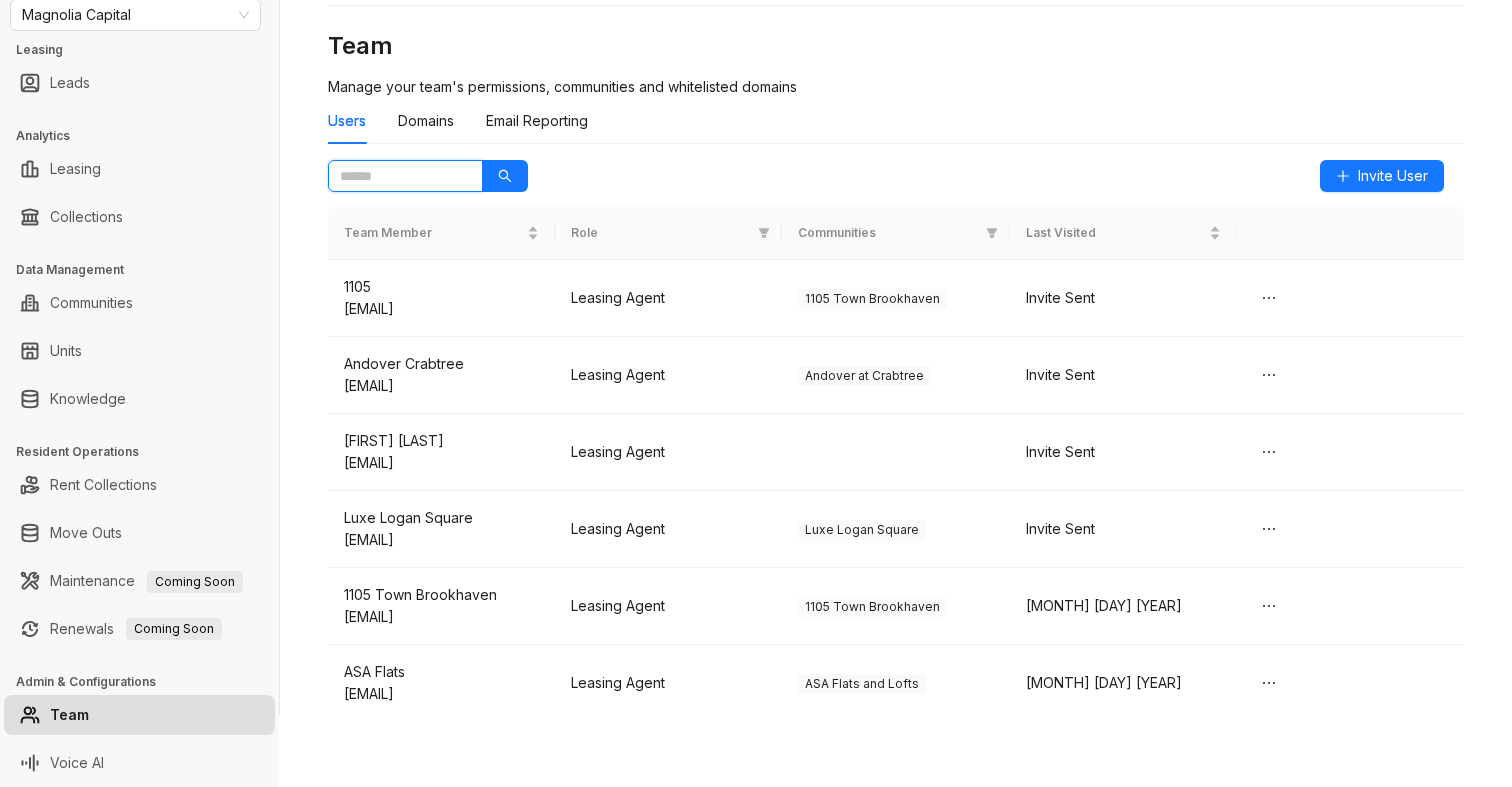 scroll, scrollTop: 0, scrollLeft: 0, axis: both 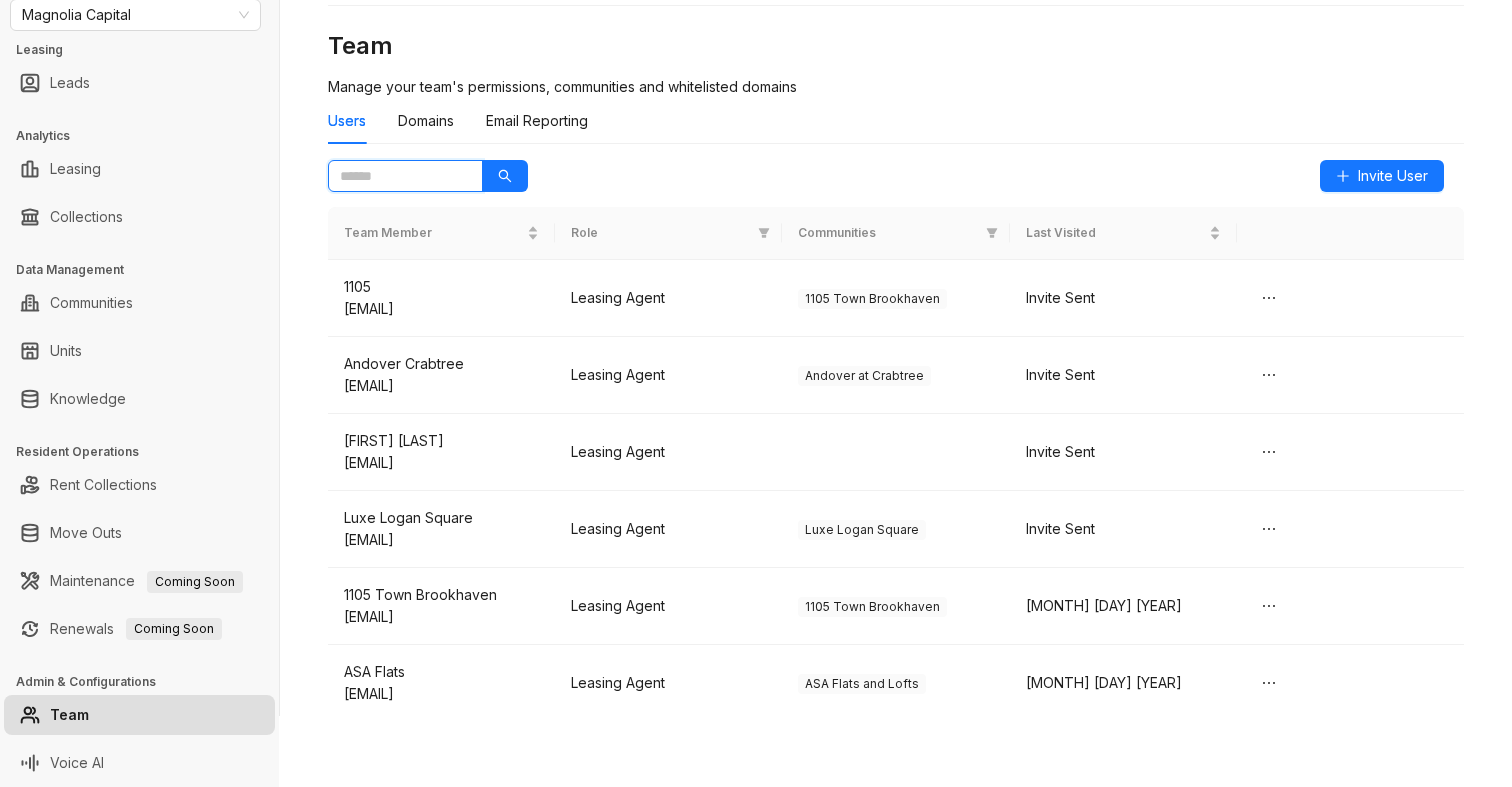 click at bounding box center (397, 176) 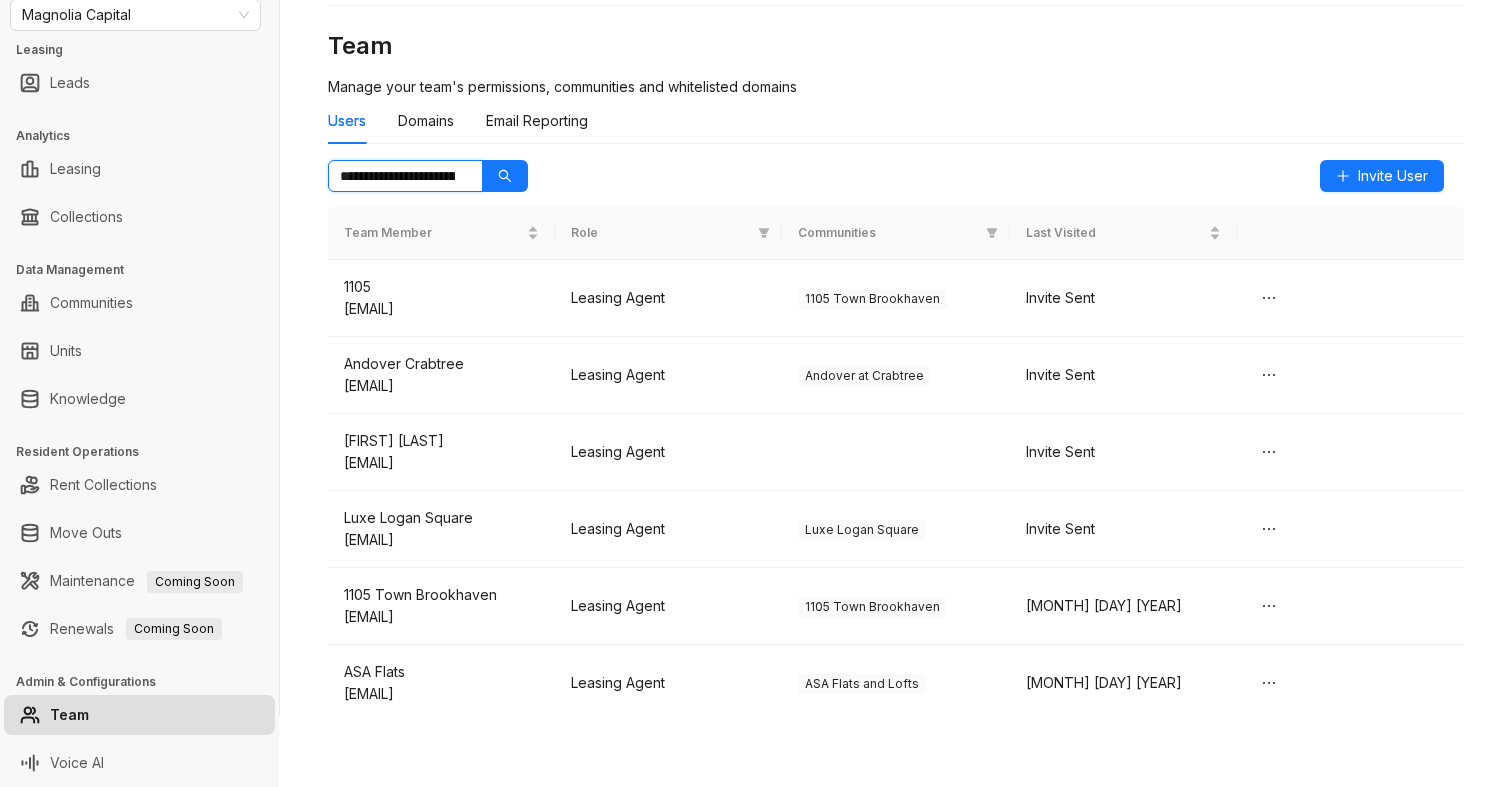 scroll, scrollTop: 0, scrollLeft: 80, axis: horizontal 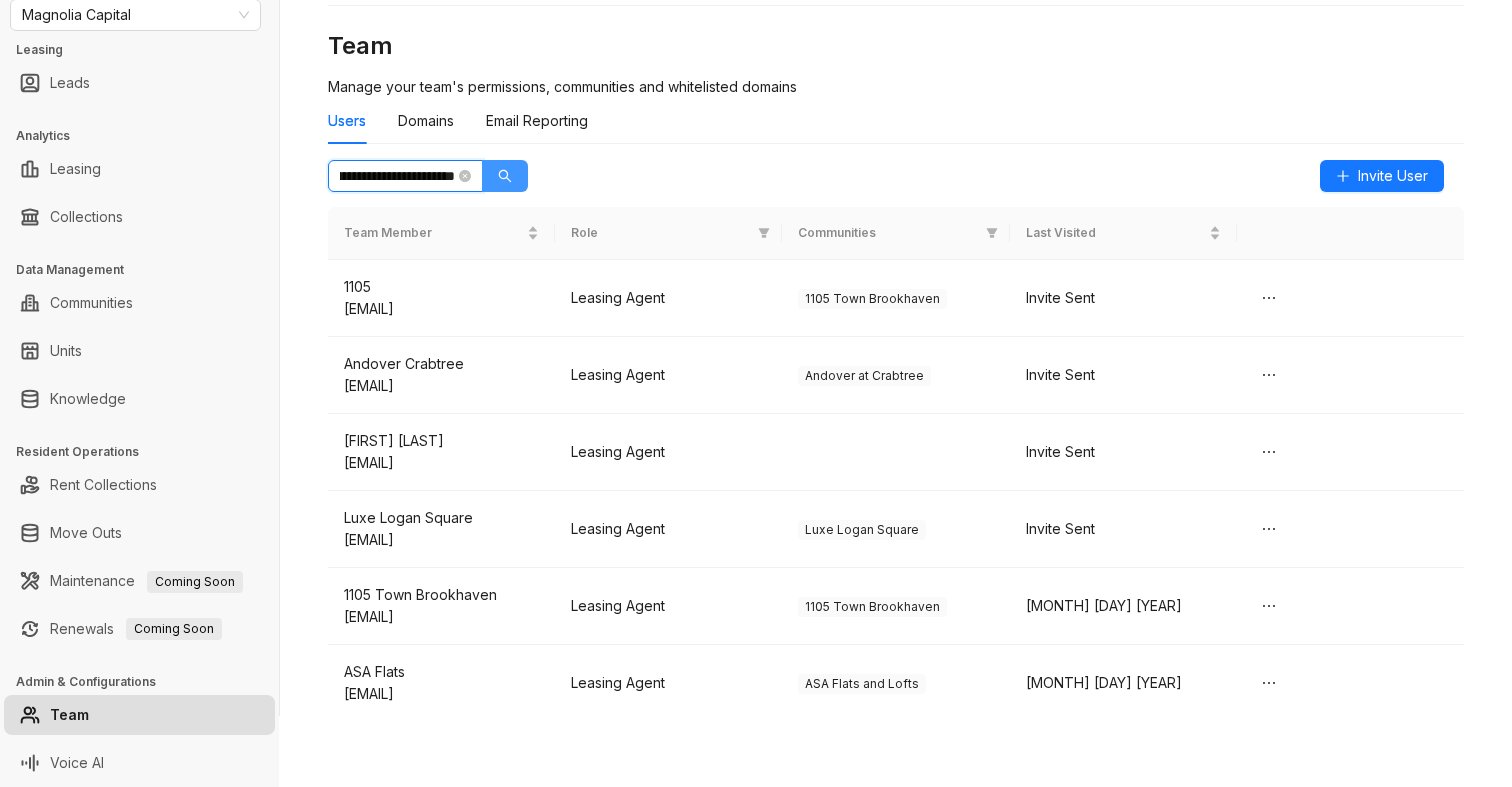 click at bounding box center (505, 176) 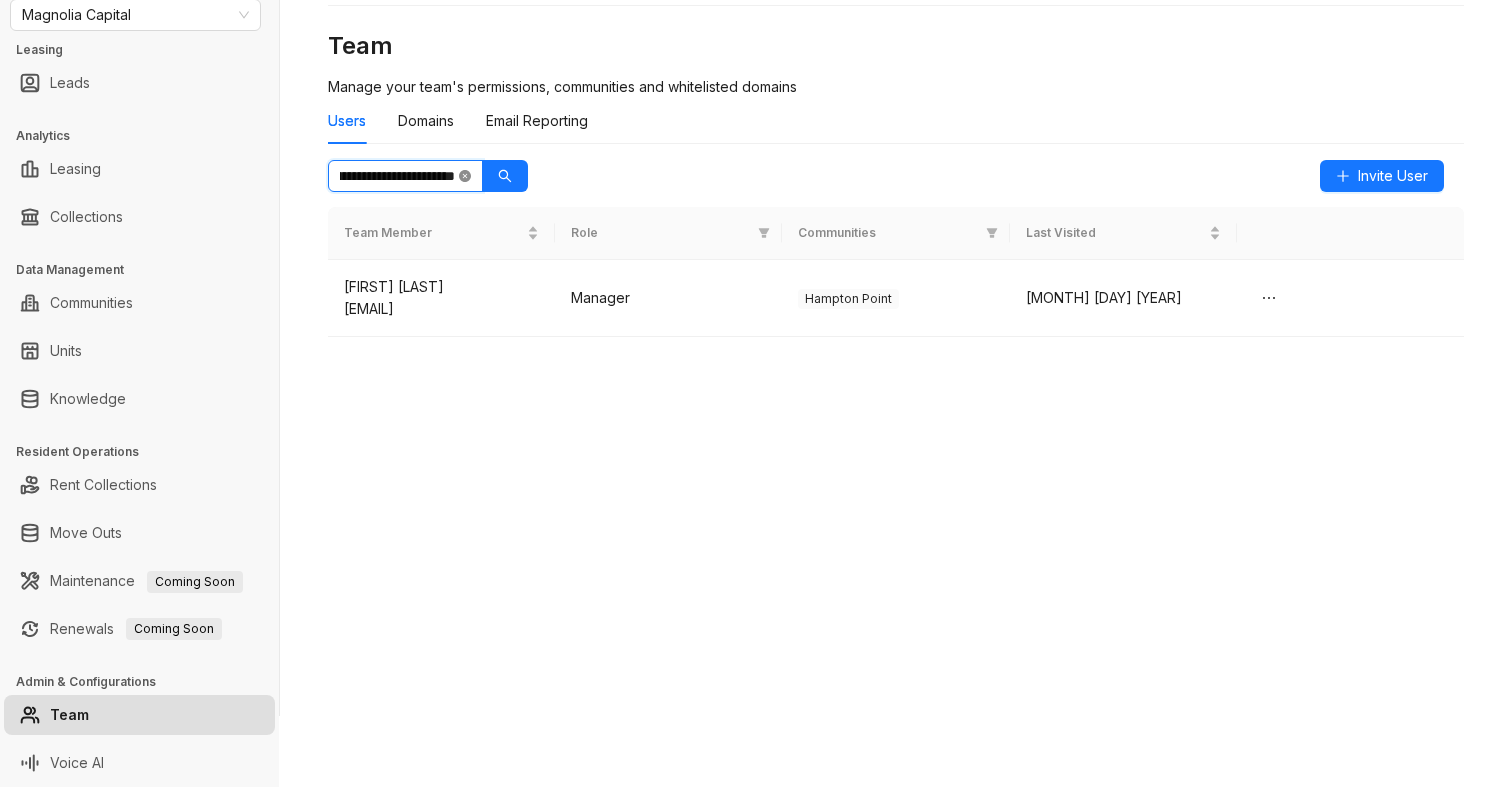 click 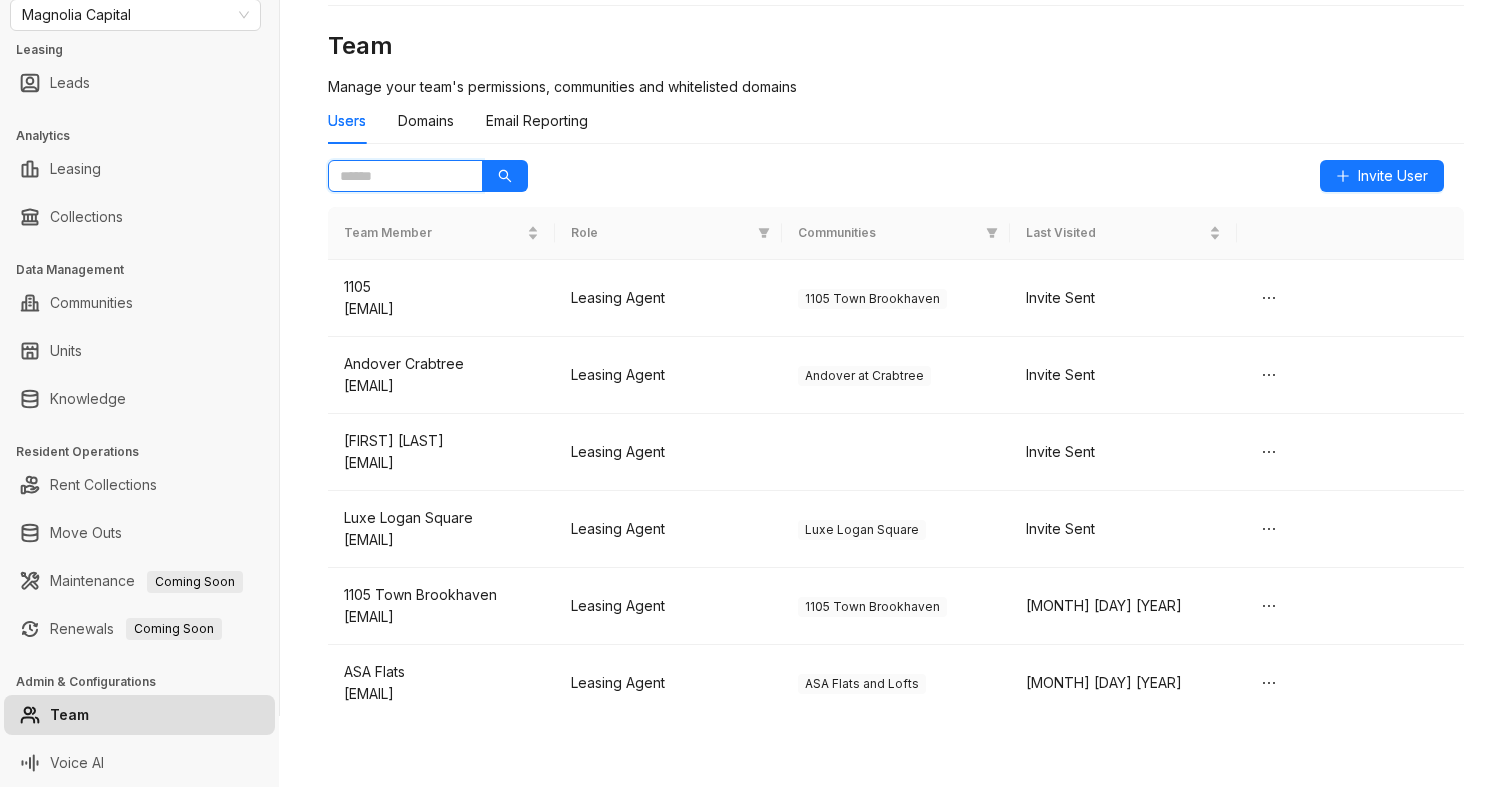 scroll, scrollTop: 0, scrollLeft: 0, axis: both 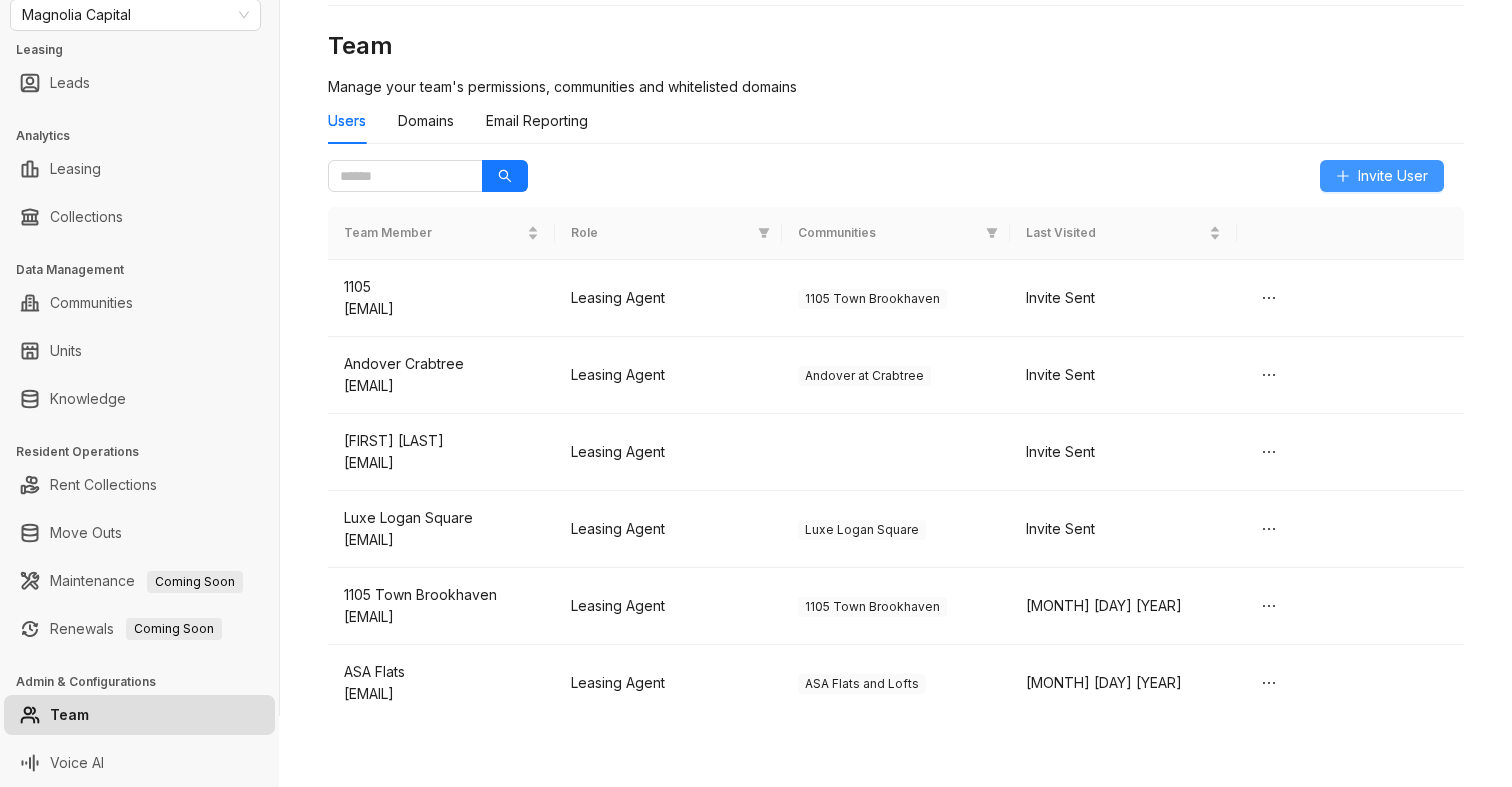 click 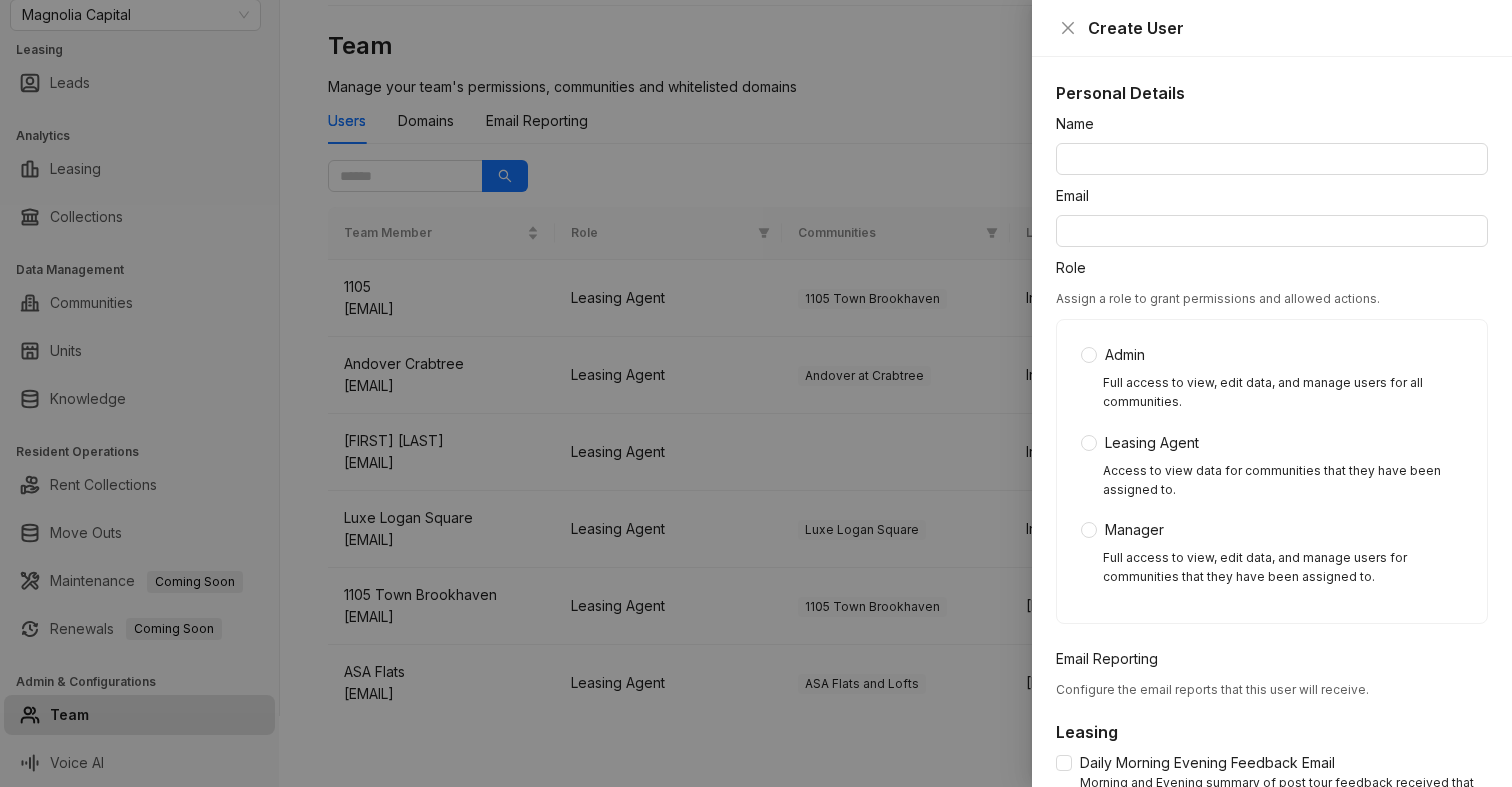 click at bounding box center (756, 393) 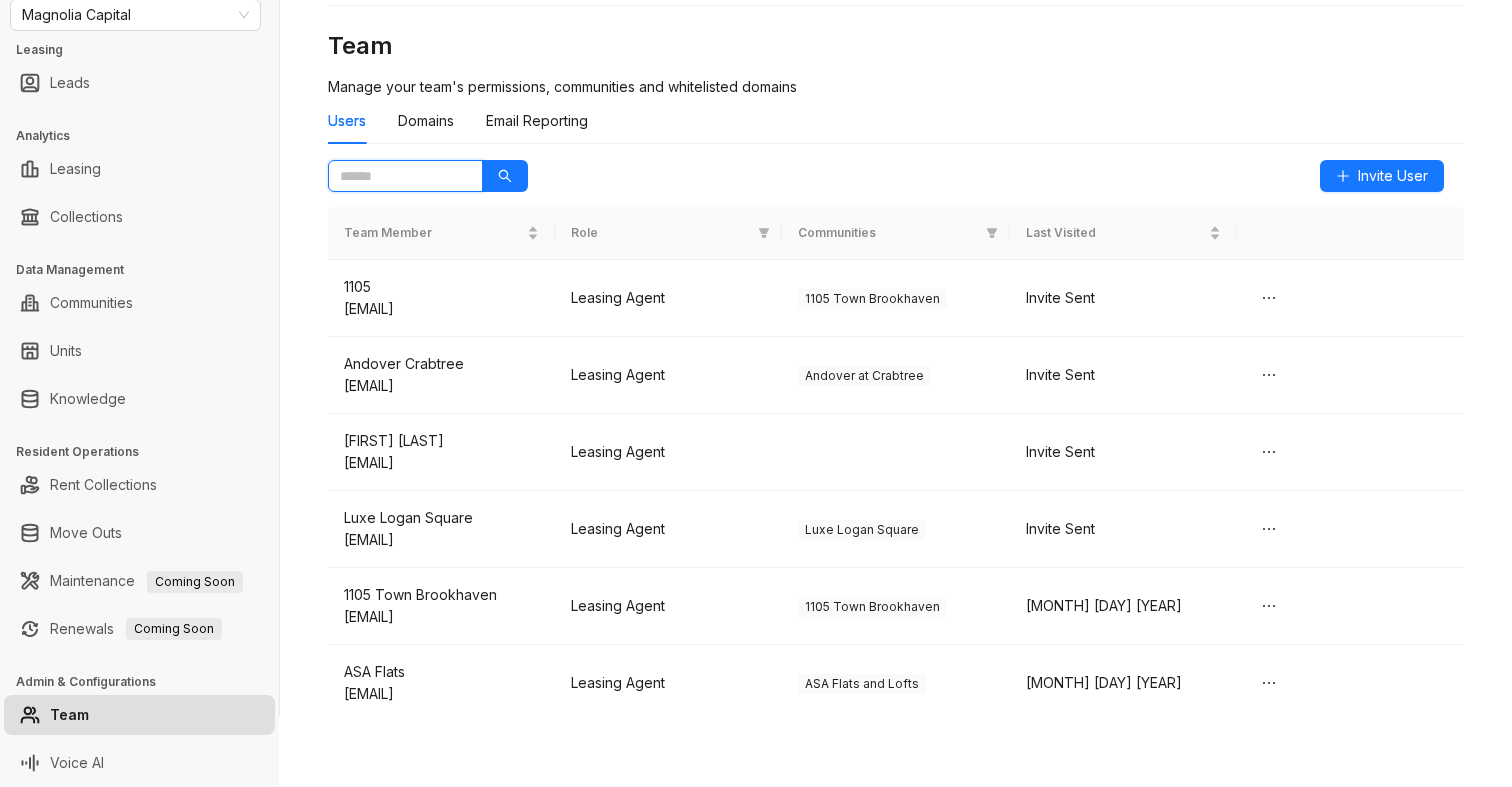 click at bounding box center (397, 176) 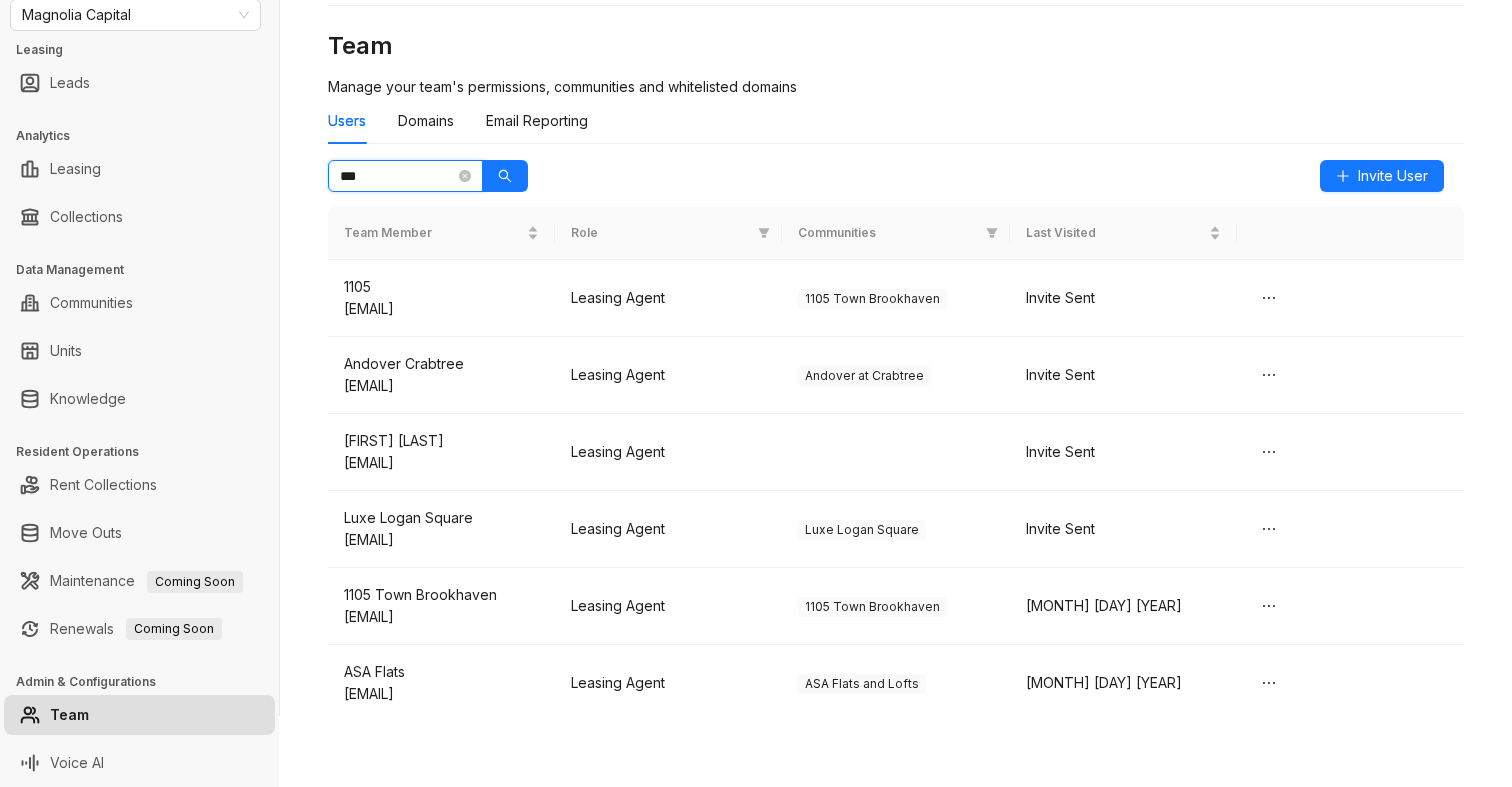 type on "****" 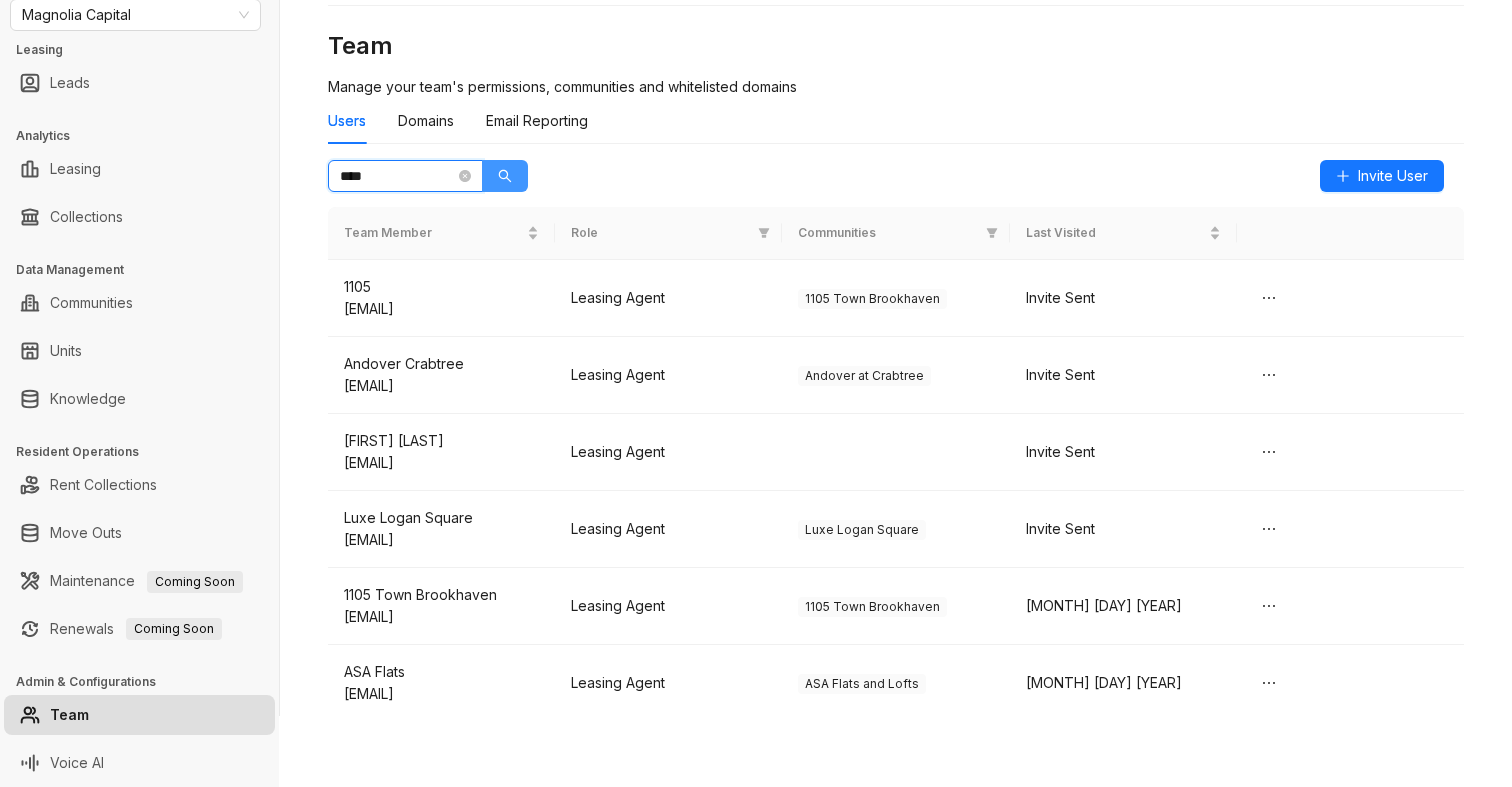 click at bounding box center (505, 176) 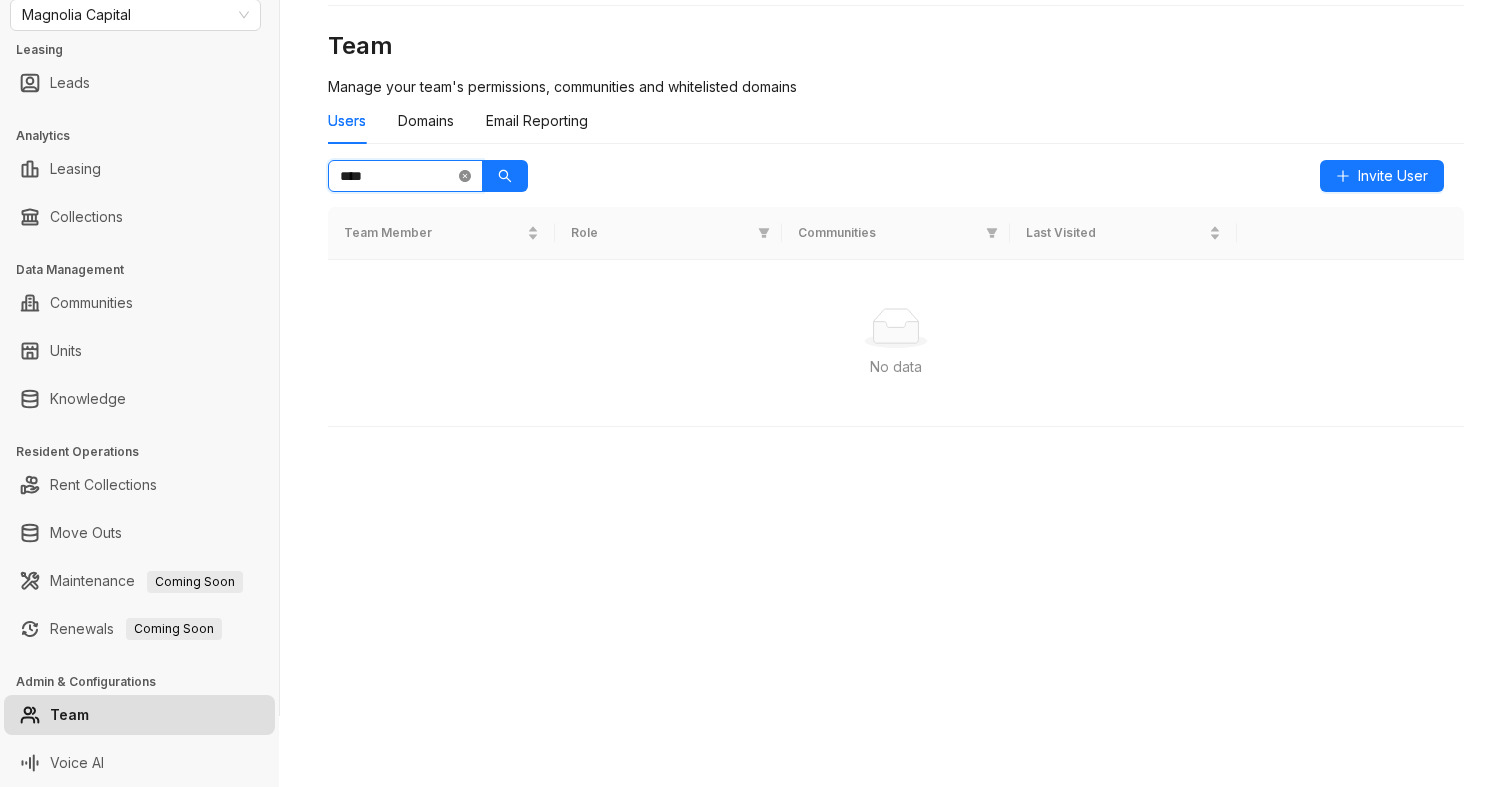 click 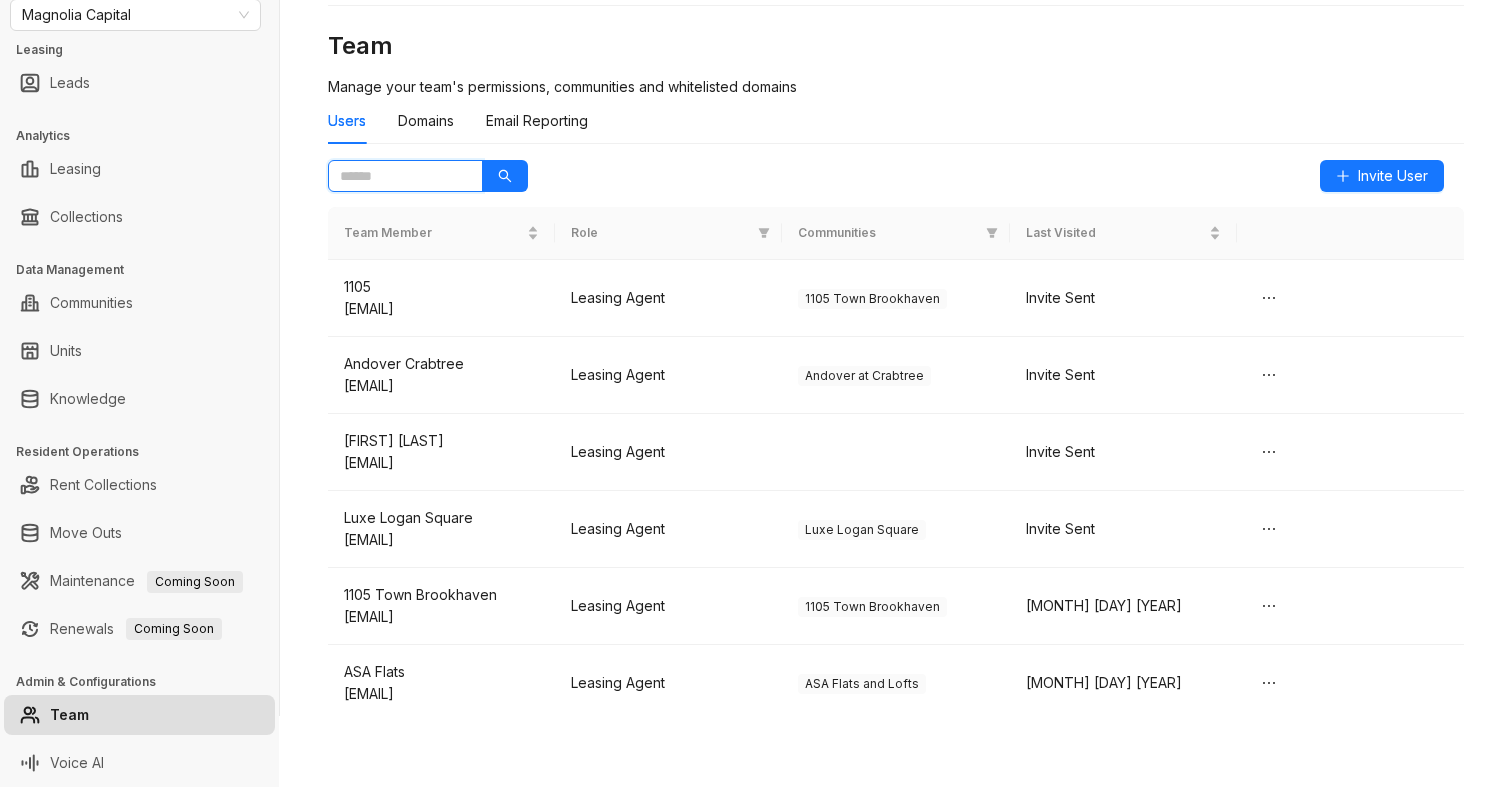 click at bounding box center [397, 176] 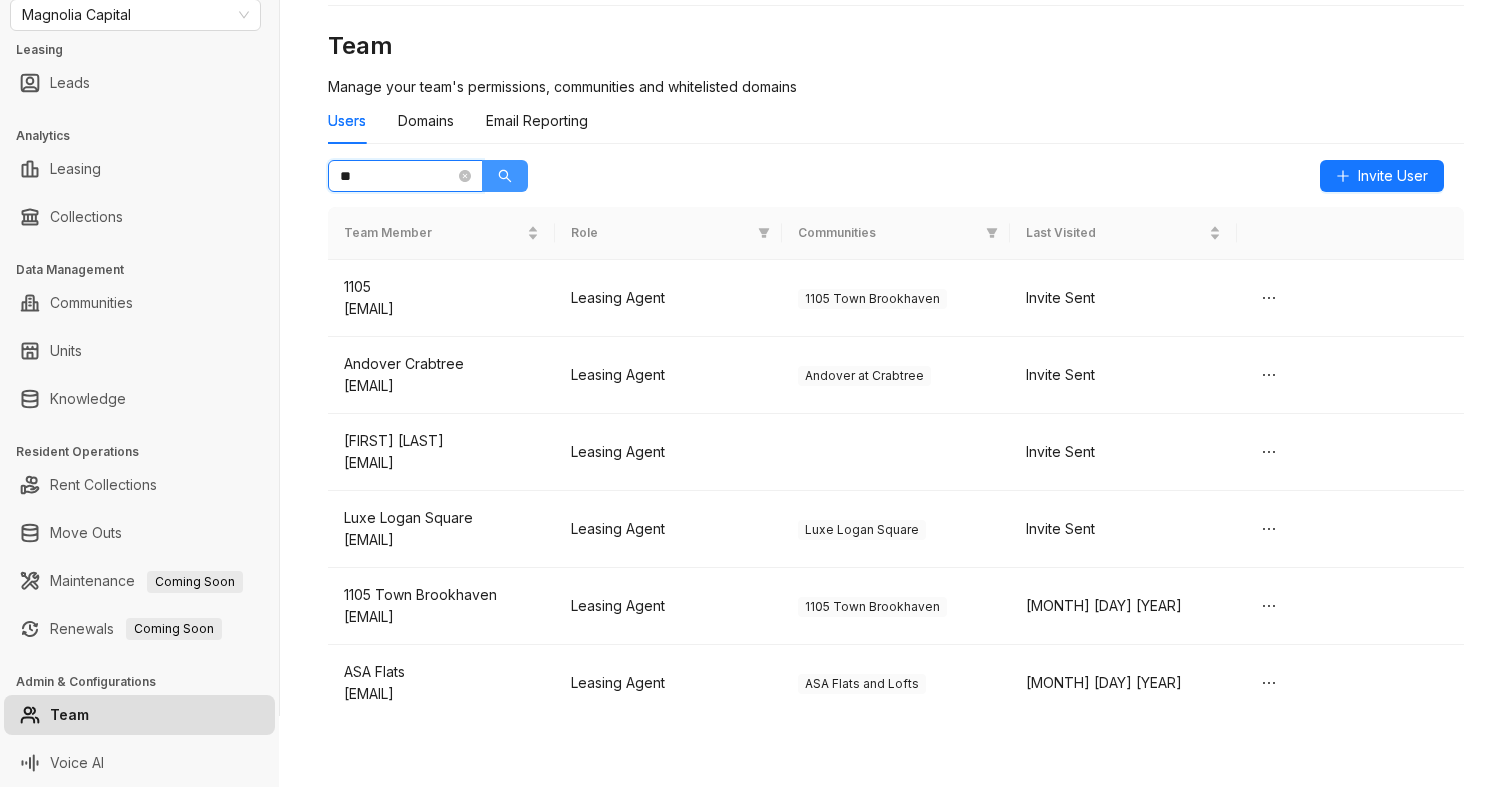 click at bounding box center [505, 176] 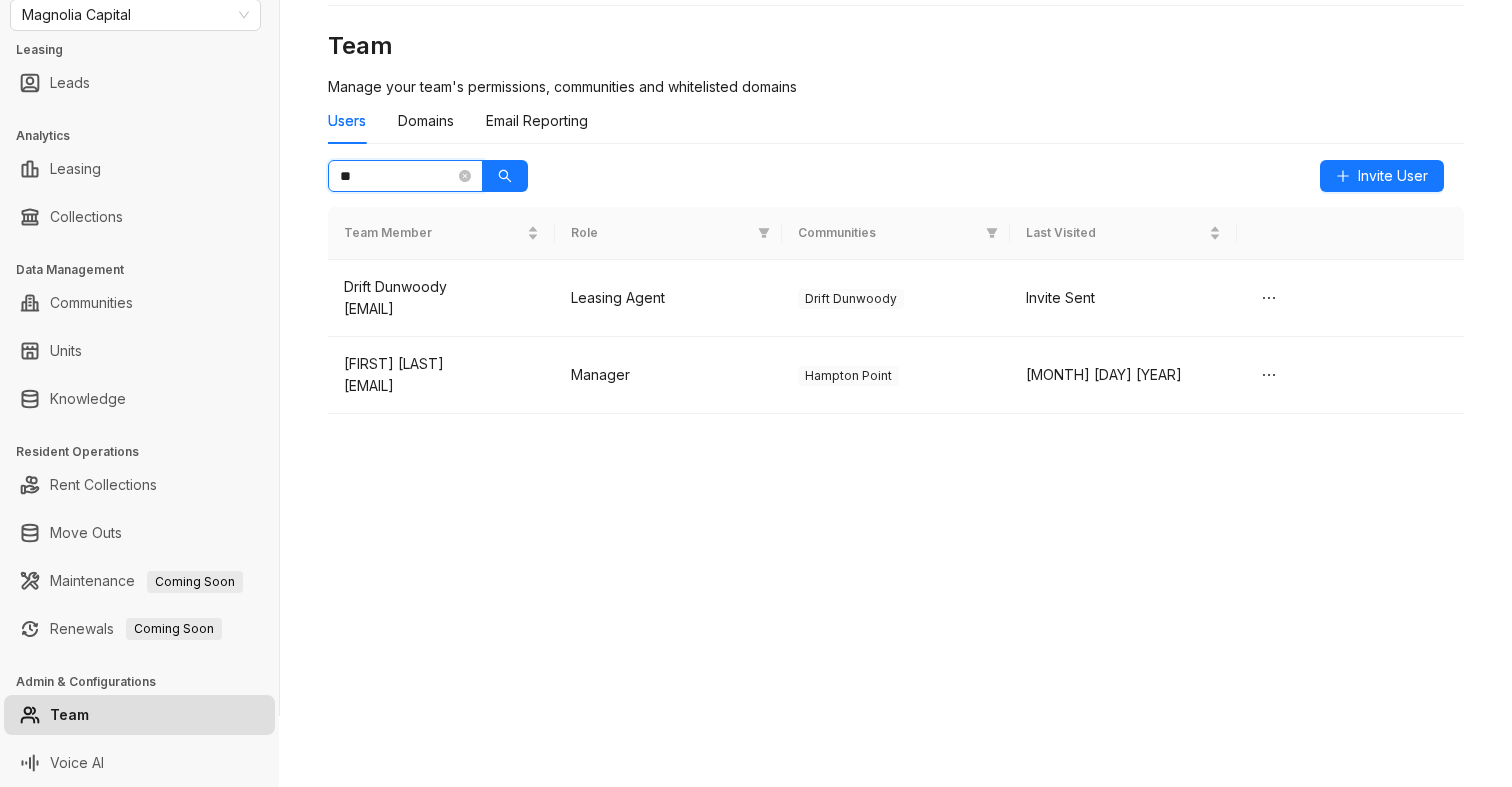 type on "**" 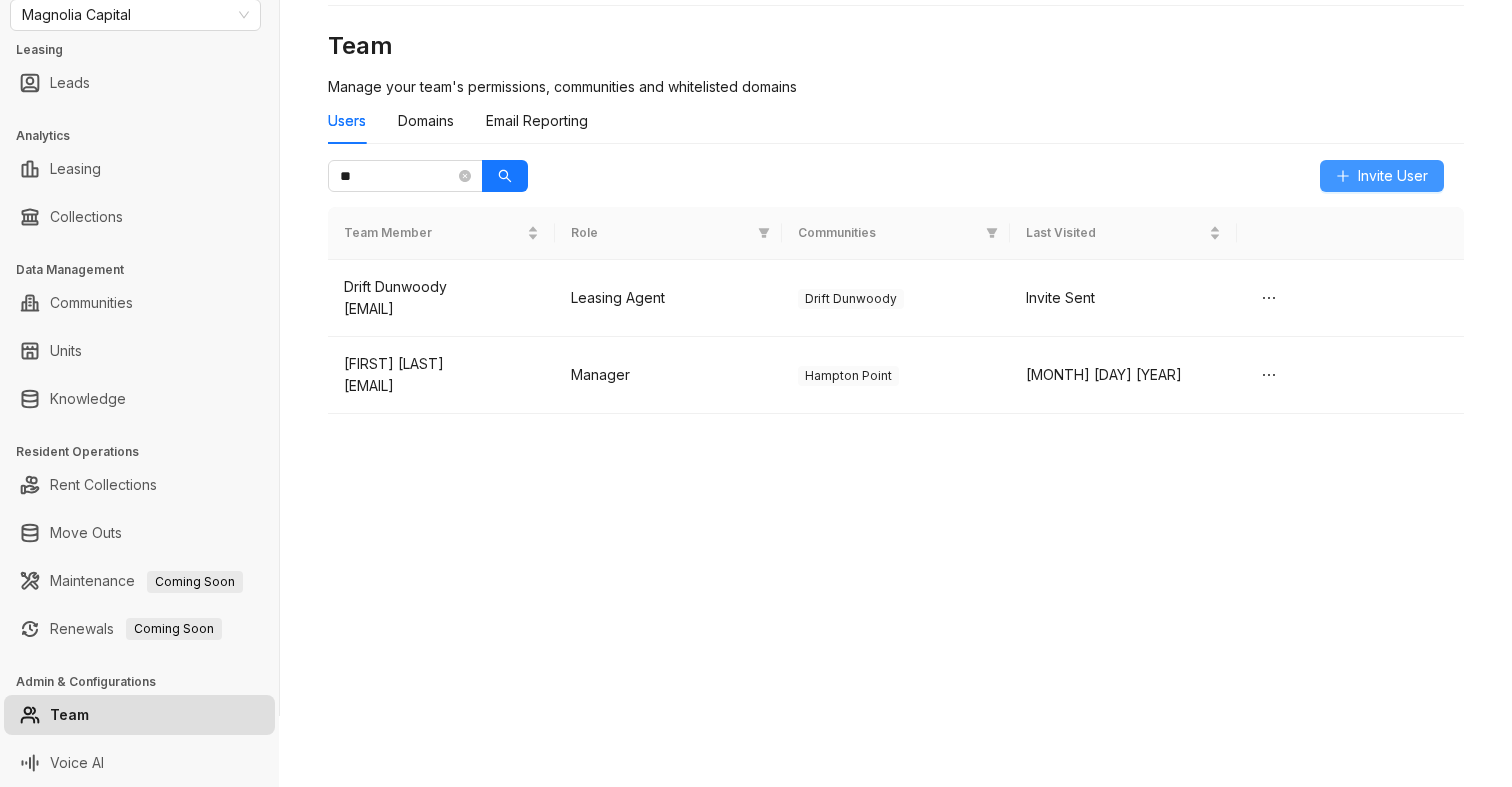 click on "Invite User" at bounding box center [1393, 176] 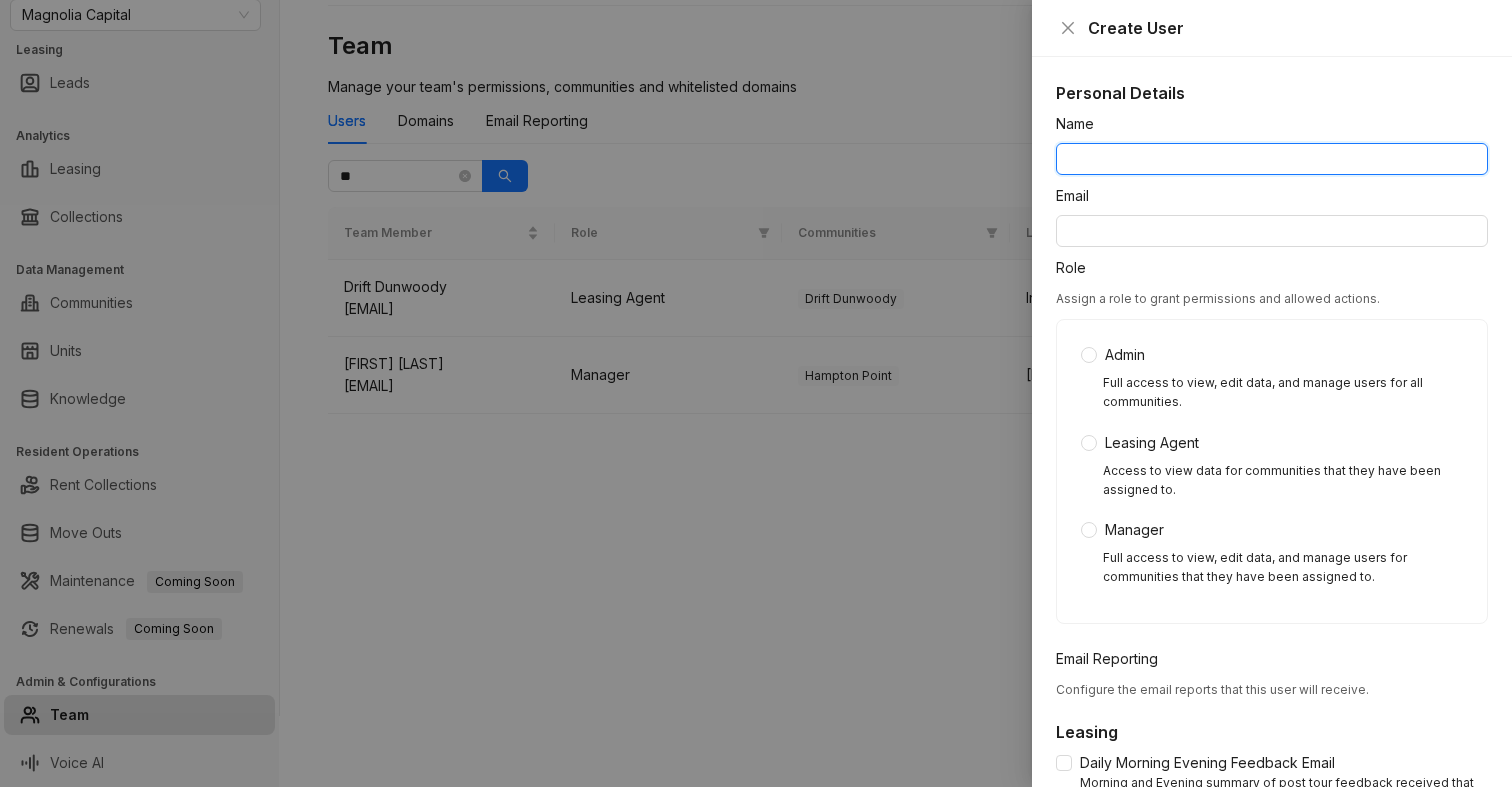 click on "Name" at bounding box center [1272, 159] 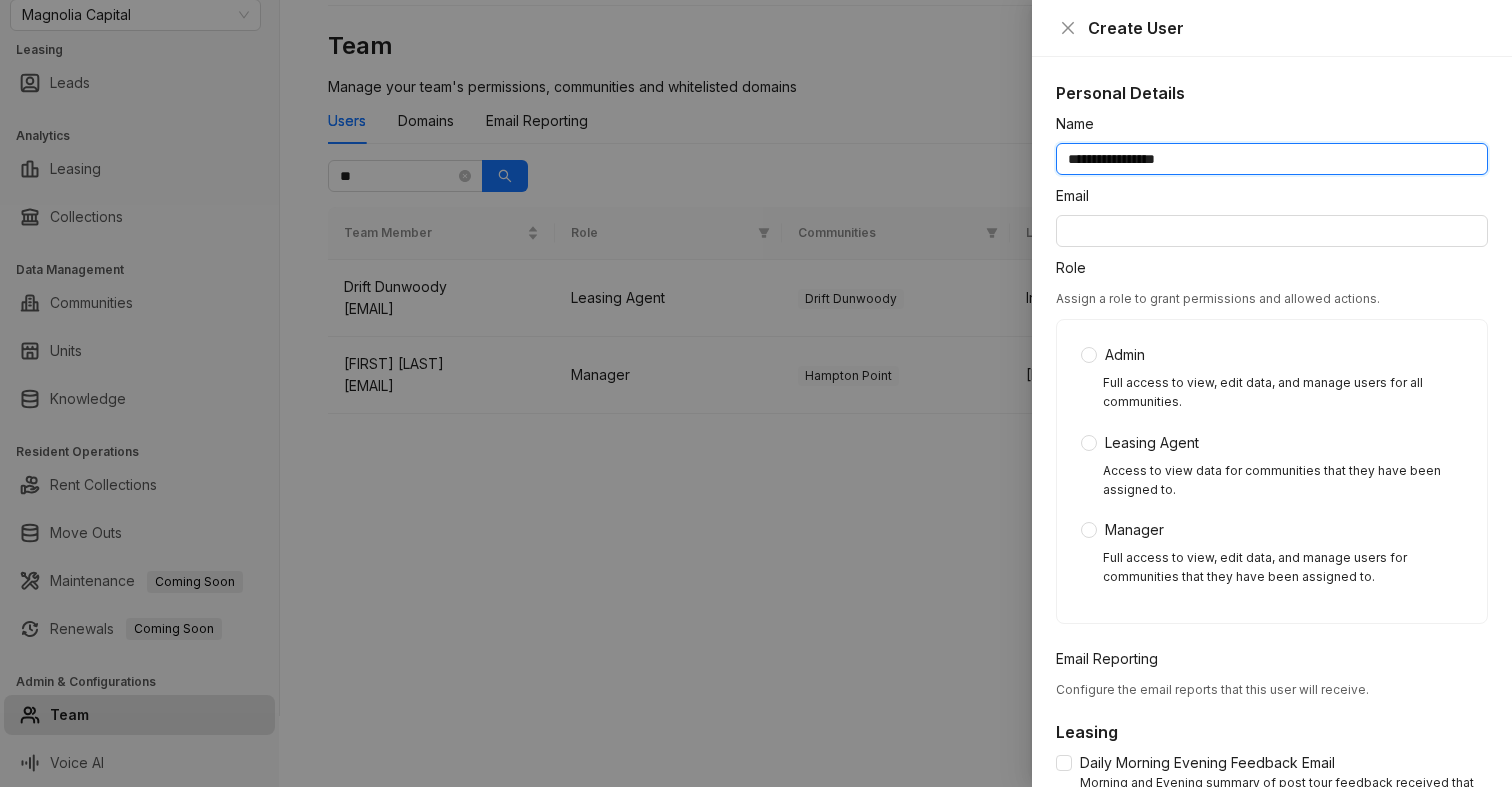 click on "**********" at bounding box center [1272, 159] 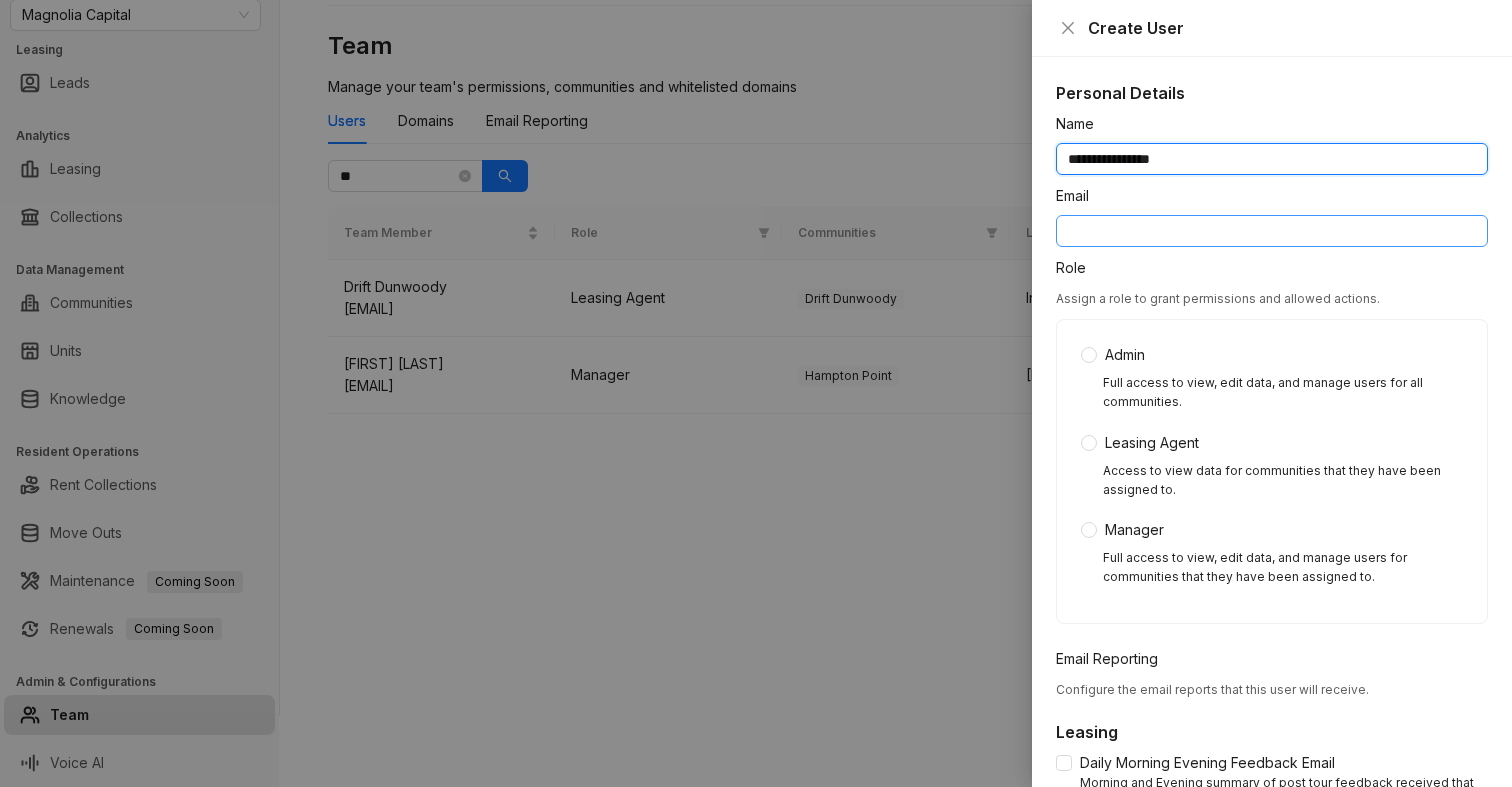 type on "**********" 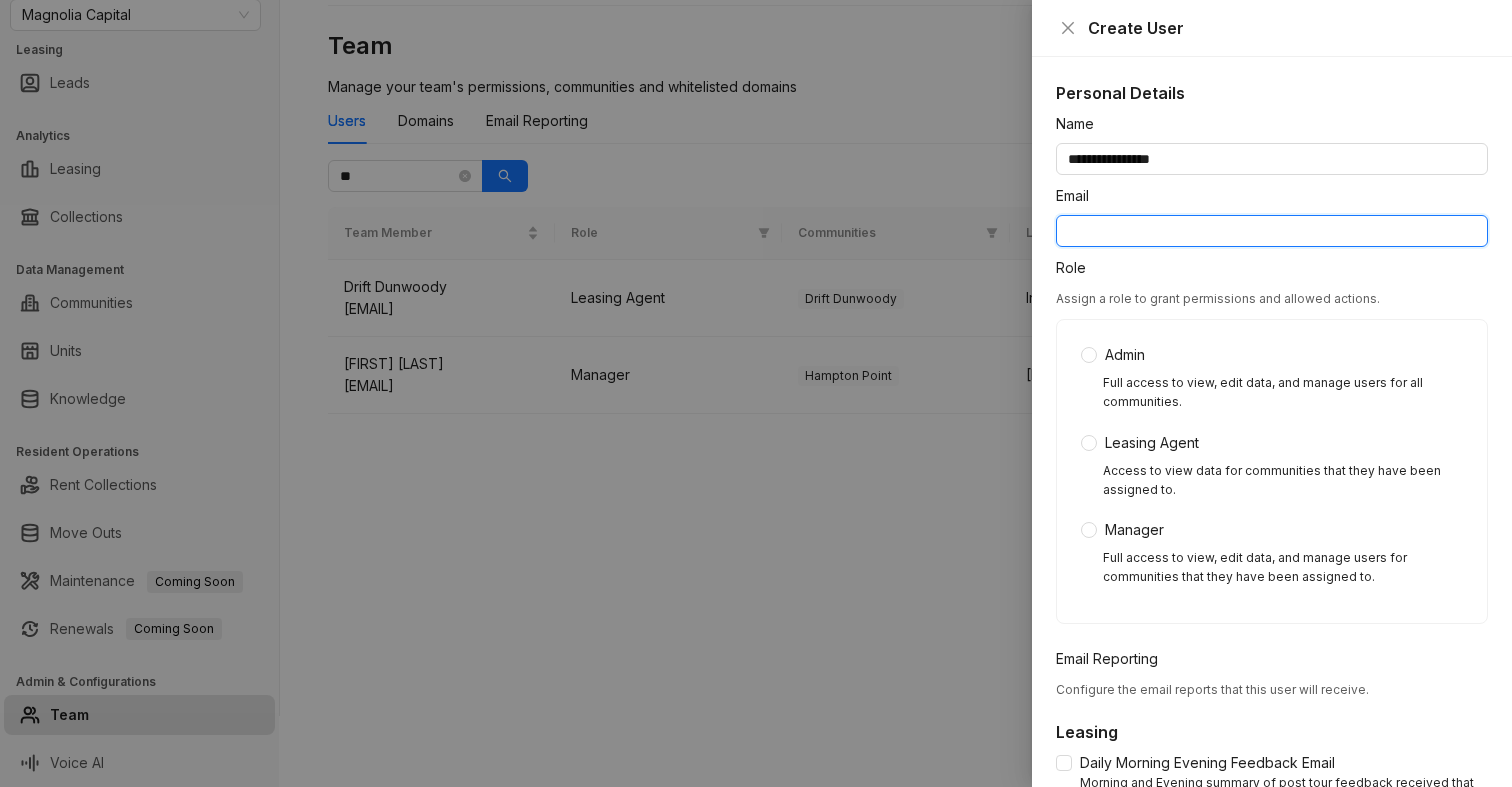 click on "Email" at bounding box center (1272, 231) 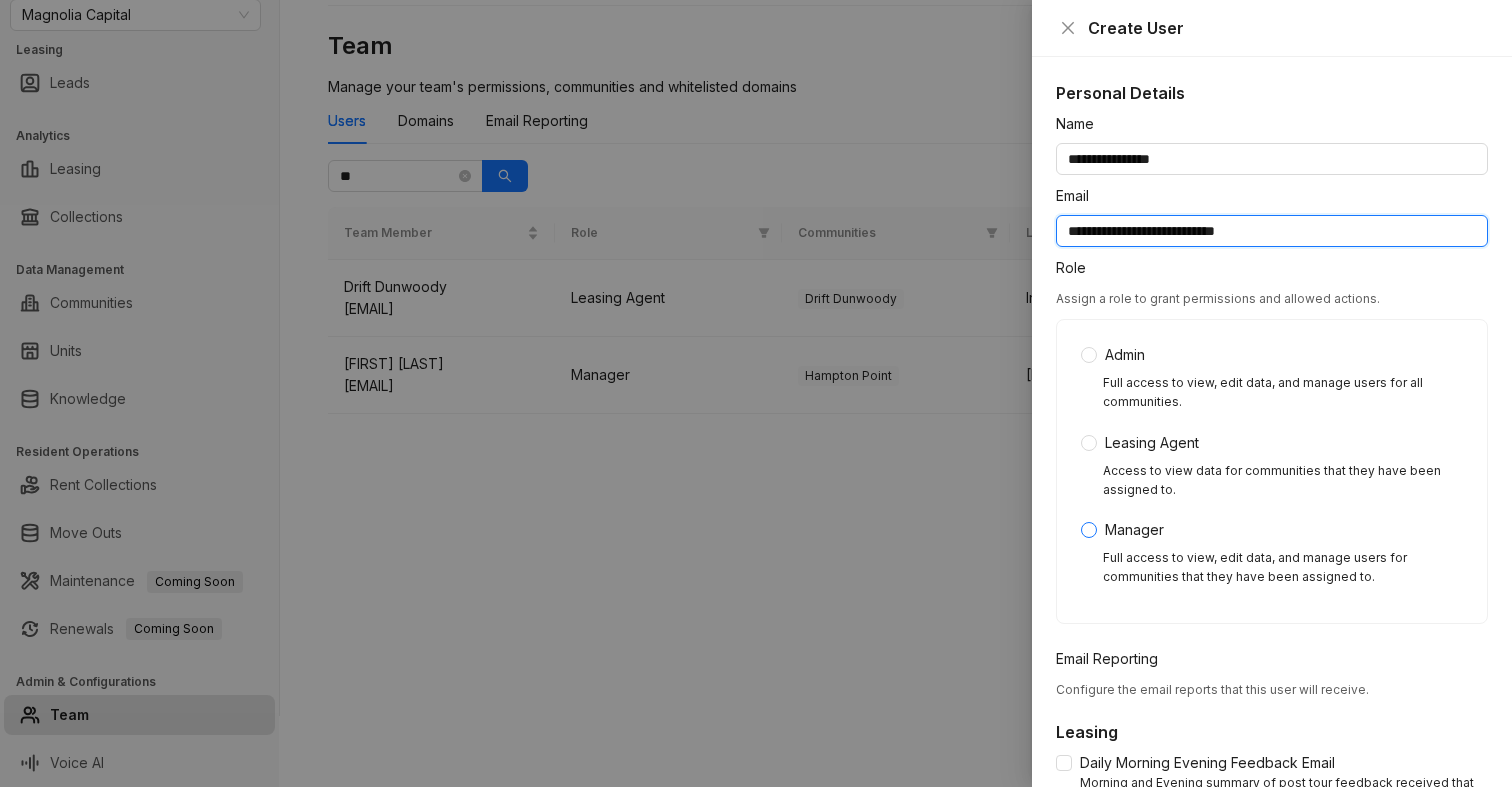 type on "**********" 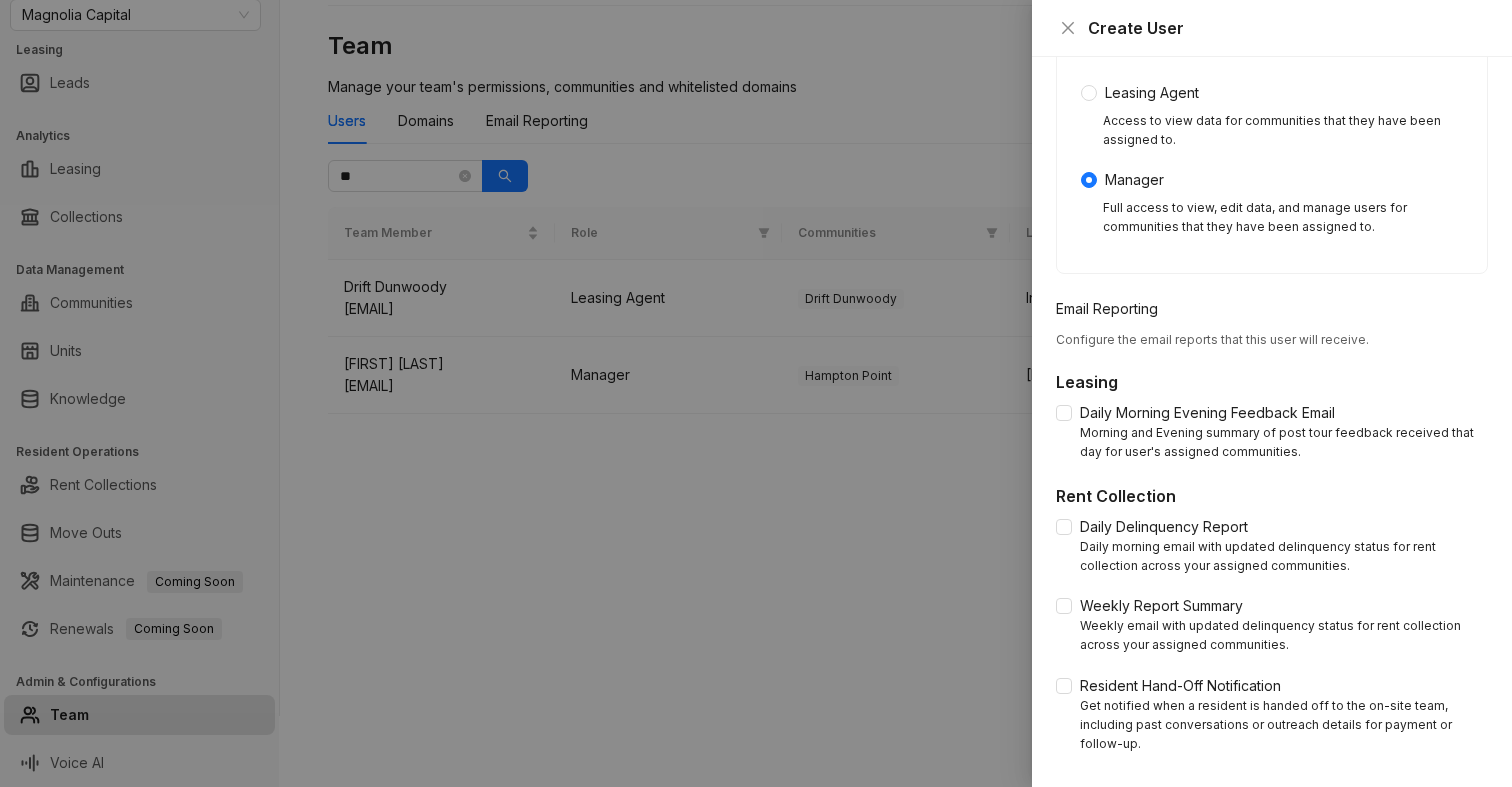 scroll, scrollTop: 349, scrollLeft: 0, axis: vertical 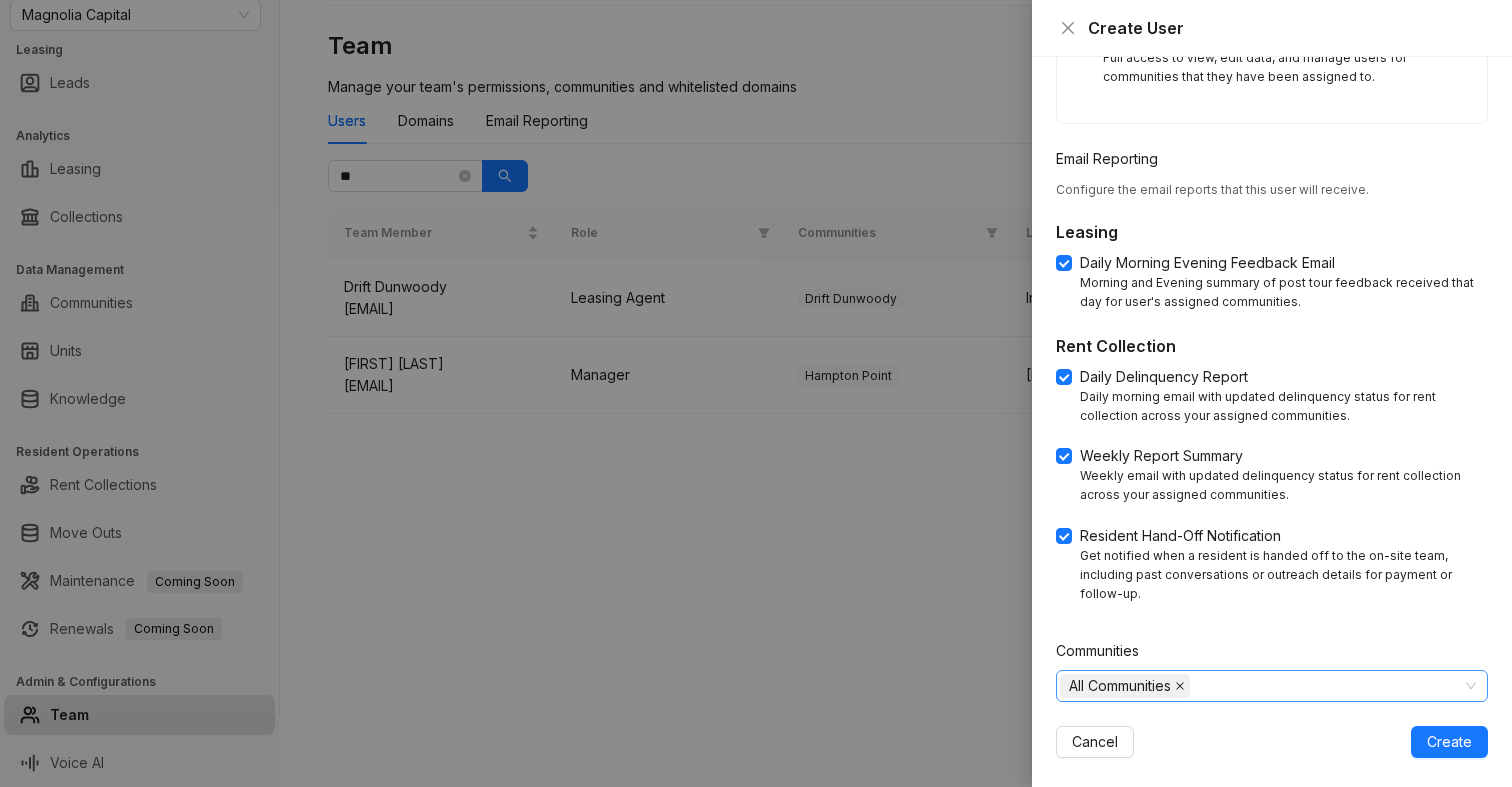 click 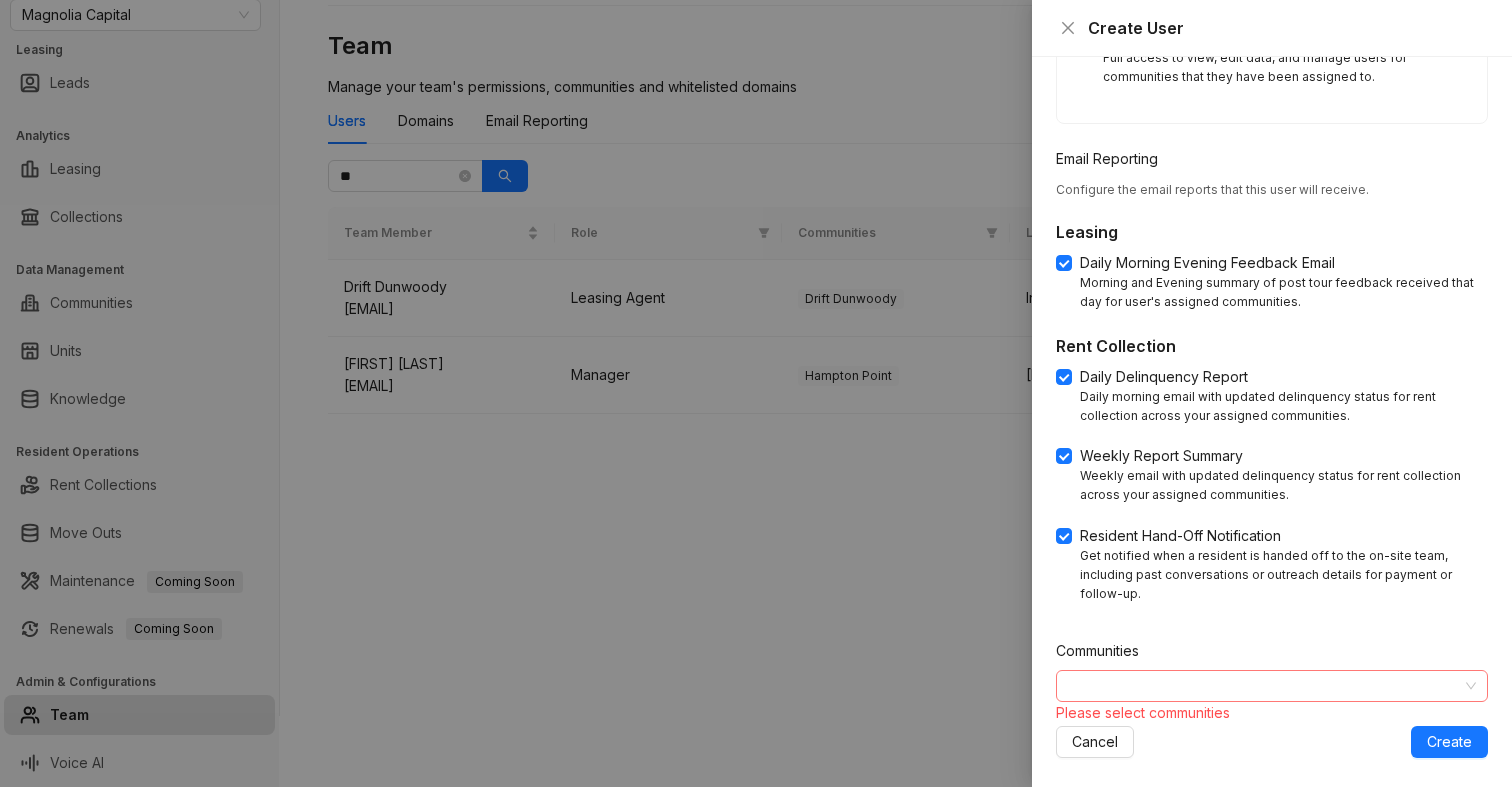 click at bounding box center (1261, 686) 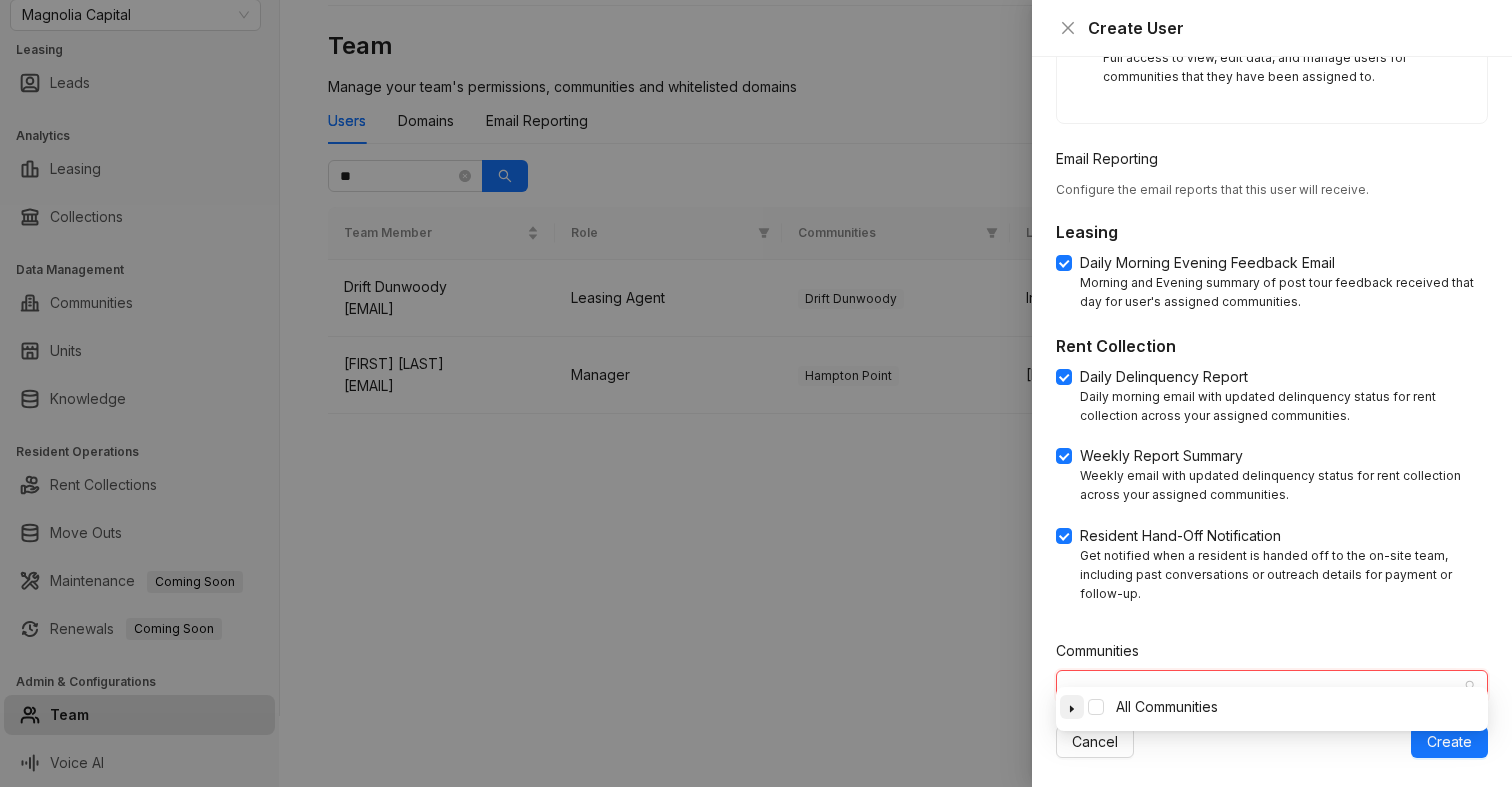 click 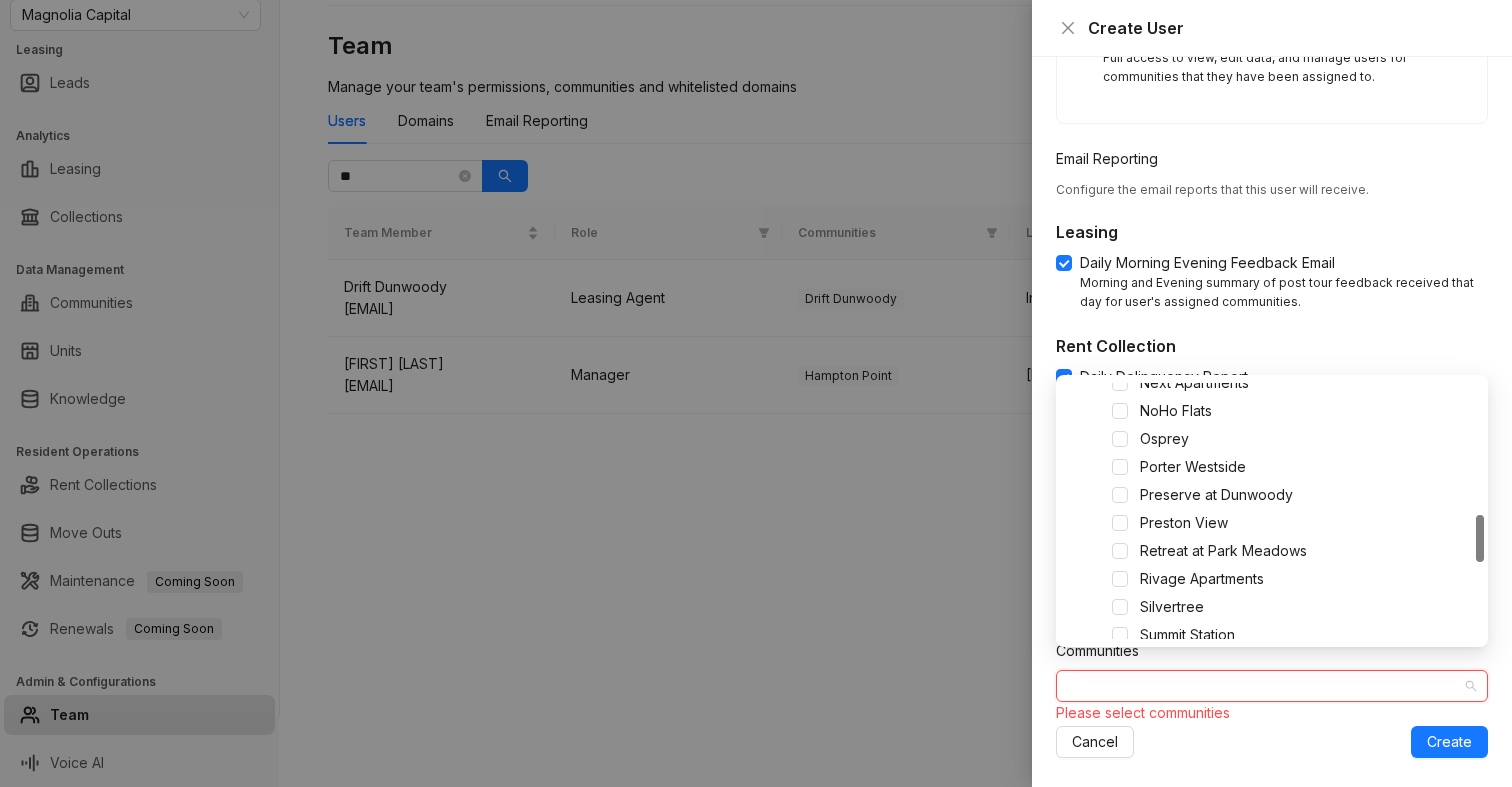 scroll, scrollTop: 700, scrollLeft: 0, axis: vertical 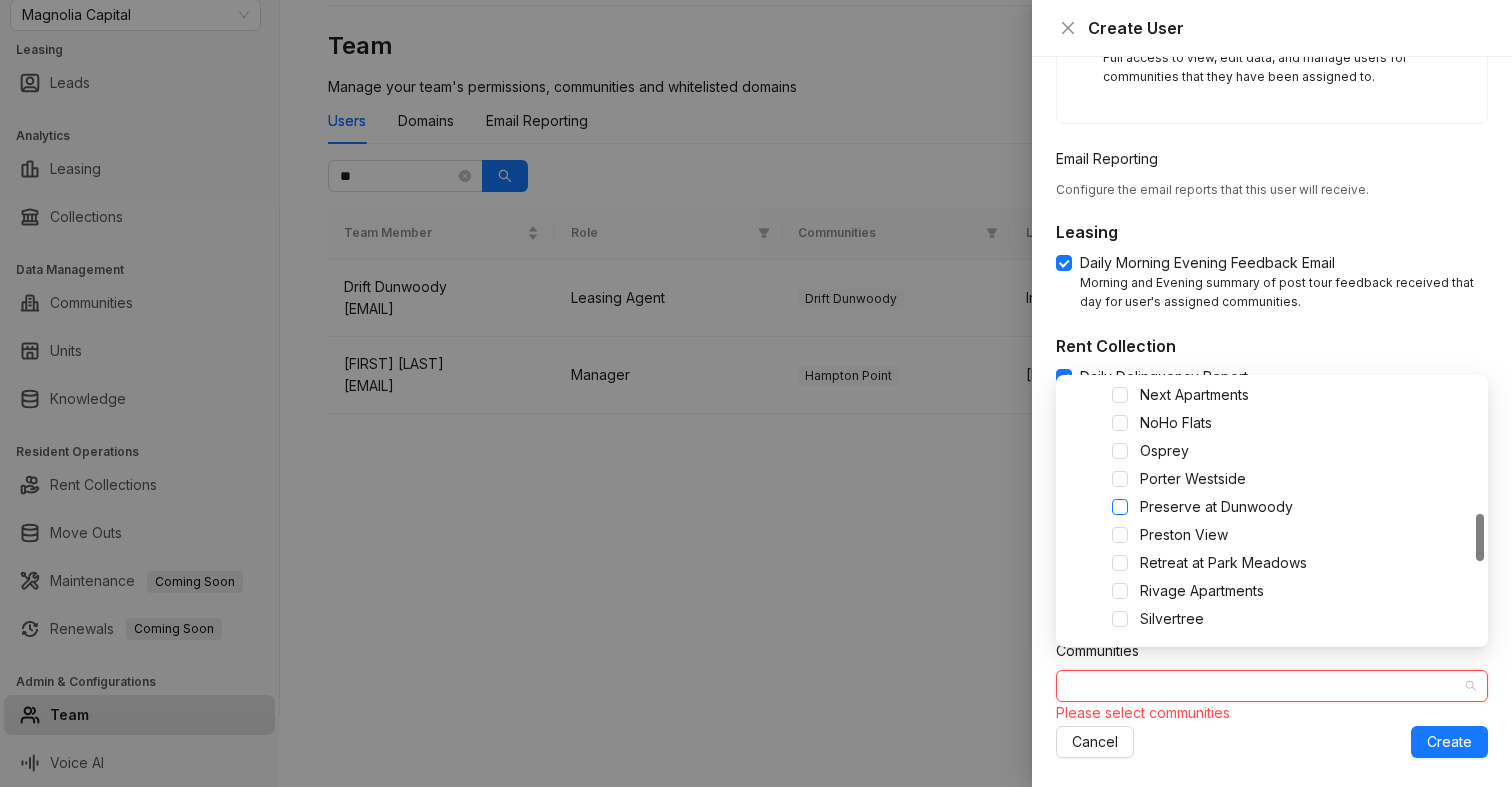 click at bounding box center (1120, 507) 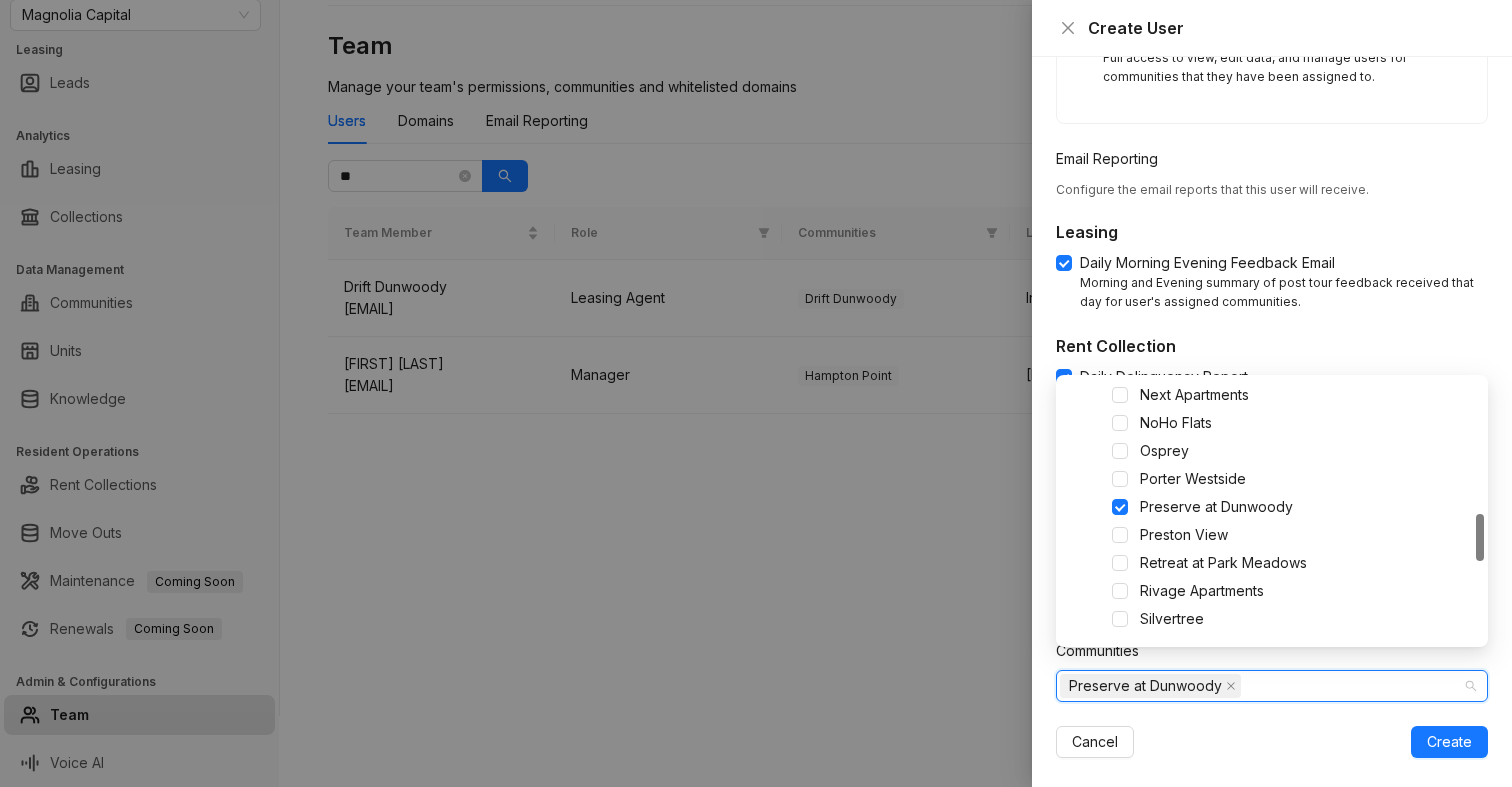 click on "Cancel Create" at bounding box center (1272, 742) 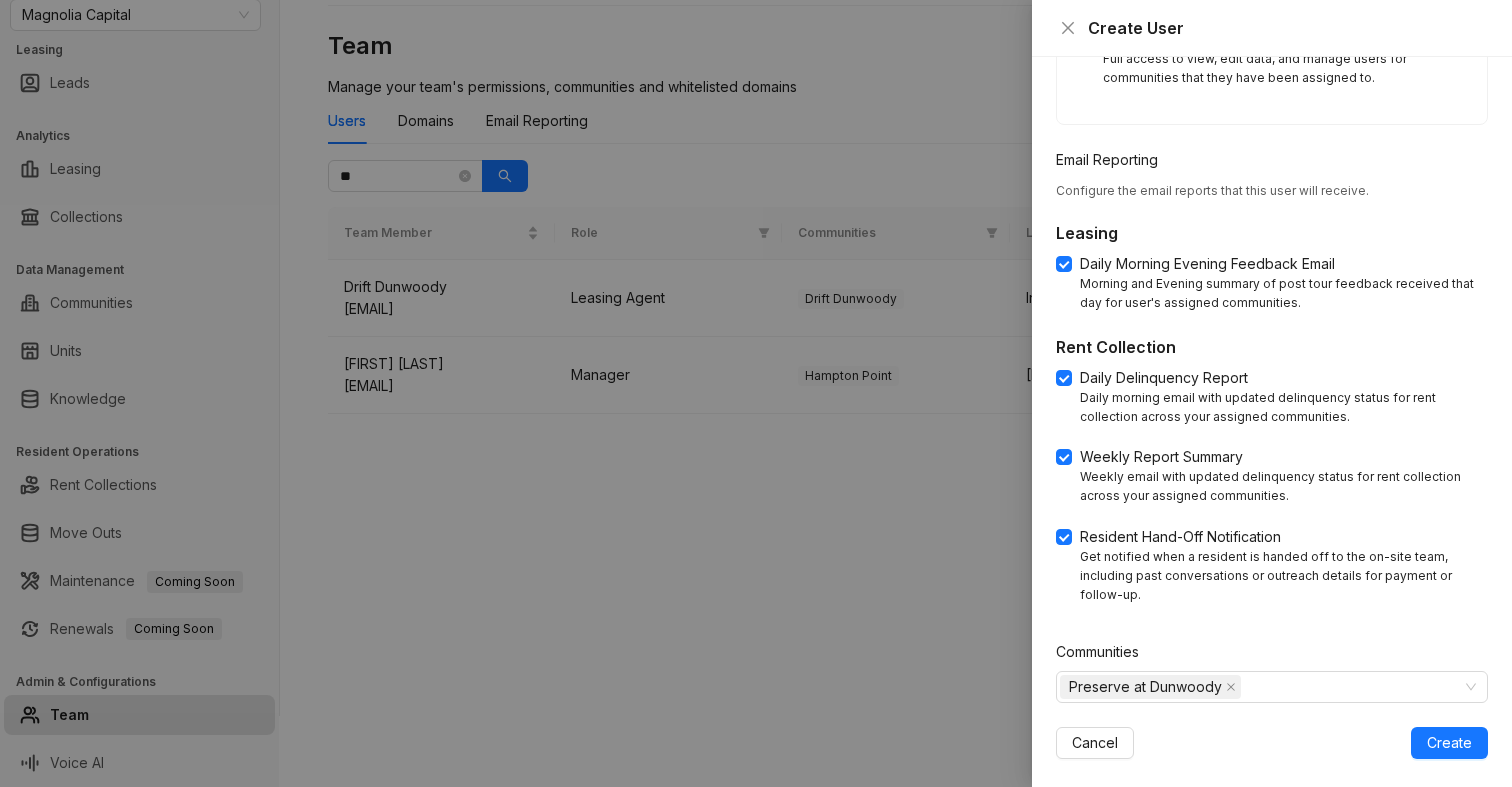 scroll, scrollTop: 500, scrollLeft: 0, axis: vertical 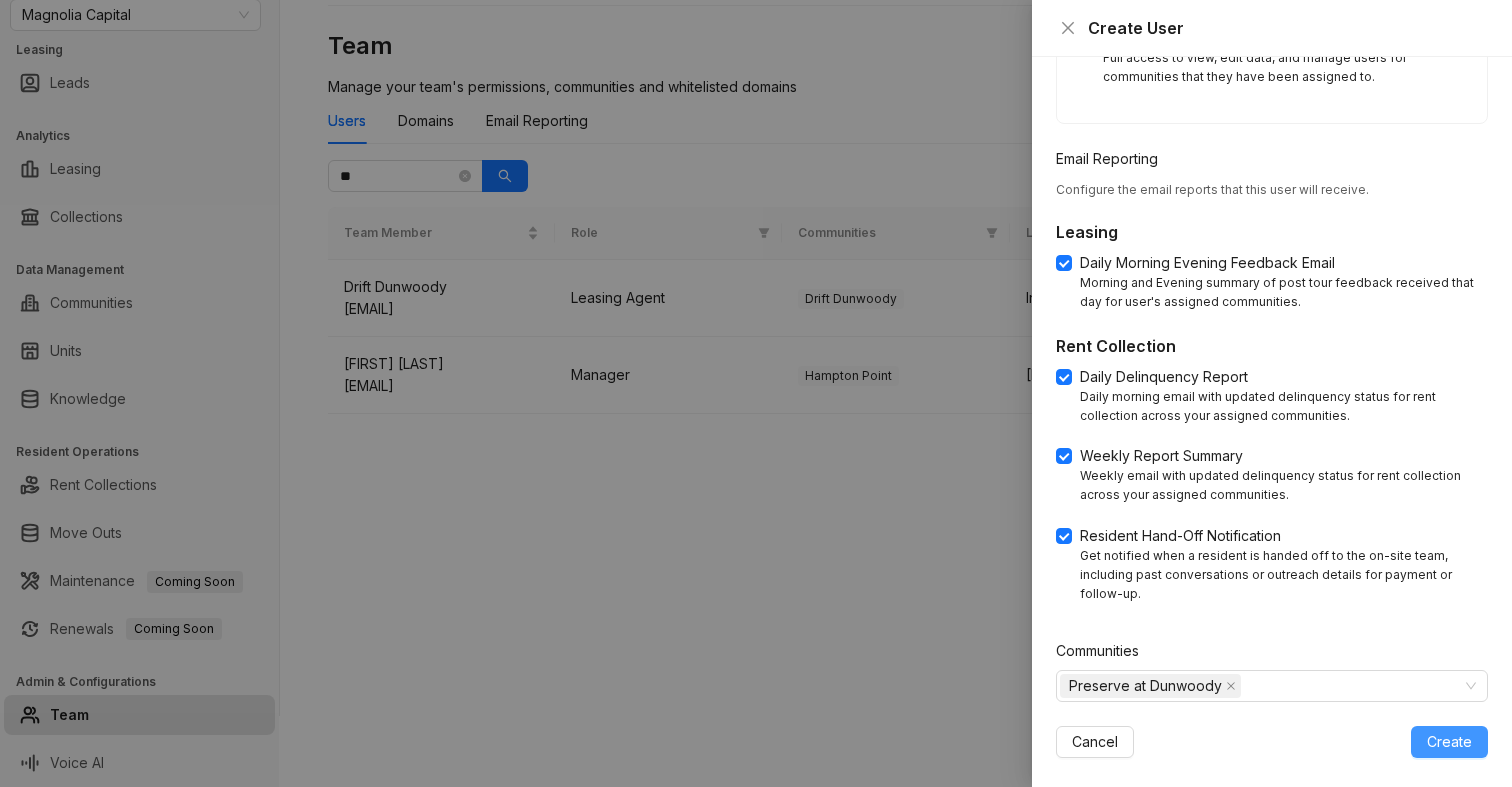 click on "Create" at bounding box center (1449, 742) 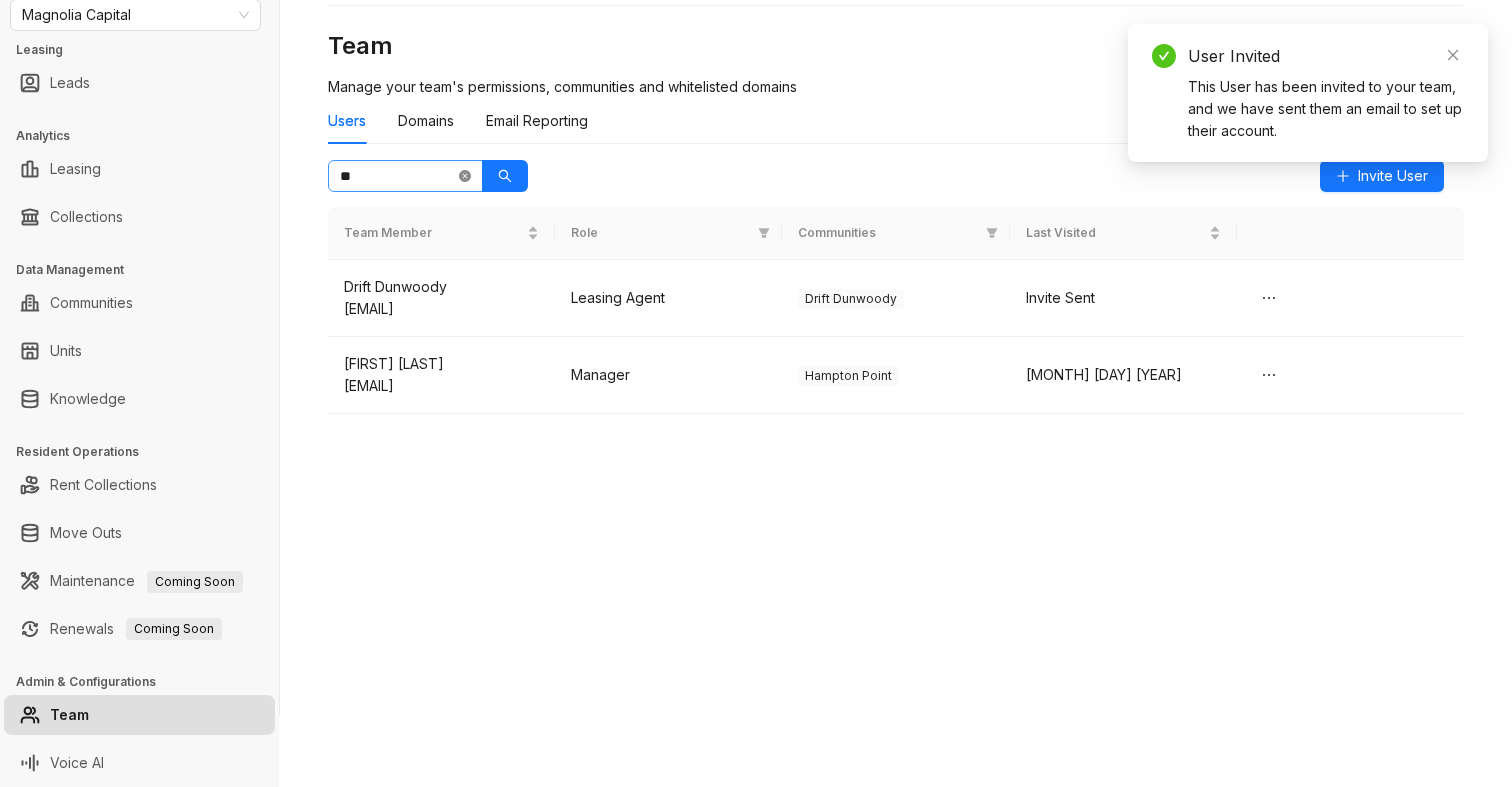 click 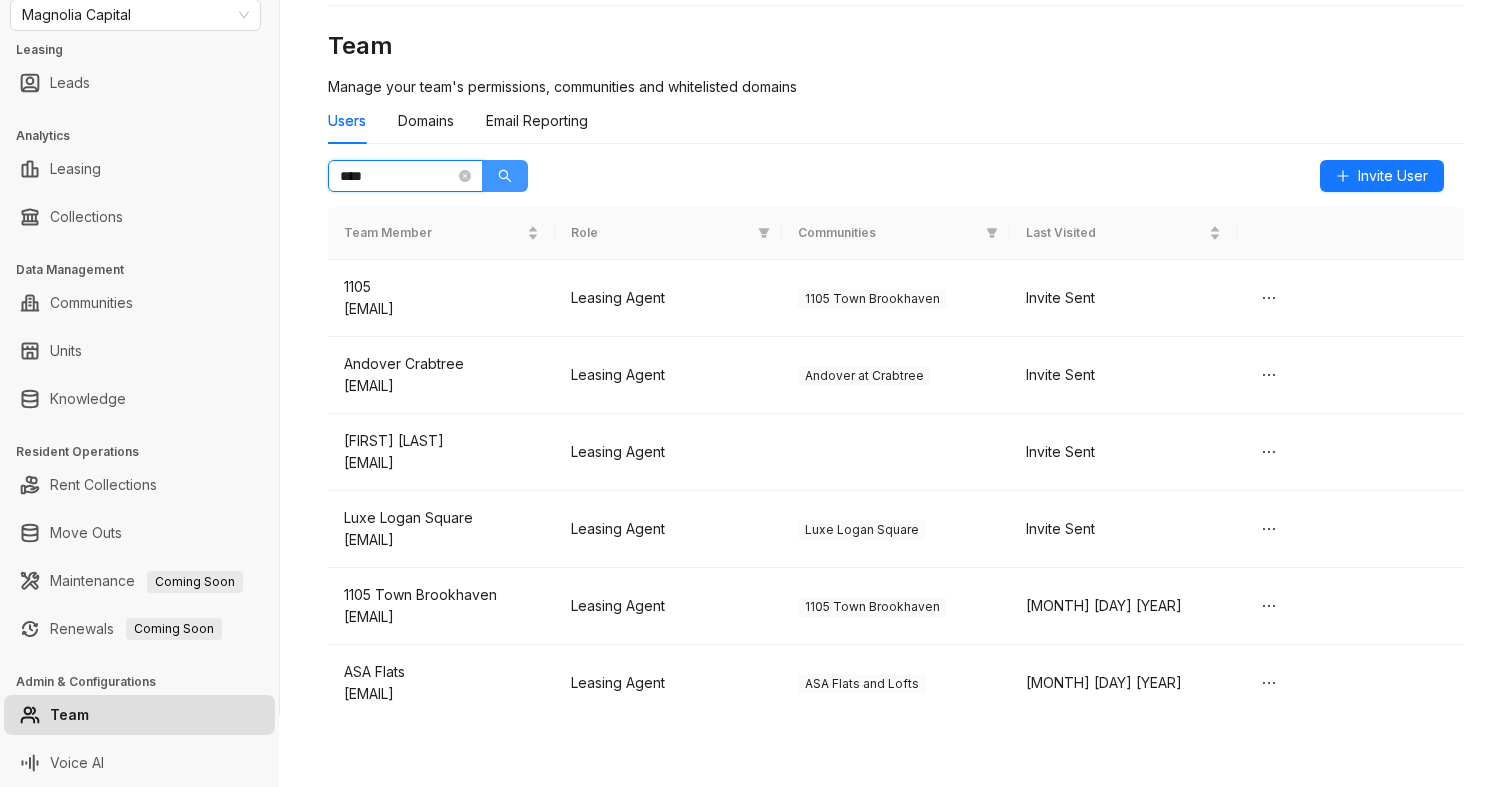 click 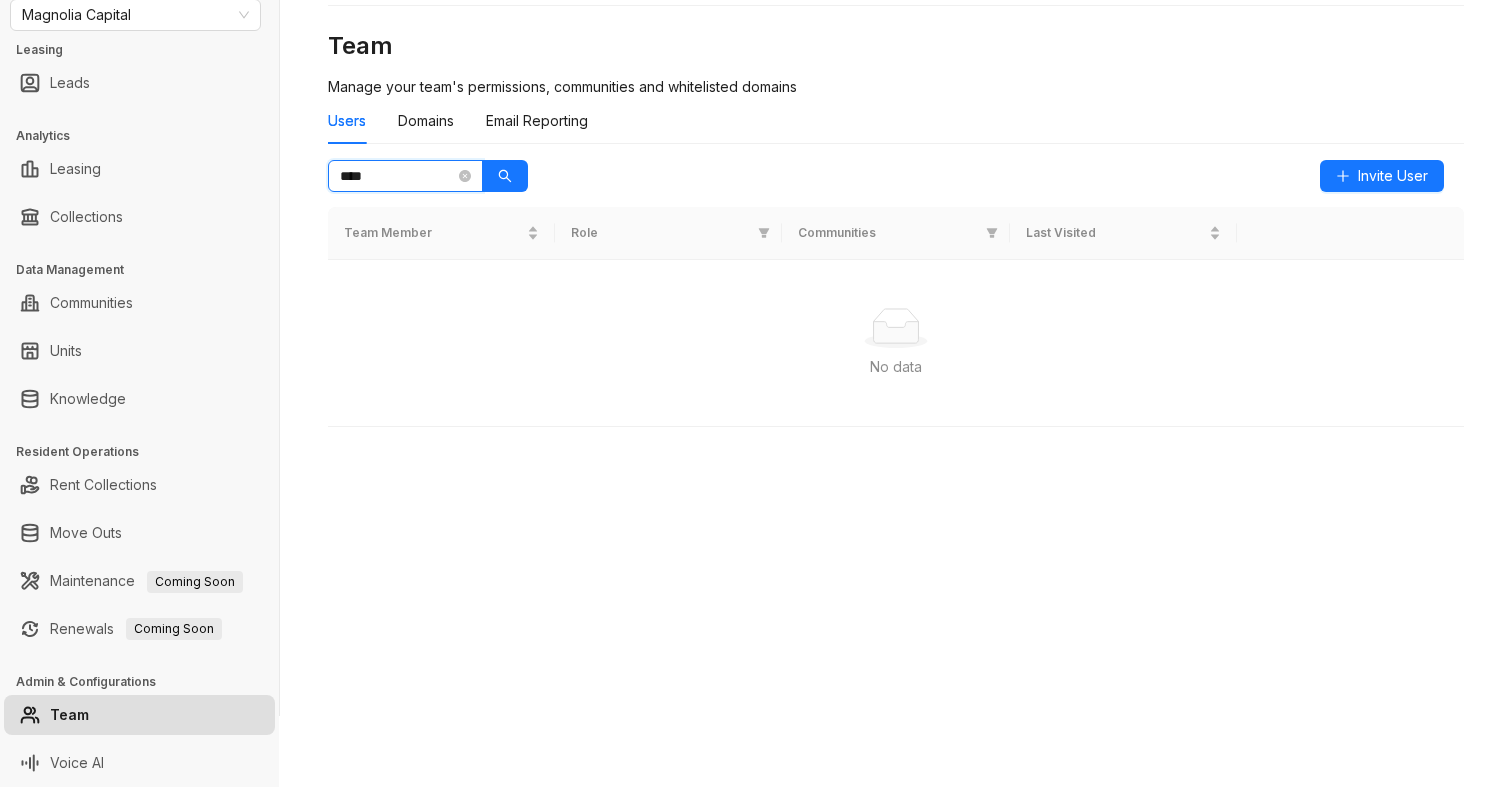 click on "****" at bounding box center (397, 176) 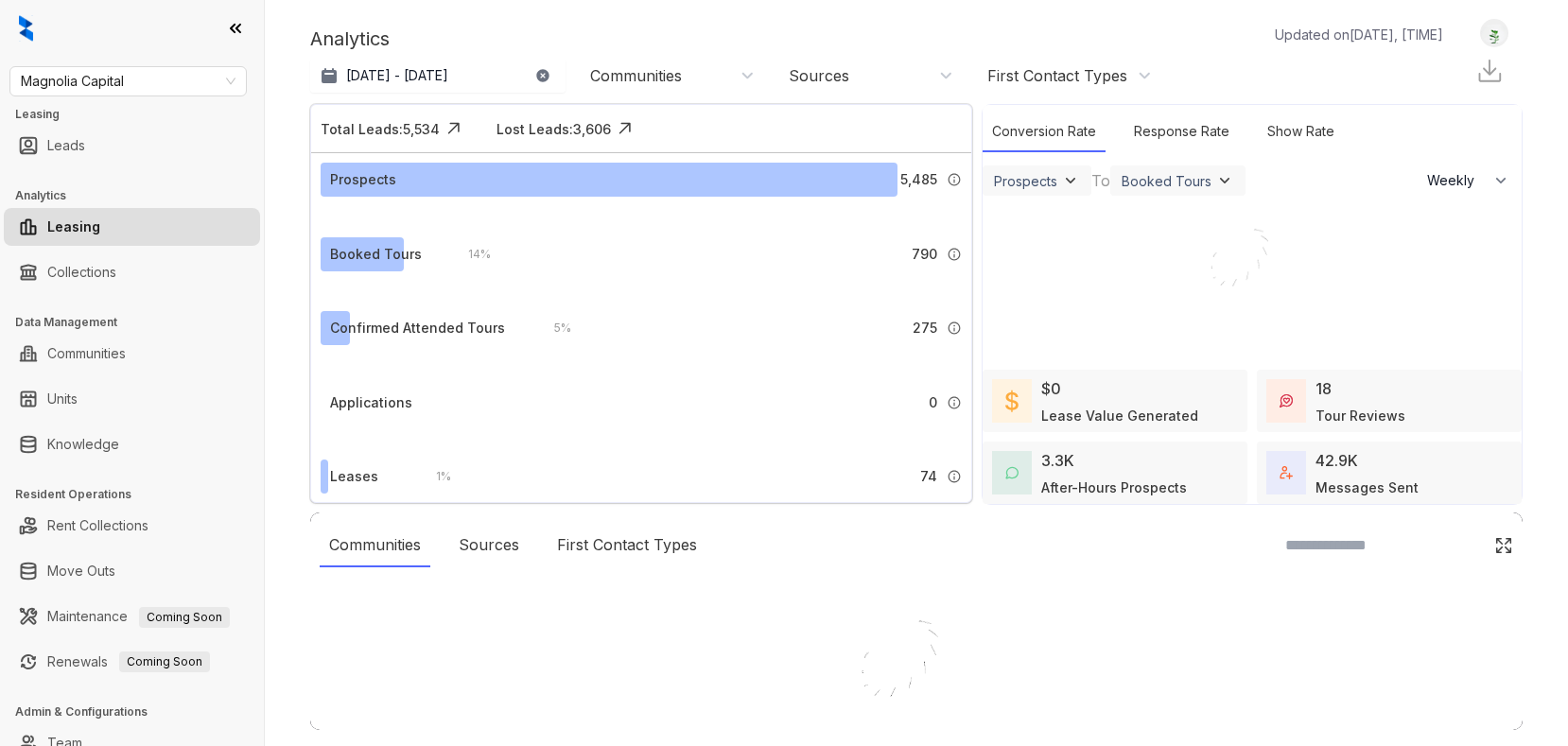 select on "******" 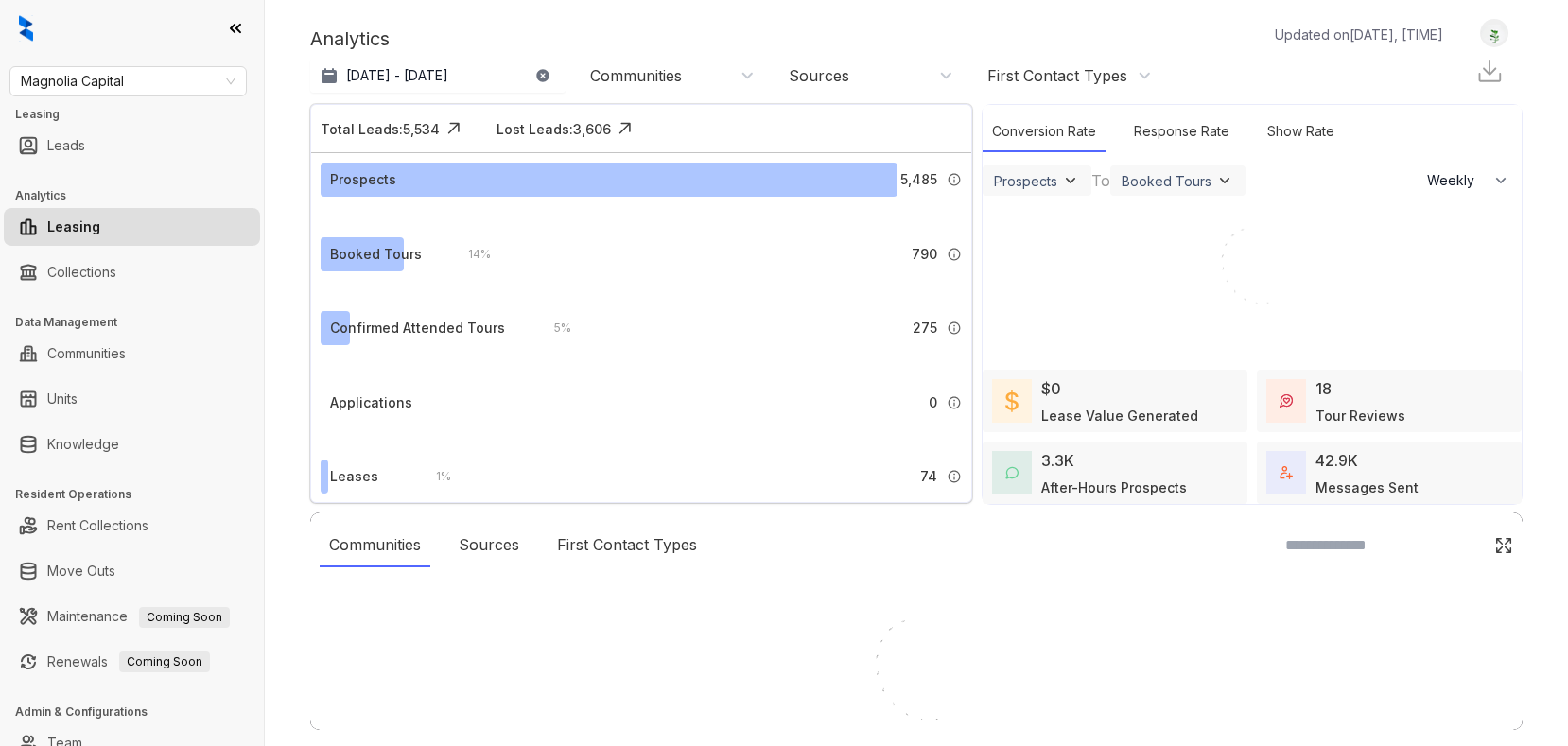 scroll, scrollTop: 0, scrollLeft: 0, axis: both 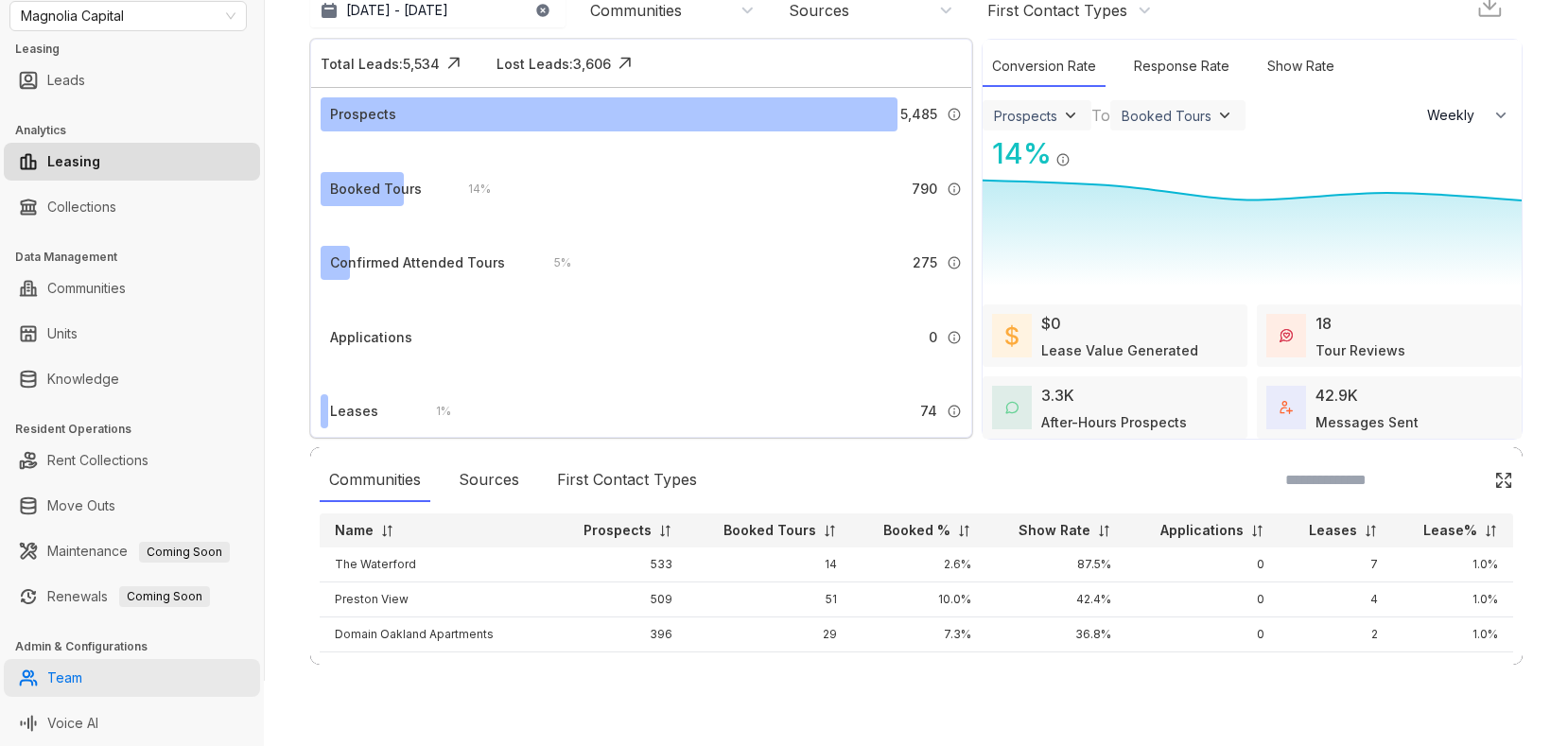 click on "Team" at bounding box center [64, 678] 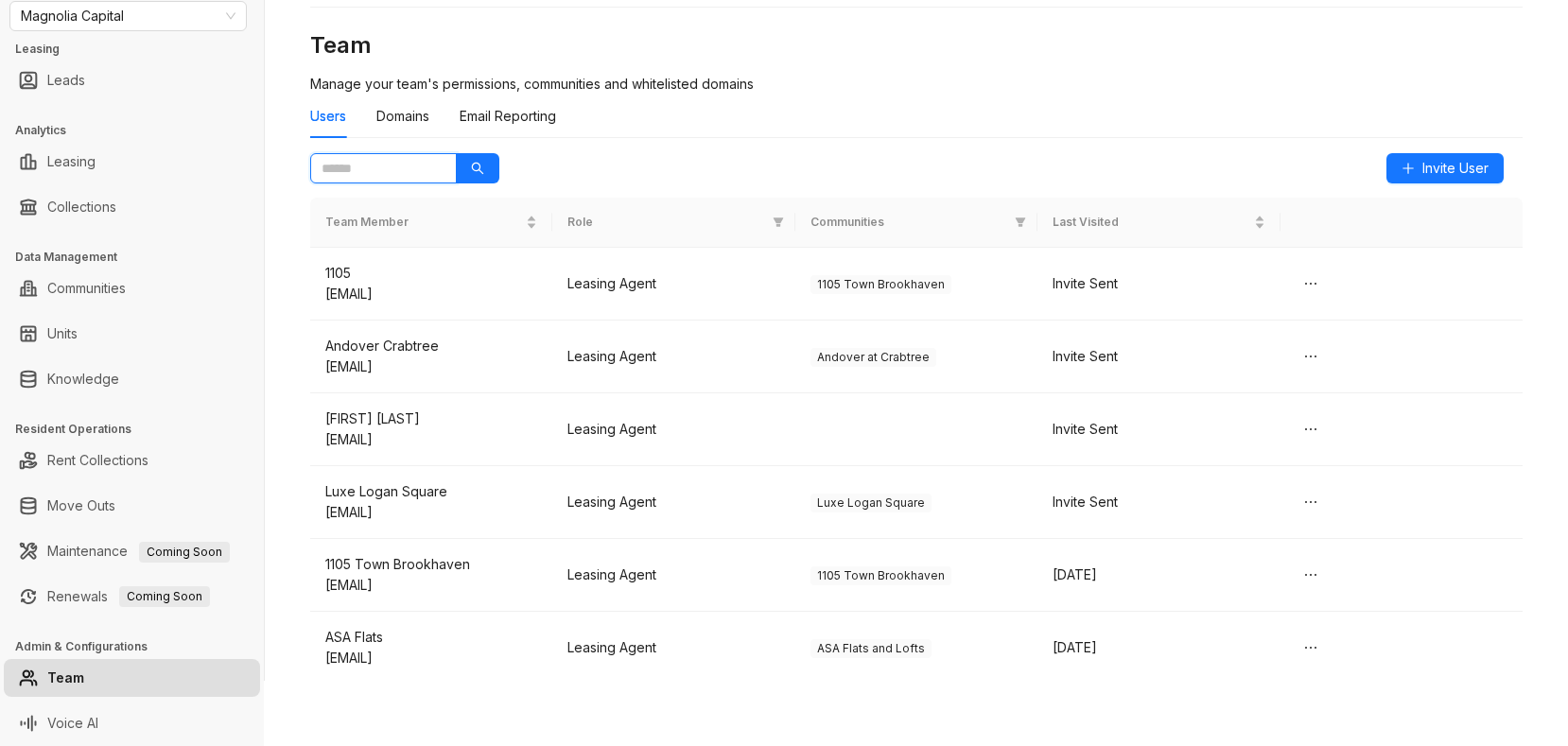 click at bounding box center [375, 168] 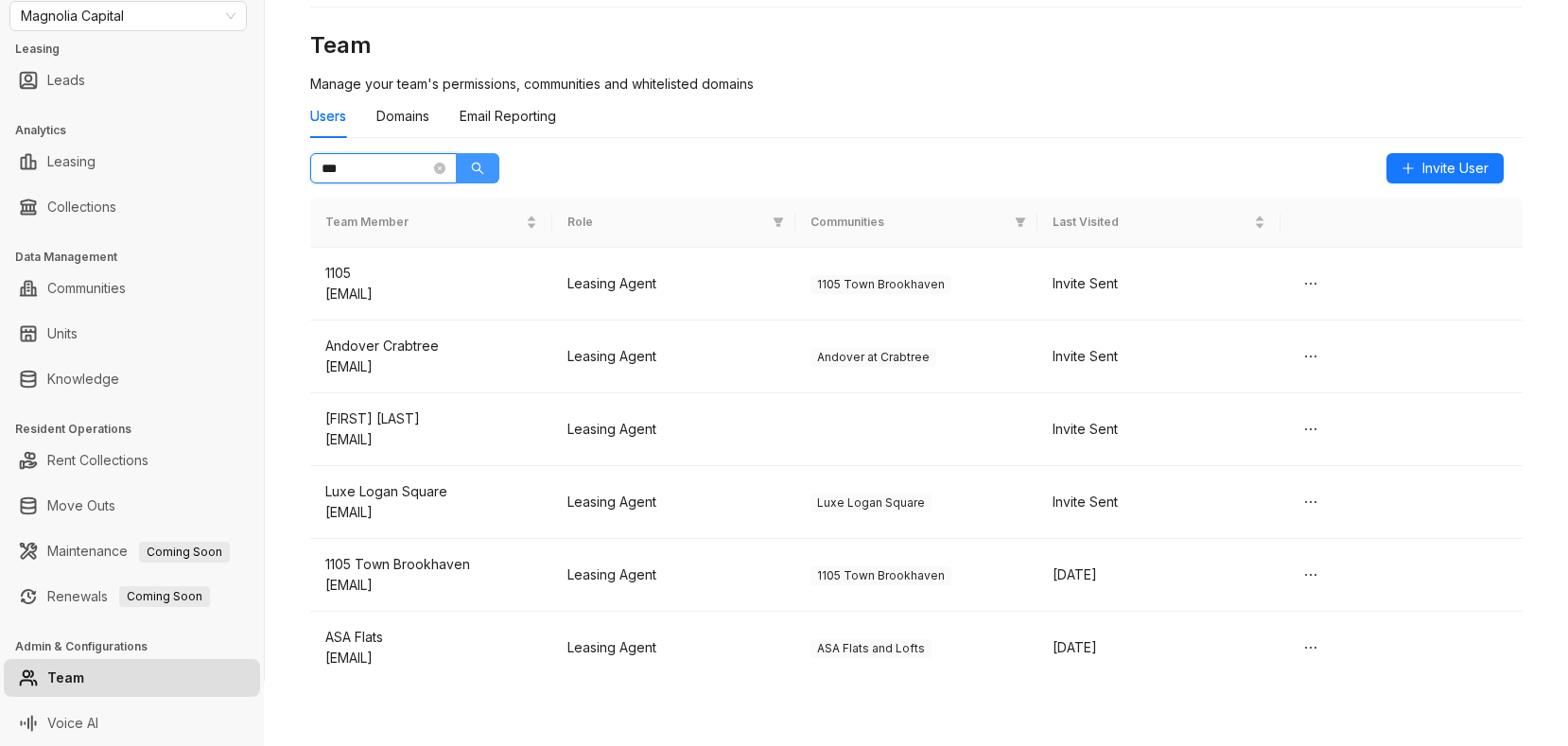 click 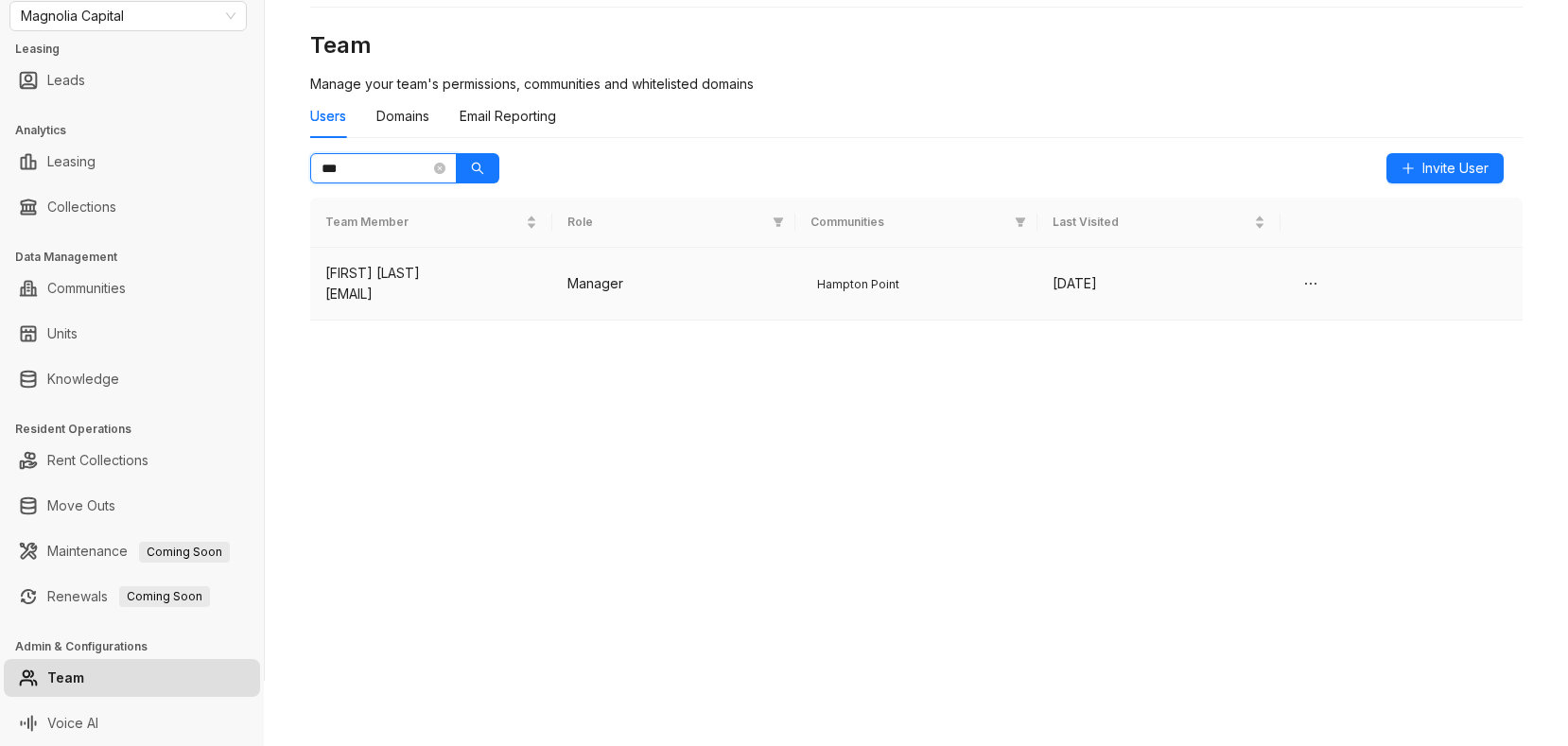 type on "***" 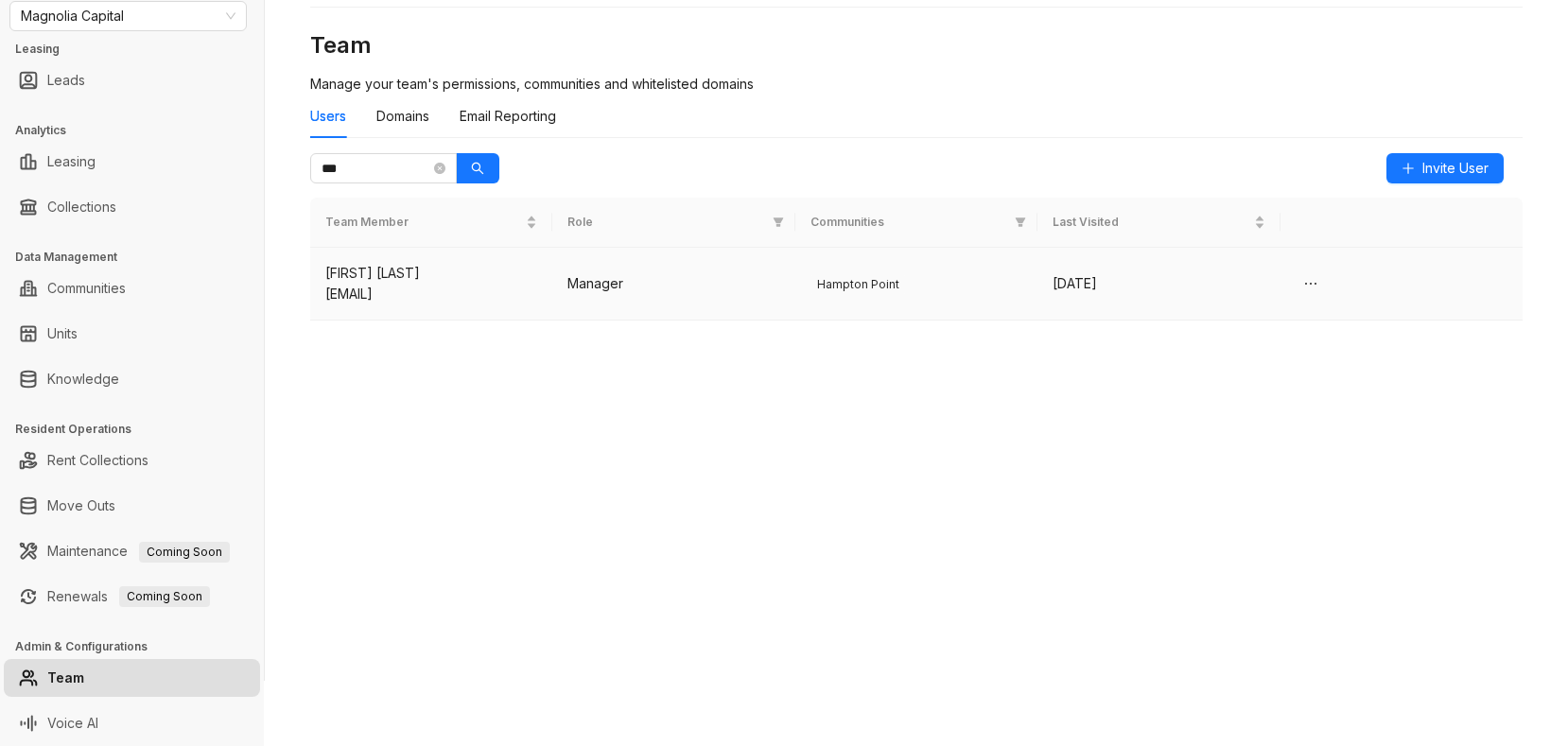 click on "[FIRST] [LAST]" at bounding box center [431, 273] 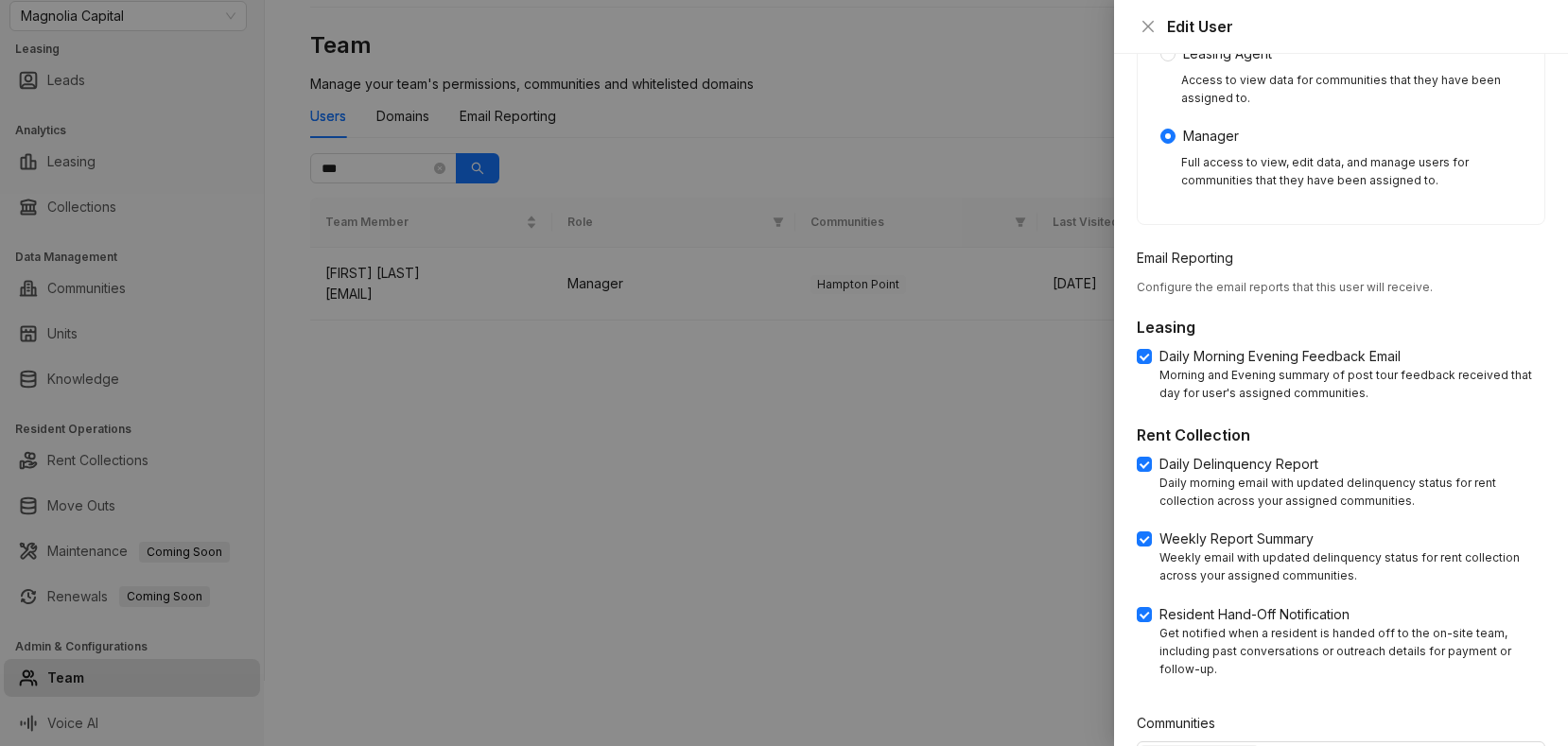 scroll, scrollTop: 471, scrollLeft: 0, axis: vertical 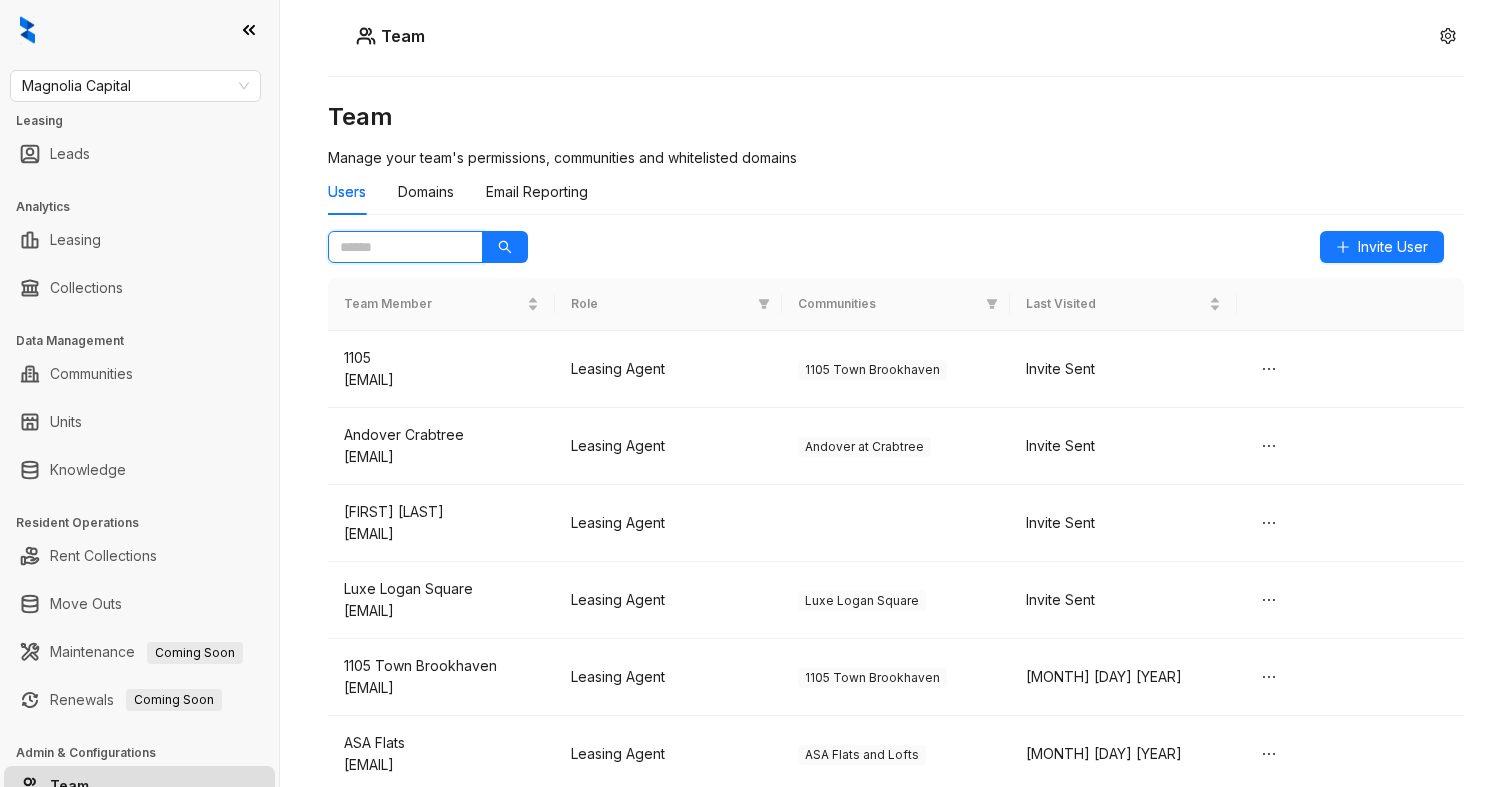 click at bounding box center (397, 247) 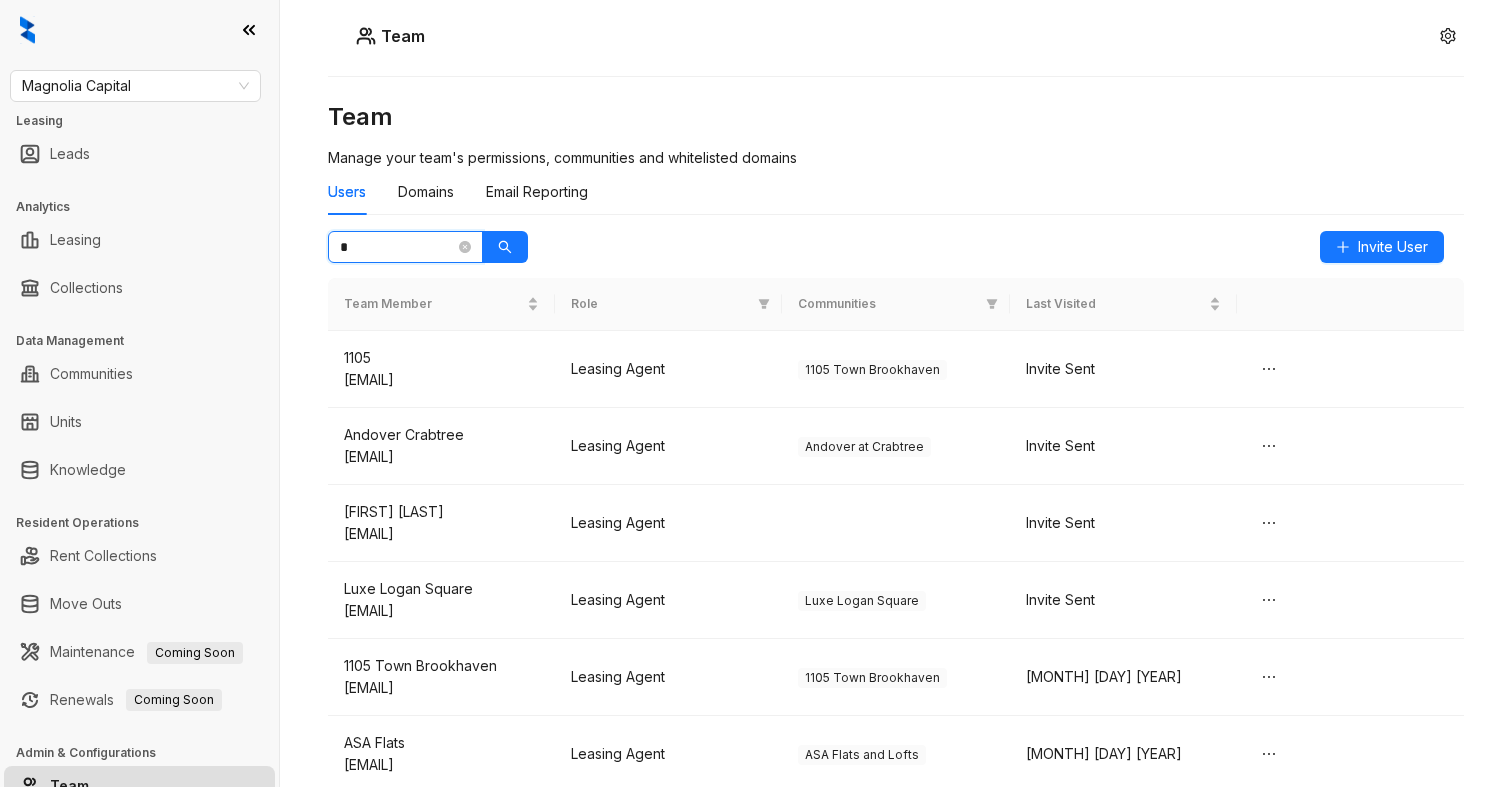 type on "**" 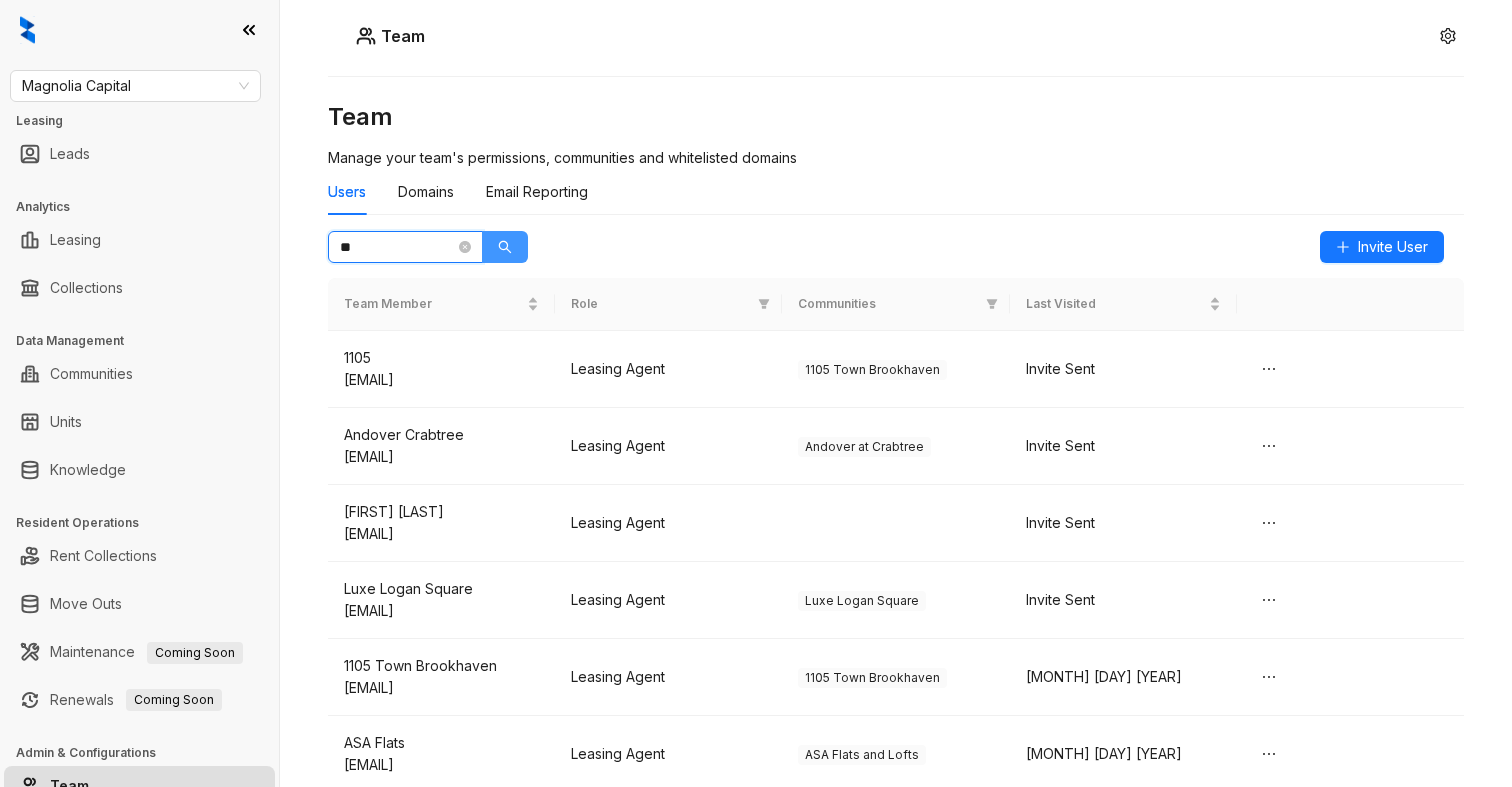 click 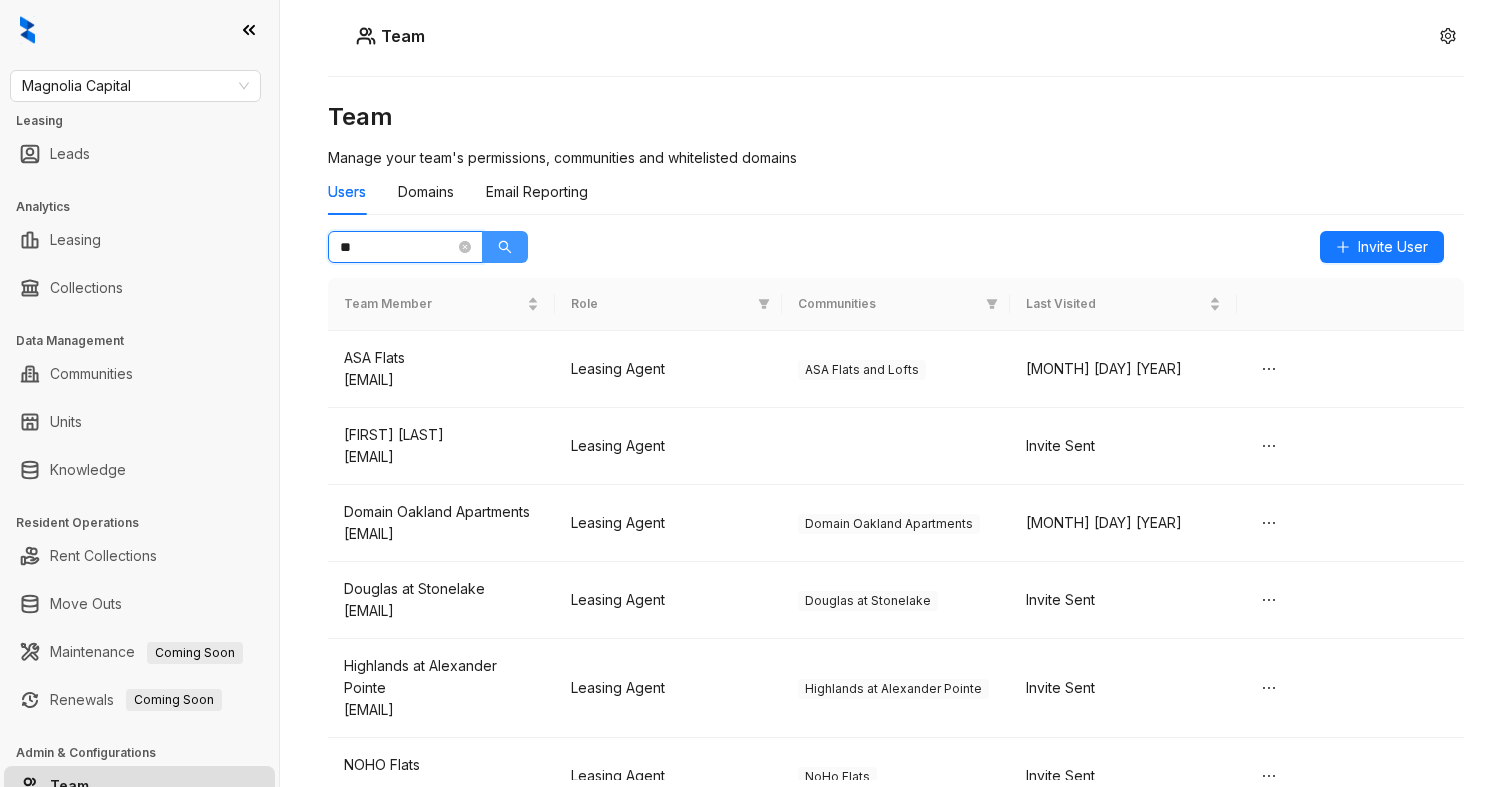 click 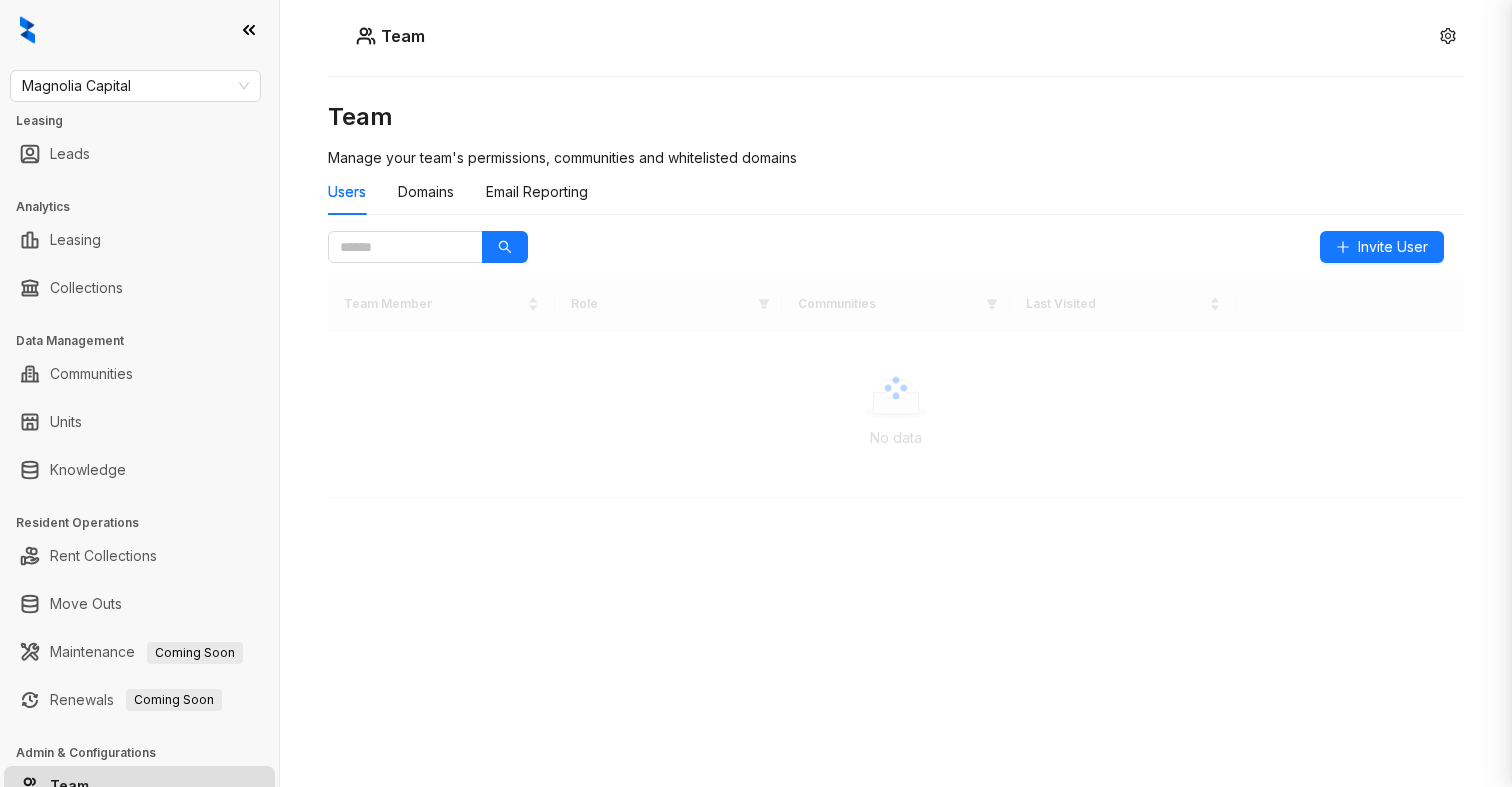 scroll, scrollTop: 0, scrollLeft: 0, axis: both 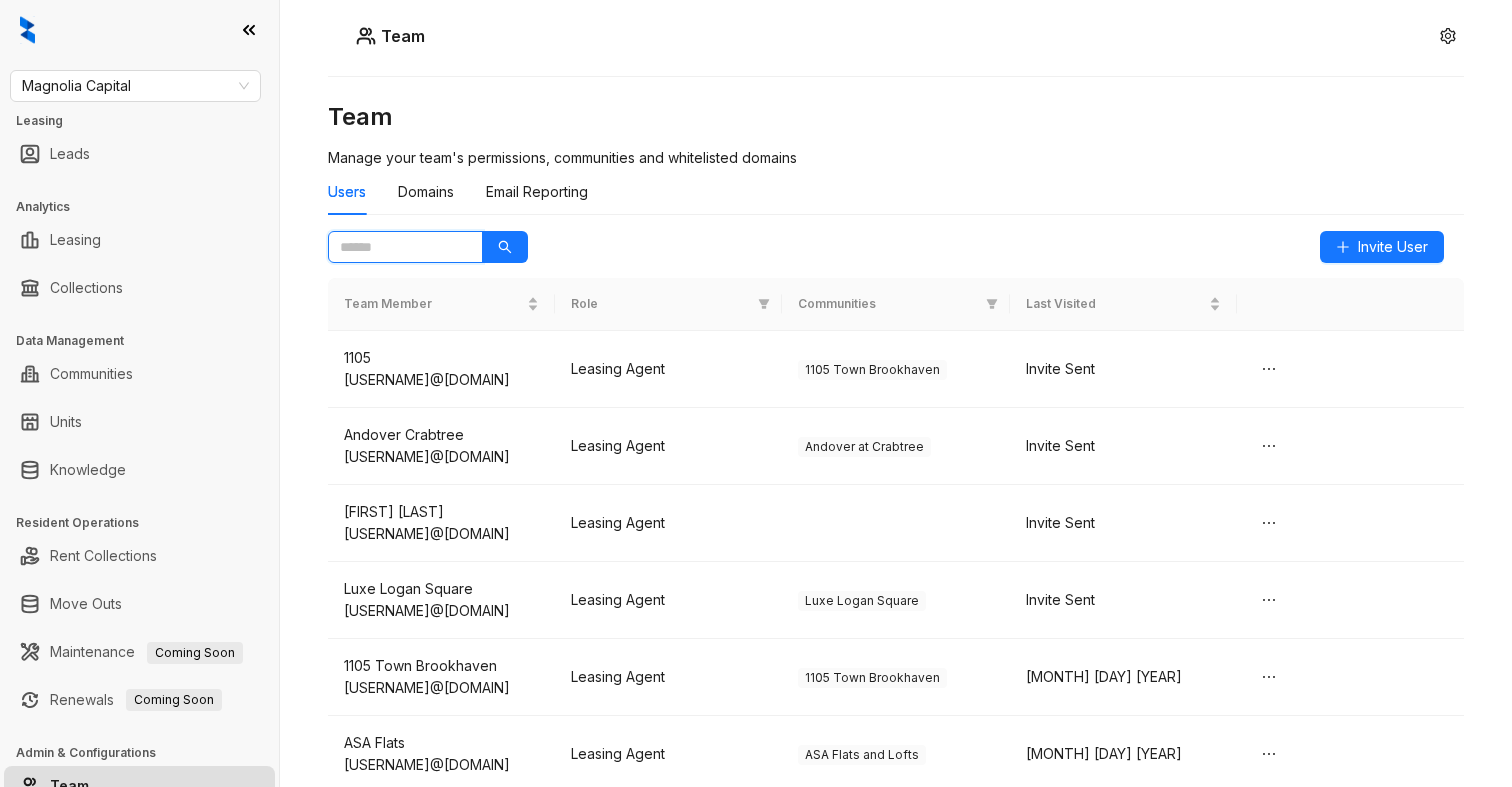 click at bounding box center (397, 247) 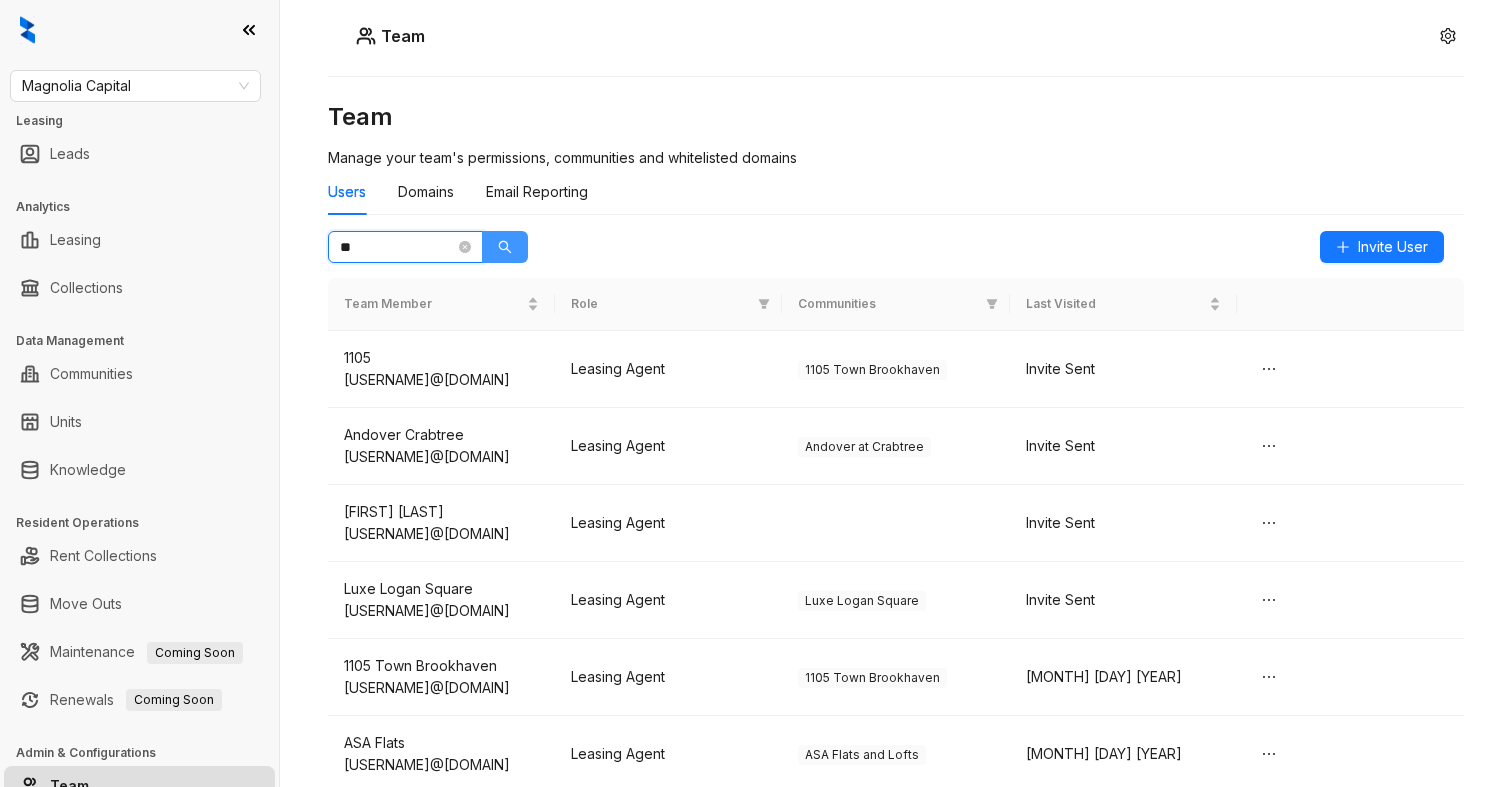click 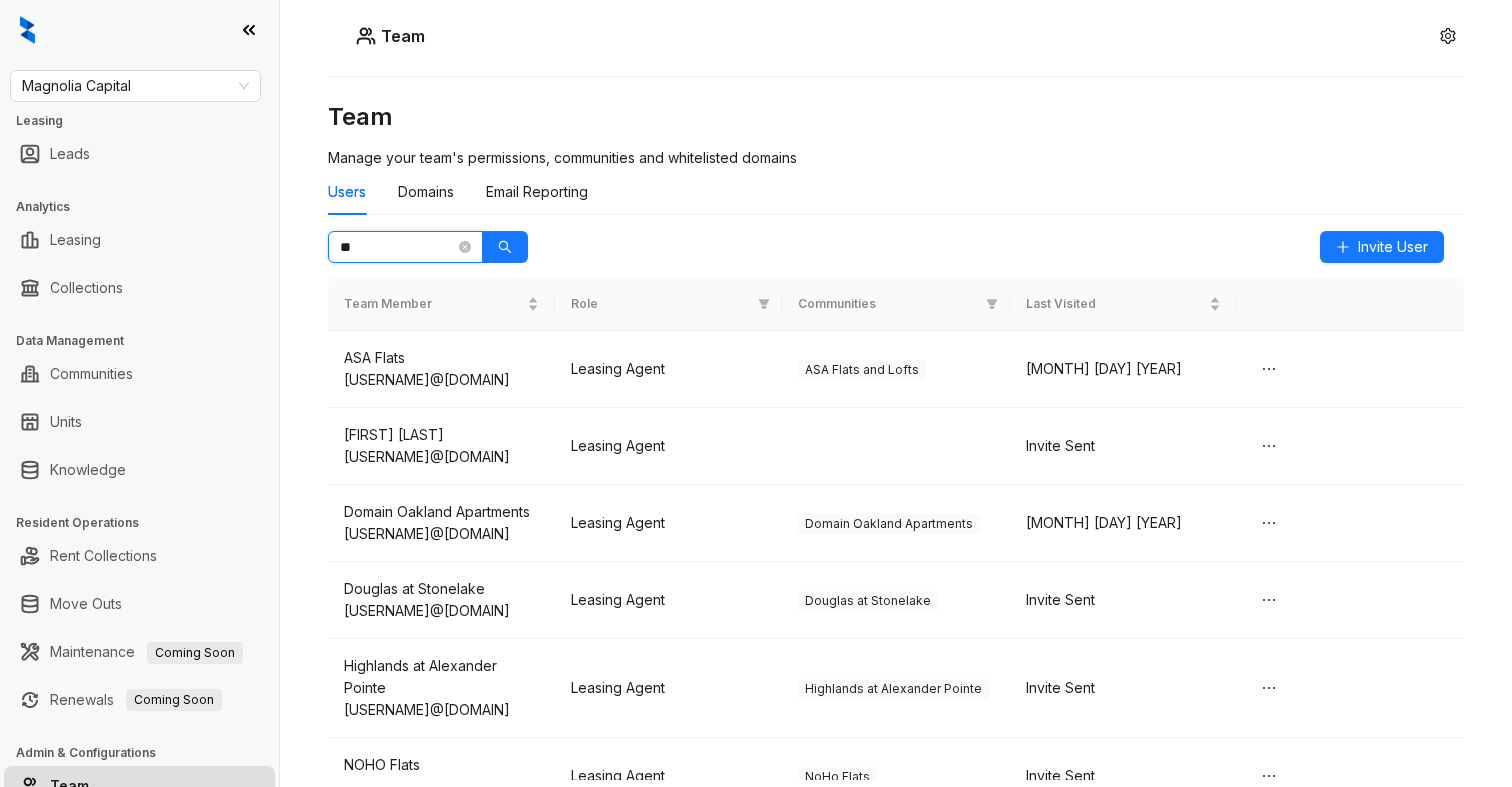 click on "**" at bounding box center (397, 247) 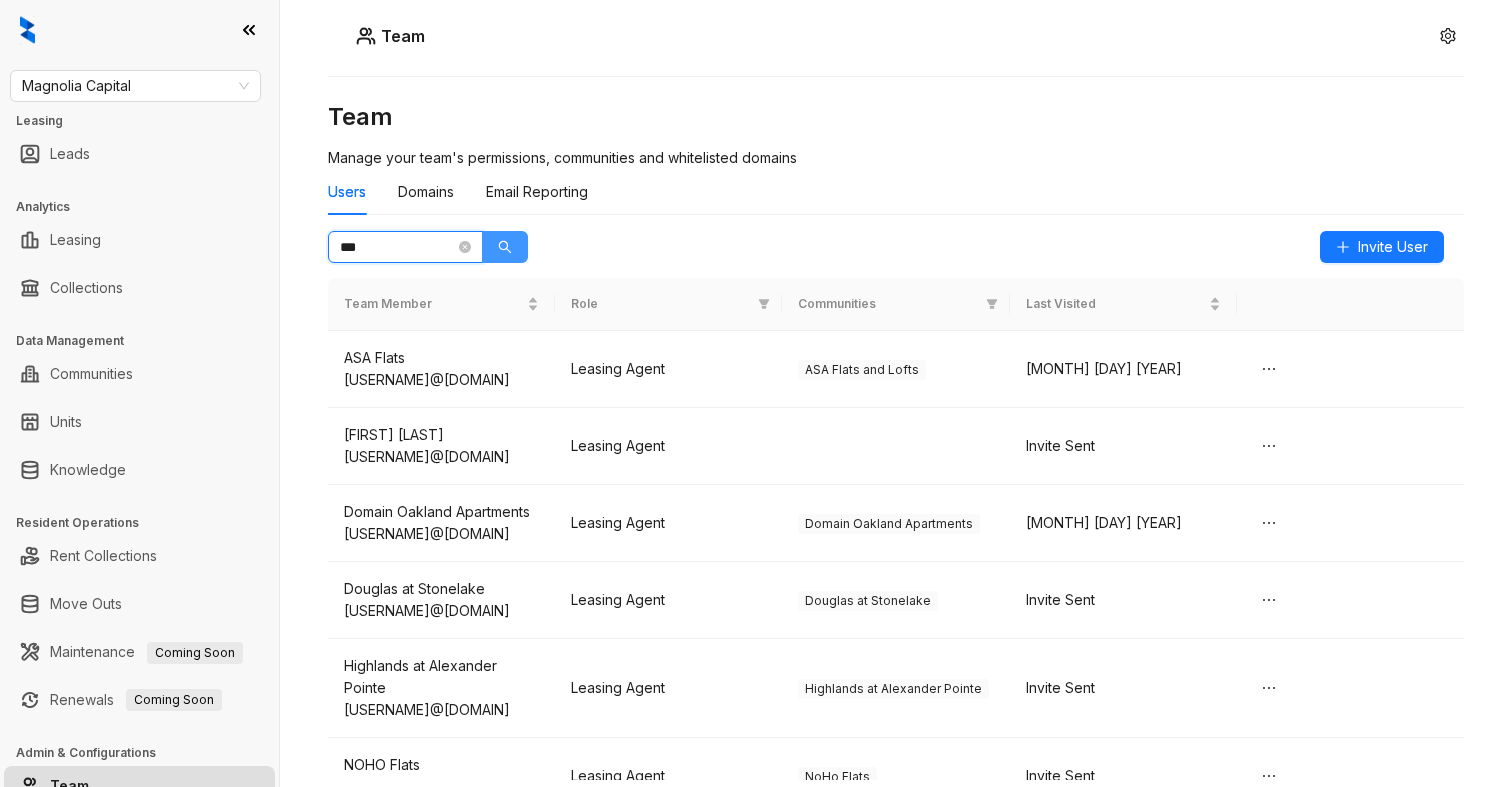 click 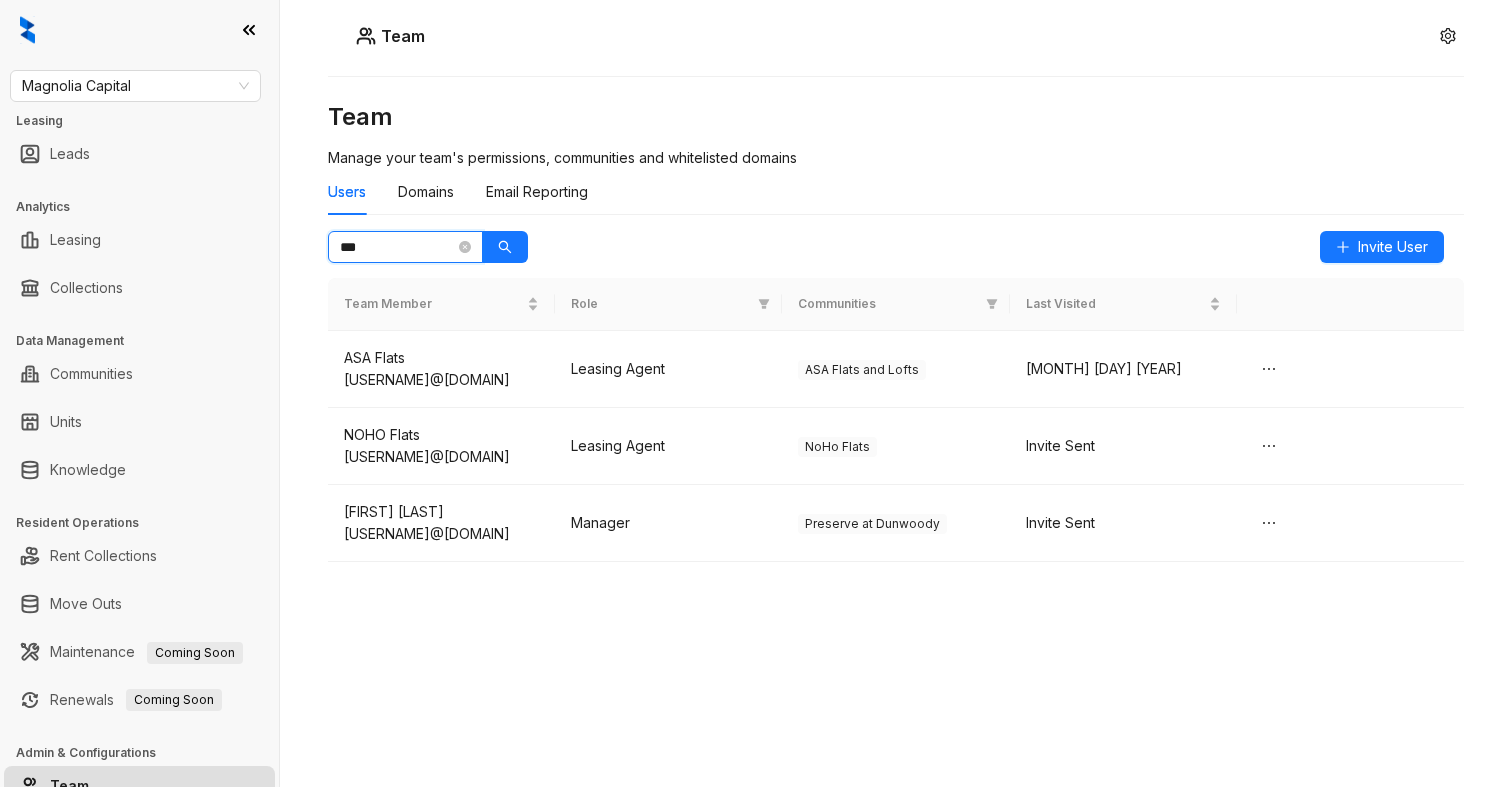 type on "***" 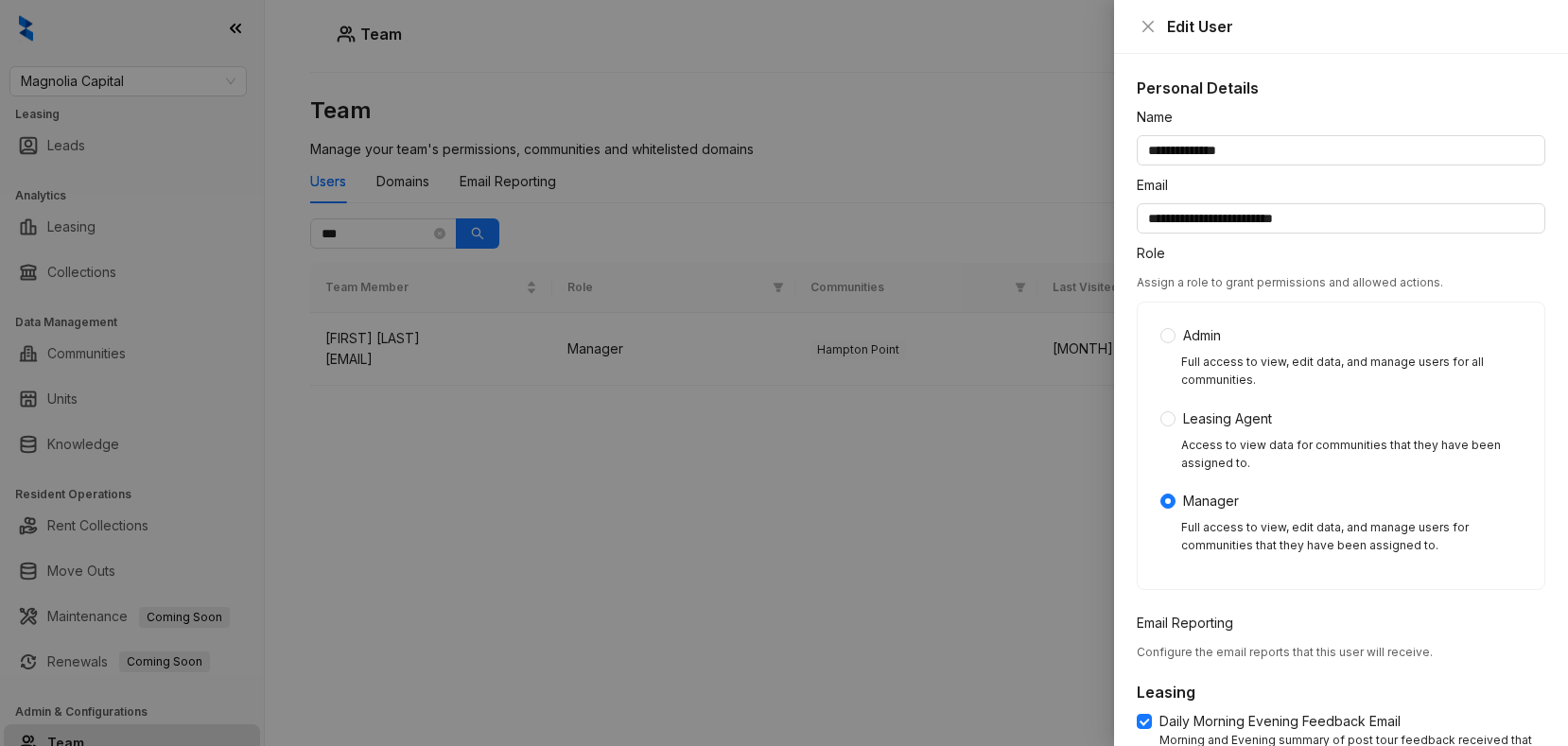 scroll, scrollTop: 0, scrollLeft: 0, axis: both 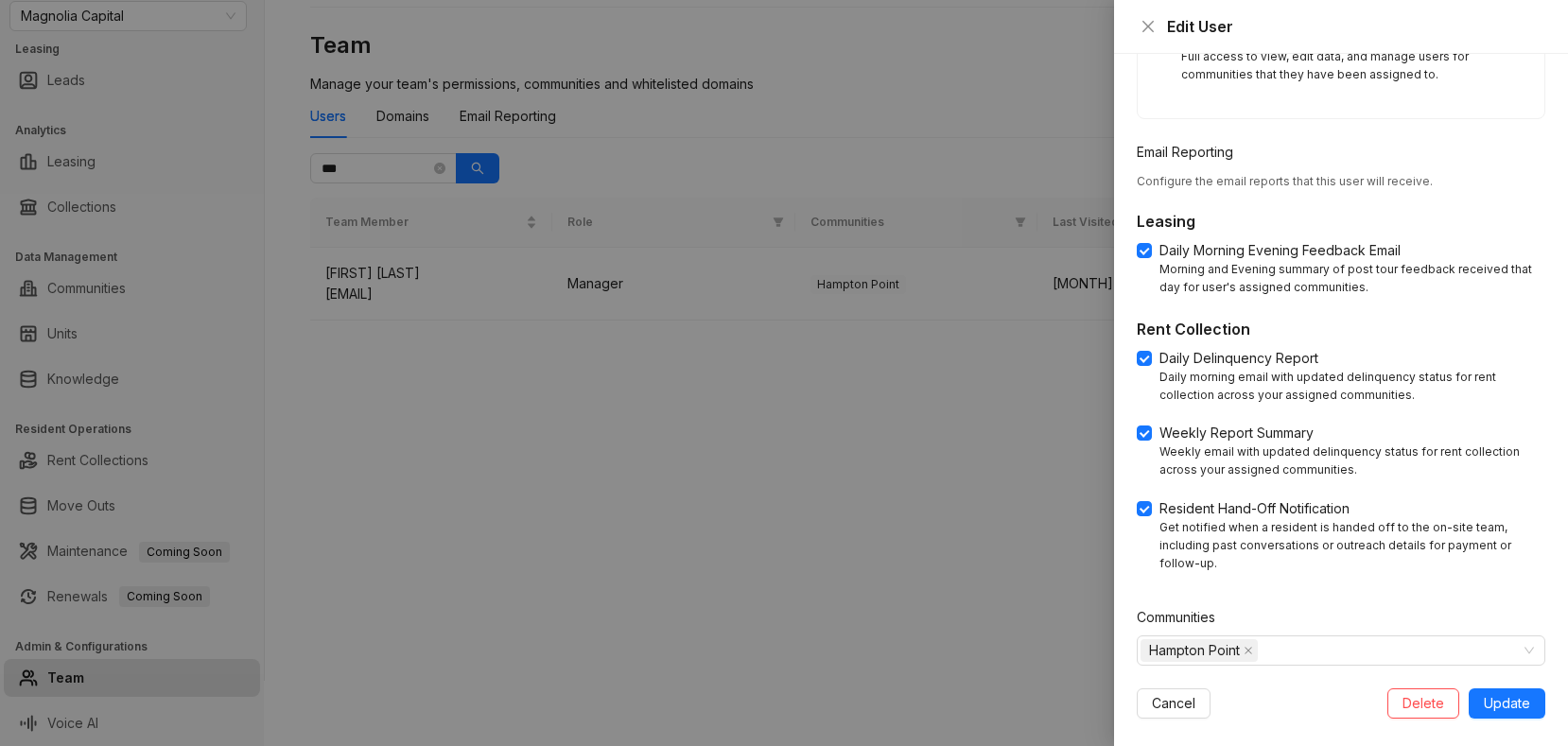 click at bounding box center (784, 373) 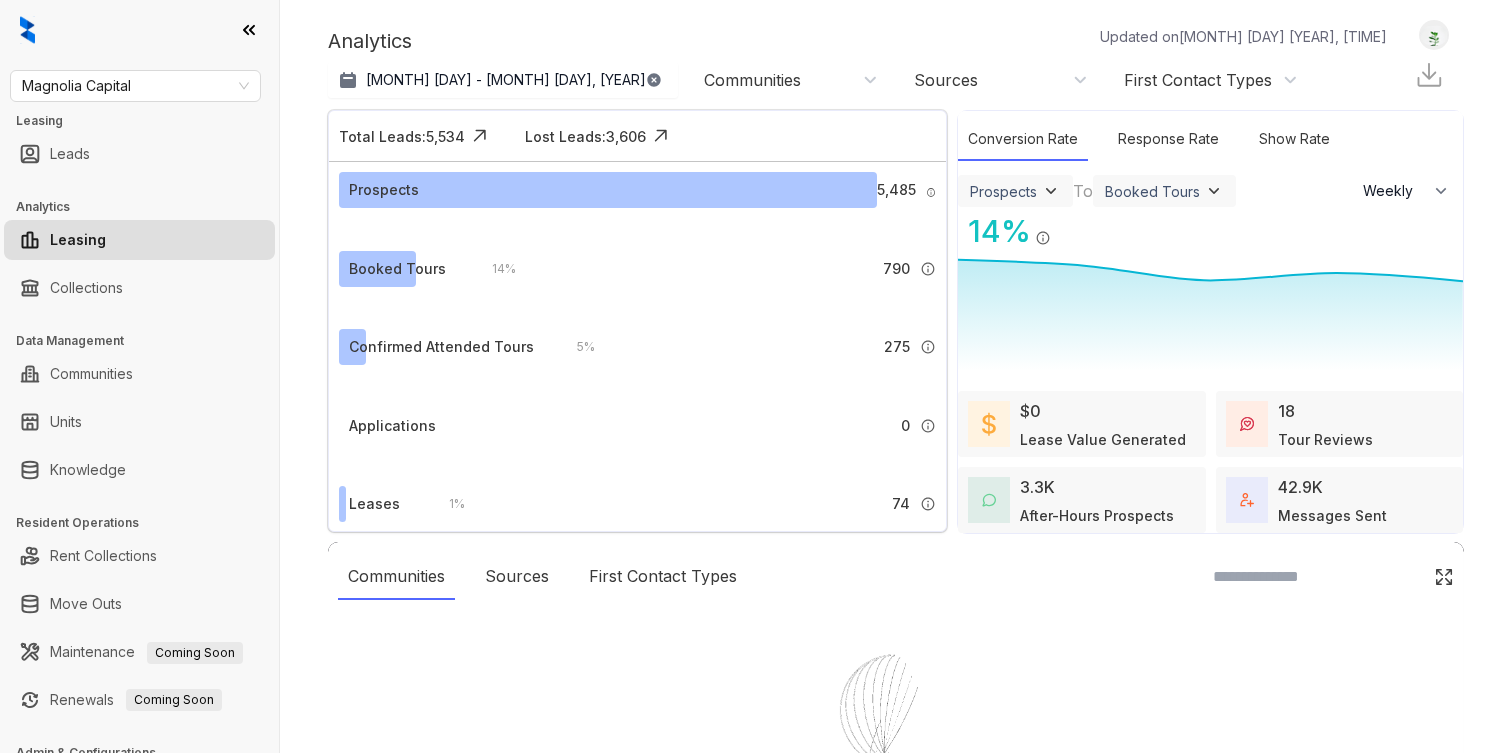 select on "******" 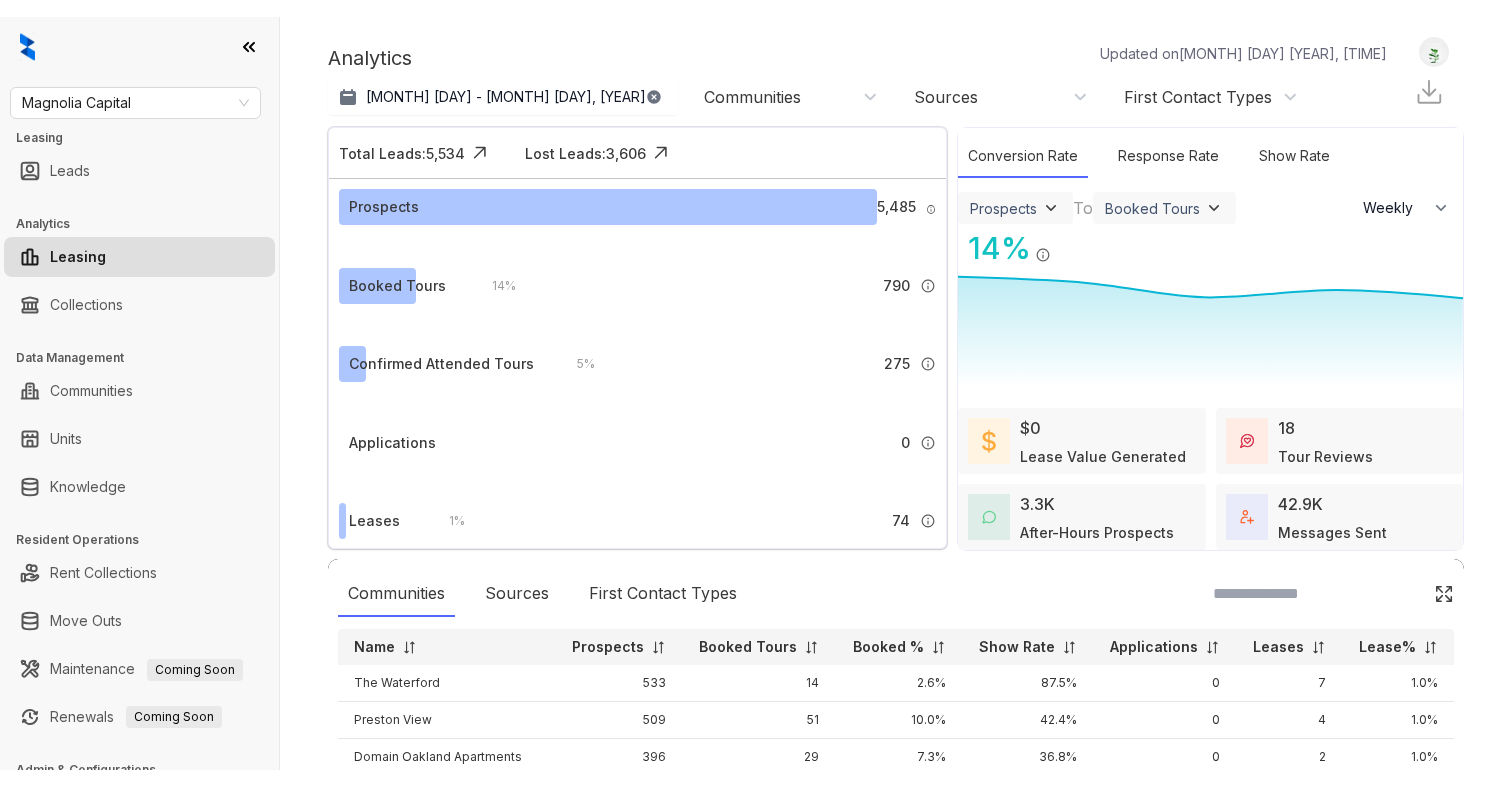 scroll, scrollTop: 0, scrollLeft: 0, axis: both 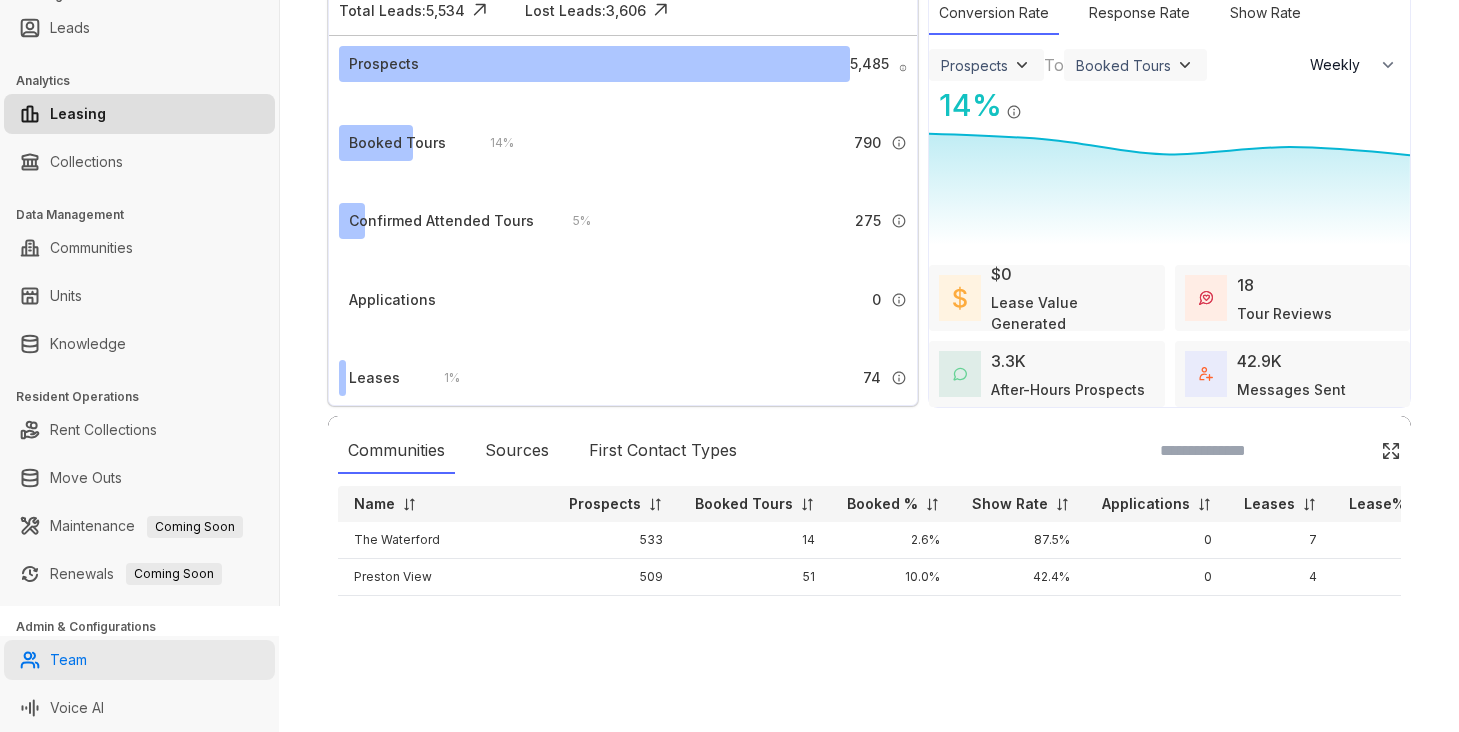 click on "Team" at bounding box center (68, 660) 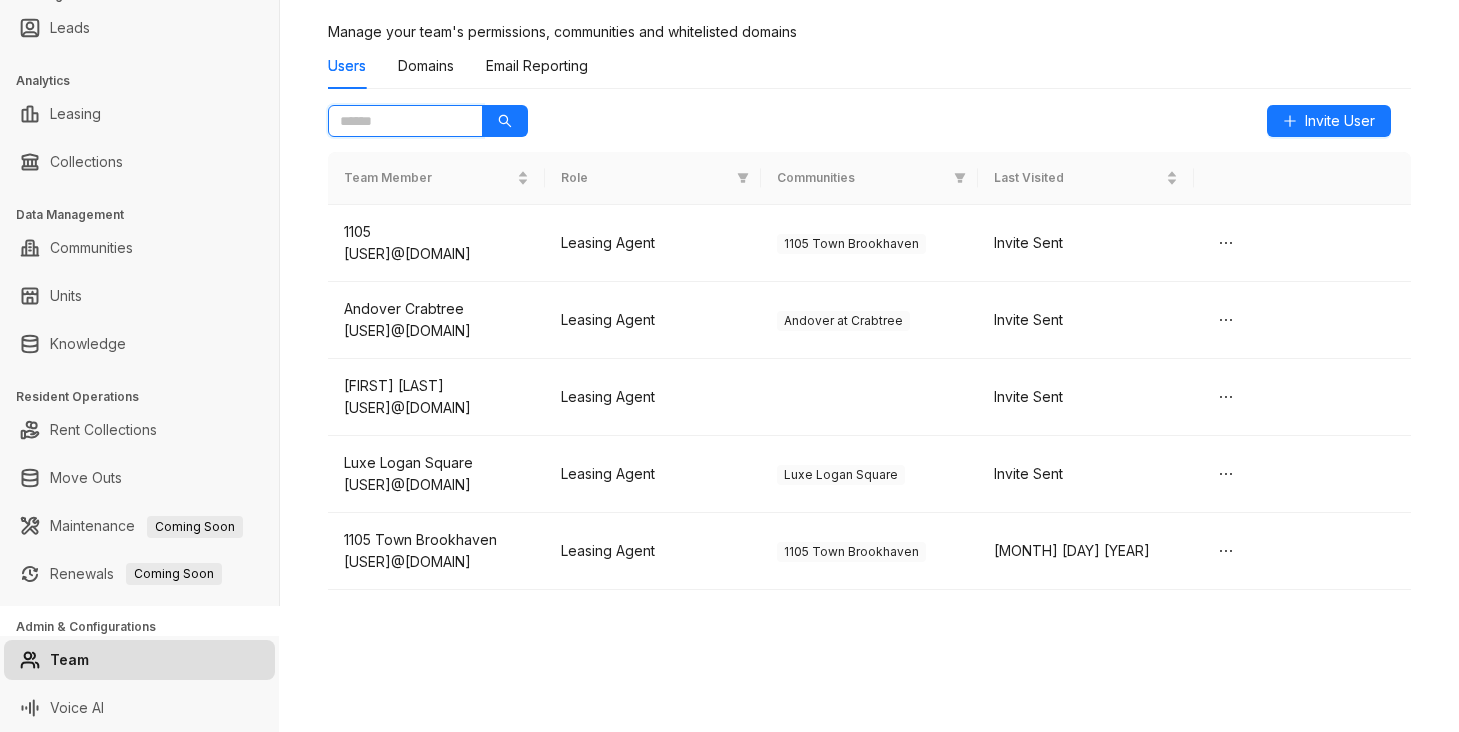 click at bounding box center (397, 121) 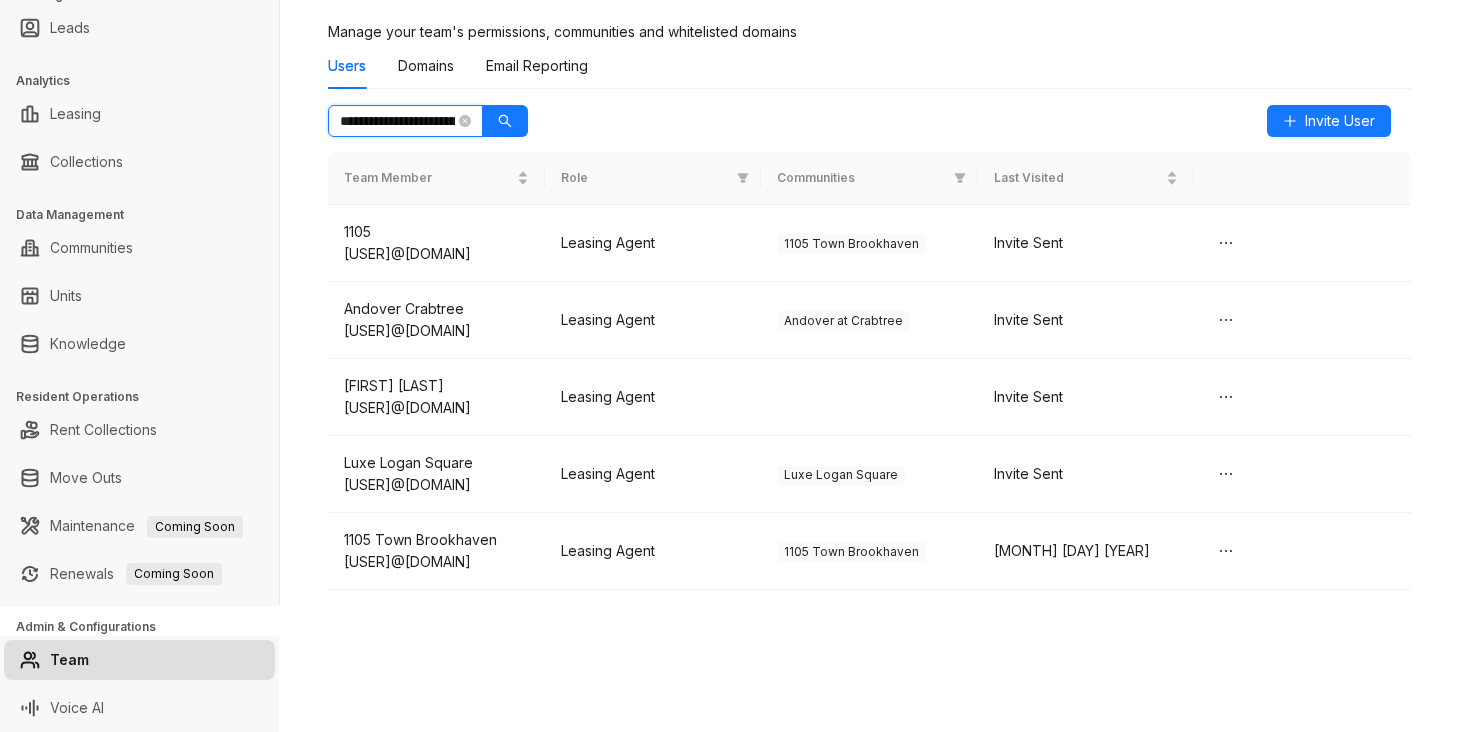 scroll, scrollTop: 0, scrollLeft: 159, axis: horizontal 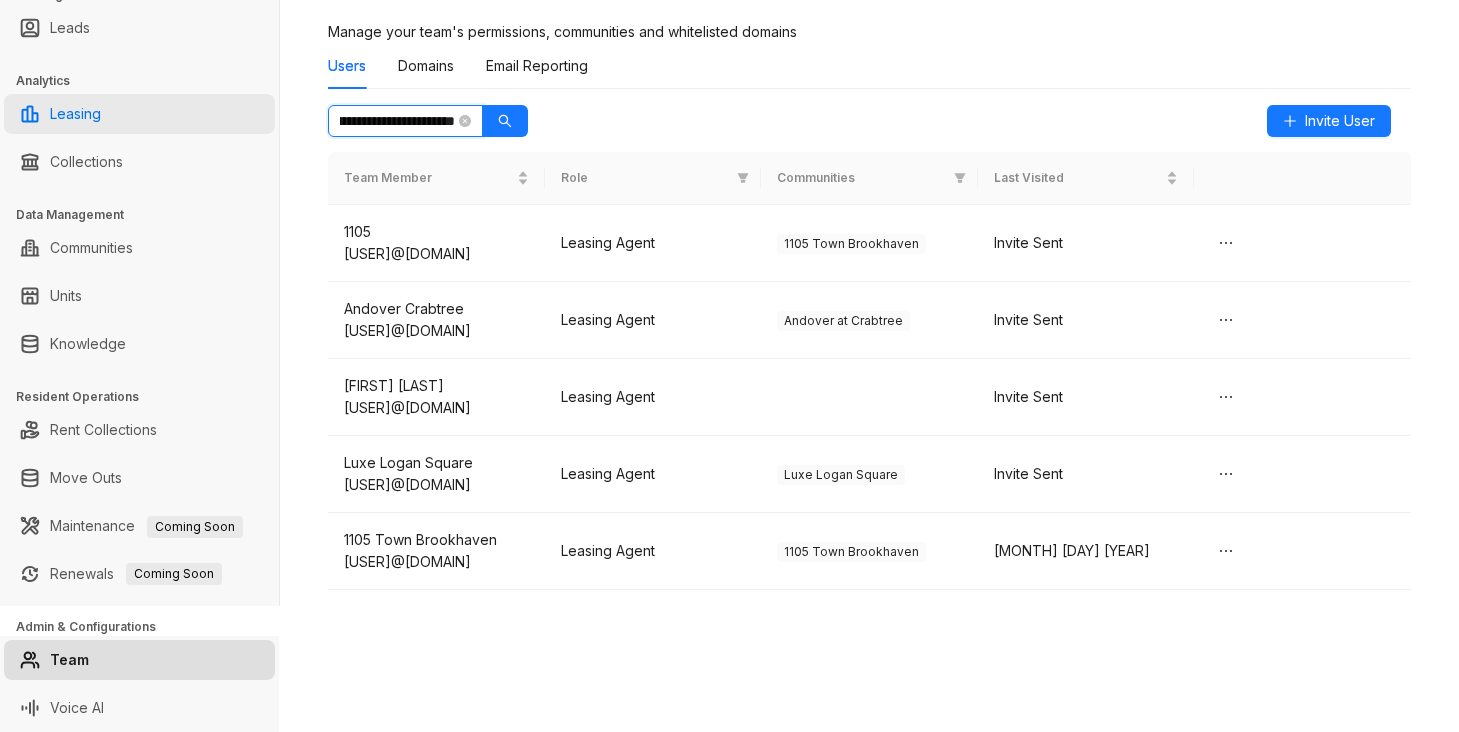 drag, startPoint x: 451, startPoint y: 122, endPoint x: 236, endPoint y: 110, distance: 215.33463 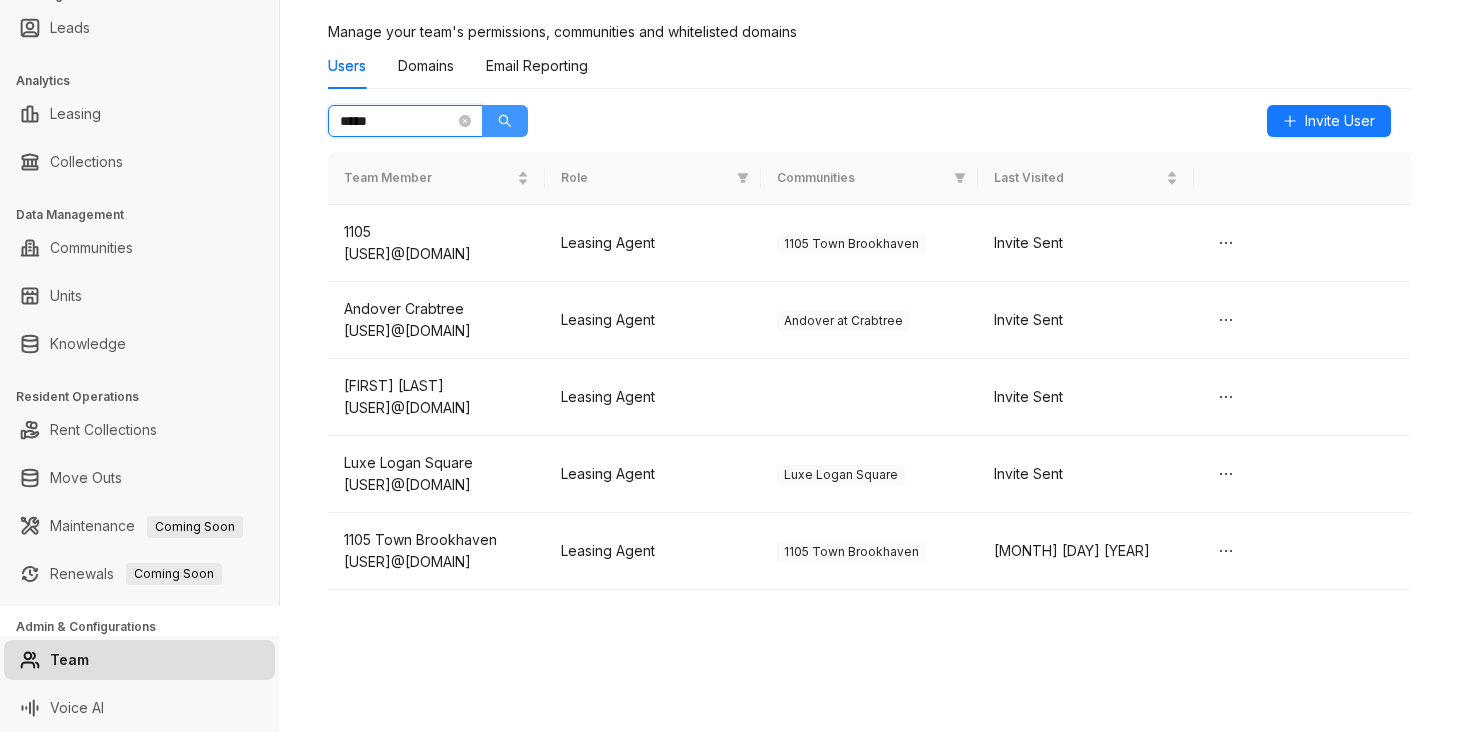 click 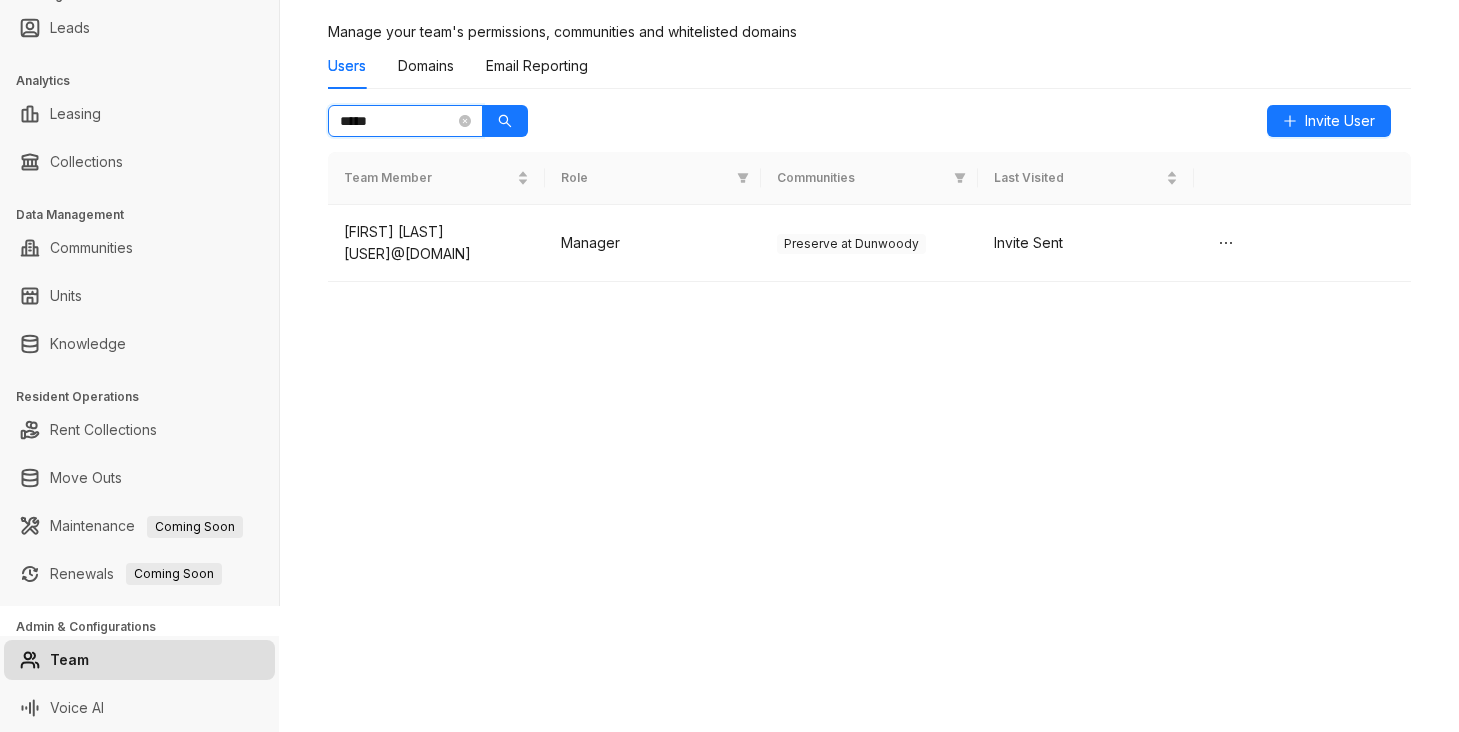 type on "*****" 